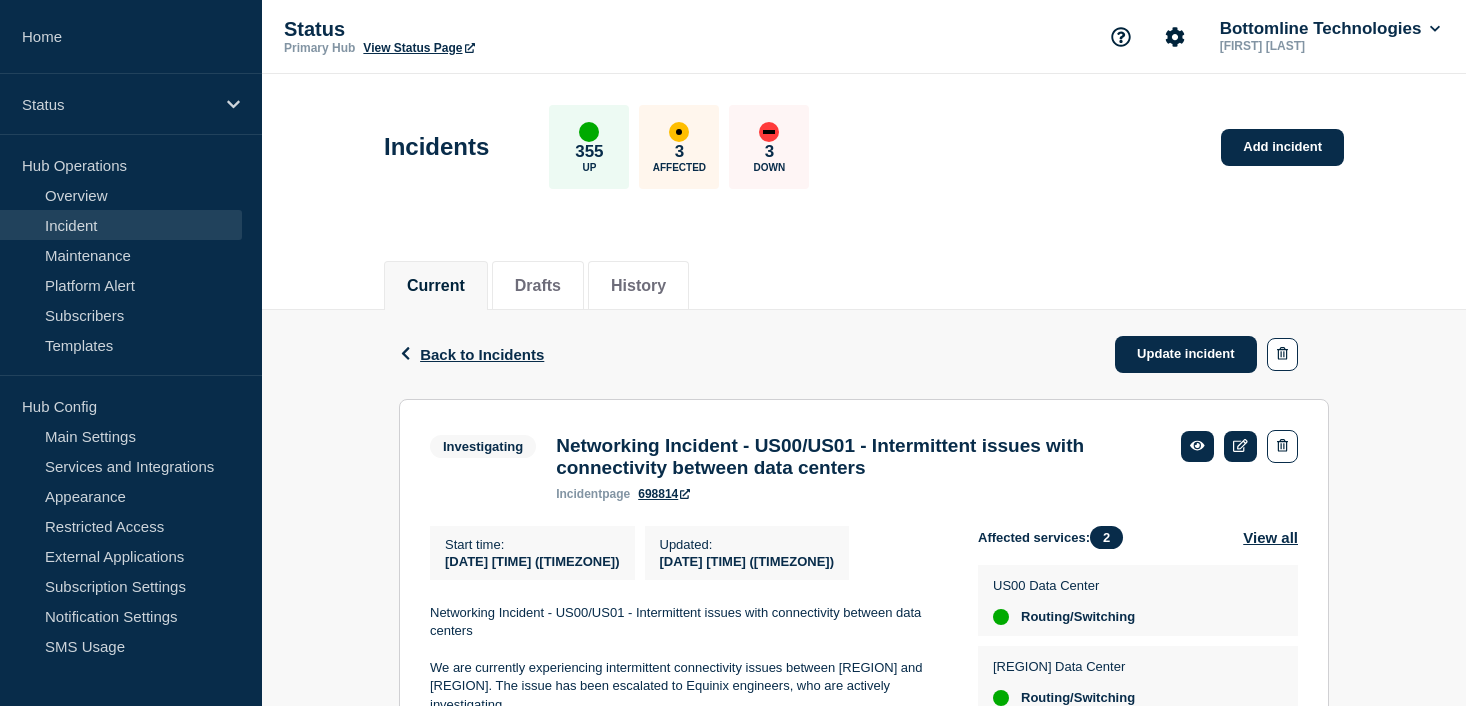 scroll, scrollTop: 184, scrollLeft: 0, axis: vertical 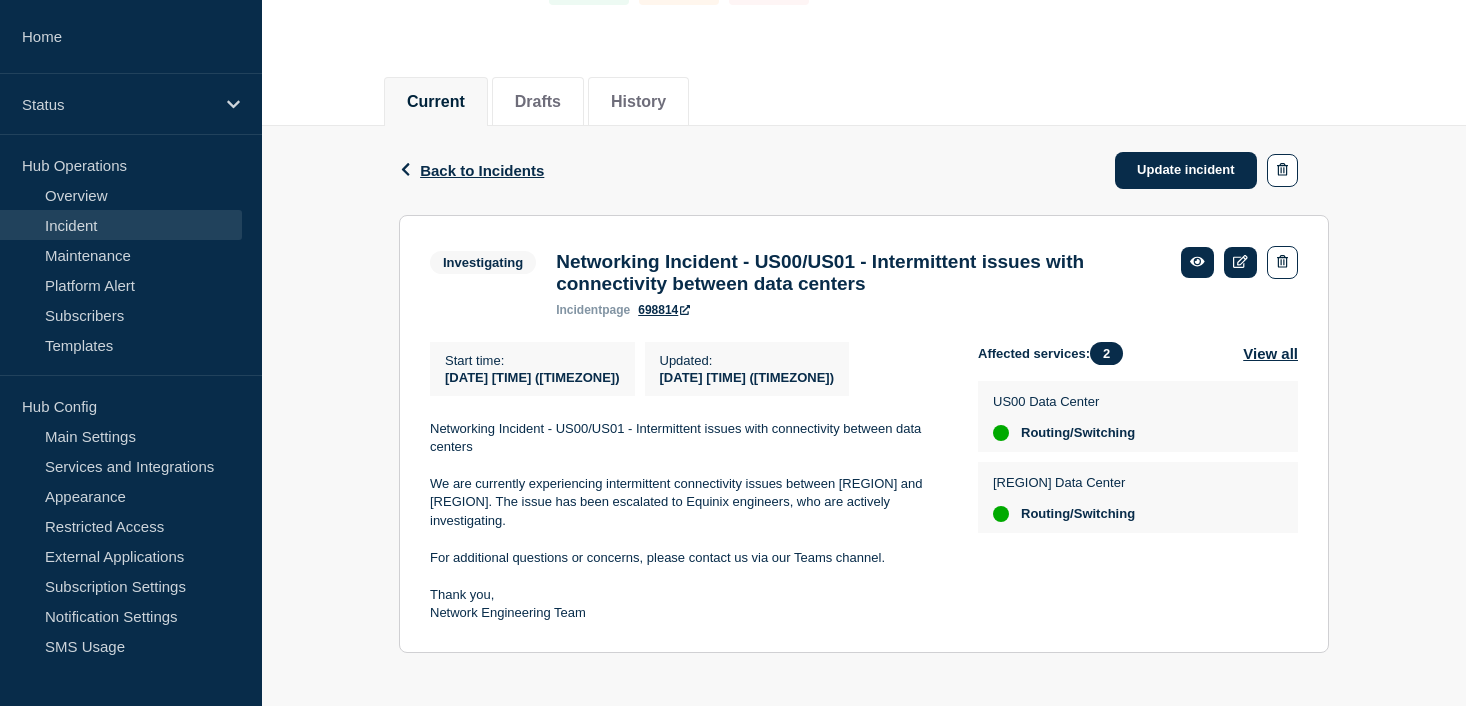 click on "Investigating Networking Incident - US00/US01 - Intermittent issues with connectivity between data centers incident  page 698814  Start time : 2025-07-31 09:40 (EDT) Updated :  2025-07-31 09:40 (EDT) Networking Incident - US00/US01 - Intermittent issues with connectivity between data centers We are currently experiencing intermittent connectivity issues between US00 and US01. The issue has been escalated to Equinix engineers, who are actively investigating. For additional questions or concerns, please contact us via our Teams channel. Thank you,  Network Engineering Team Affected services:  2 View all US00 Data Center Routing/Switching   US01 Data Center Routing/Switching" 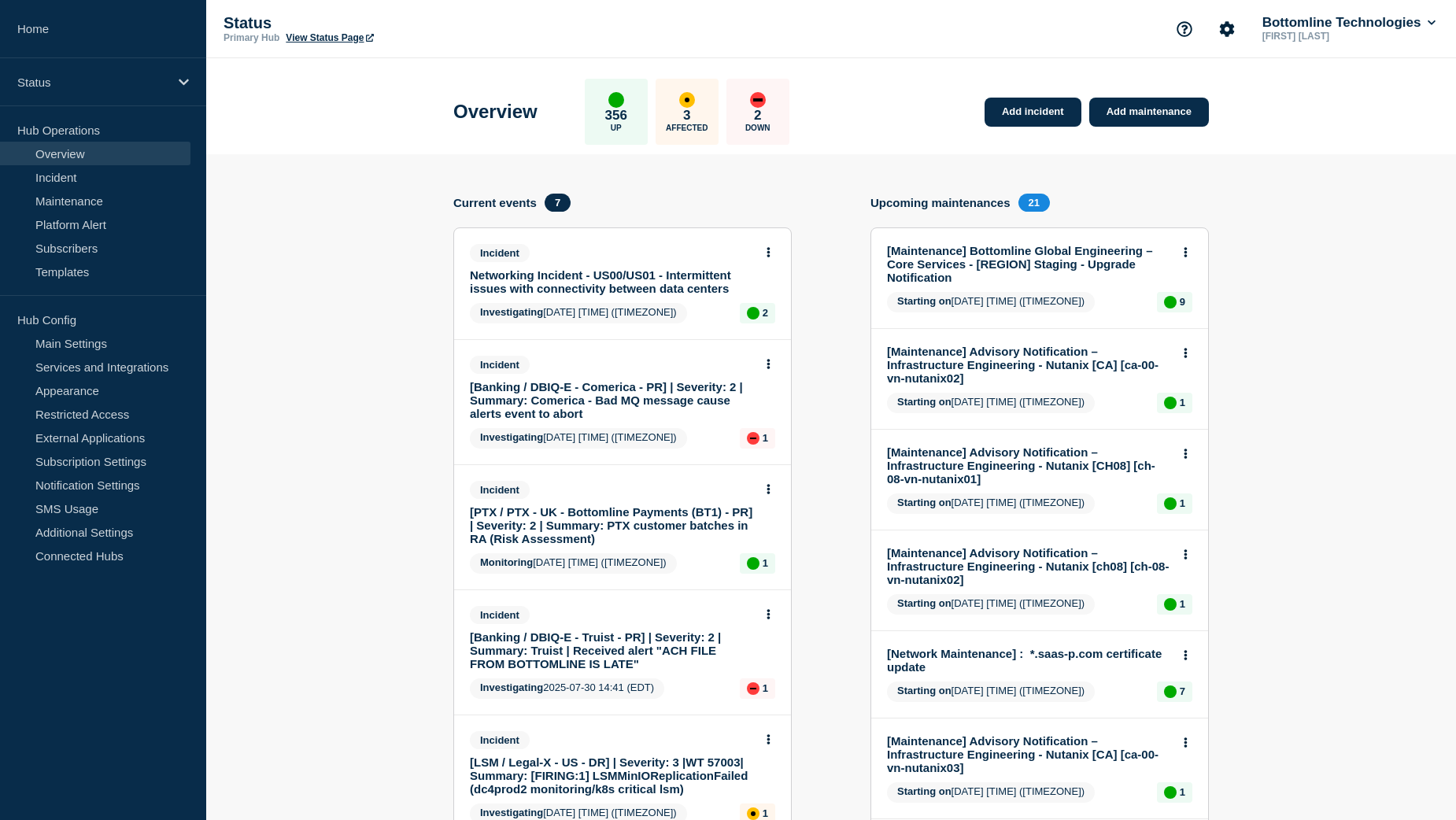 scroll, scrollTop: 0, scrollLeft: 0, axis: both 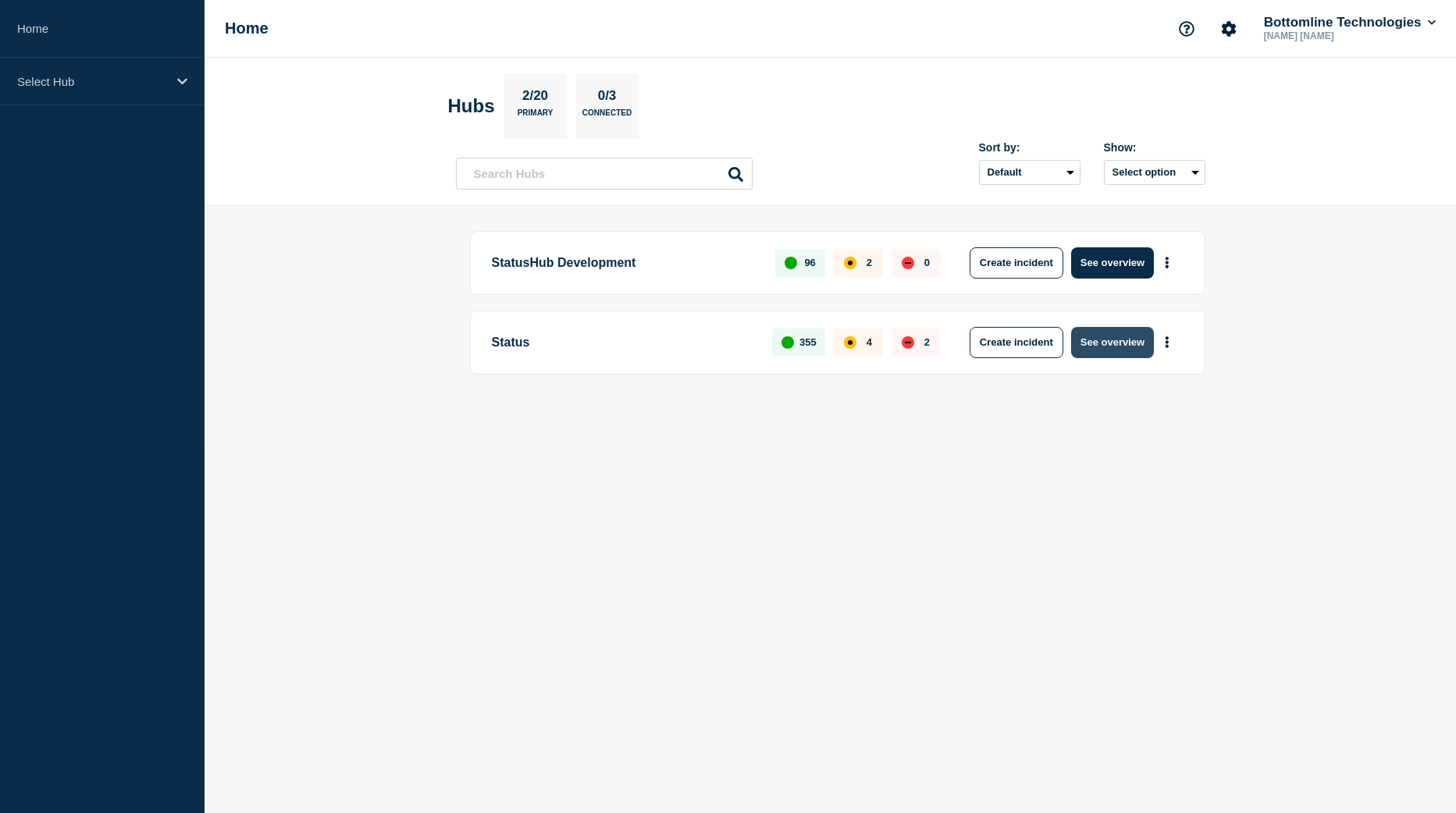 click on "See overview" at bounding box center (1112, 343) 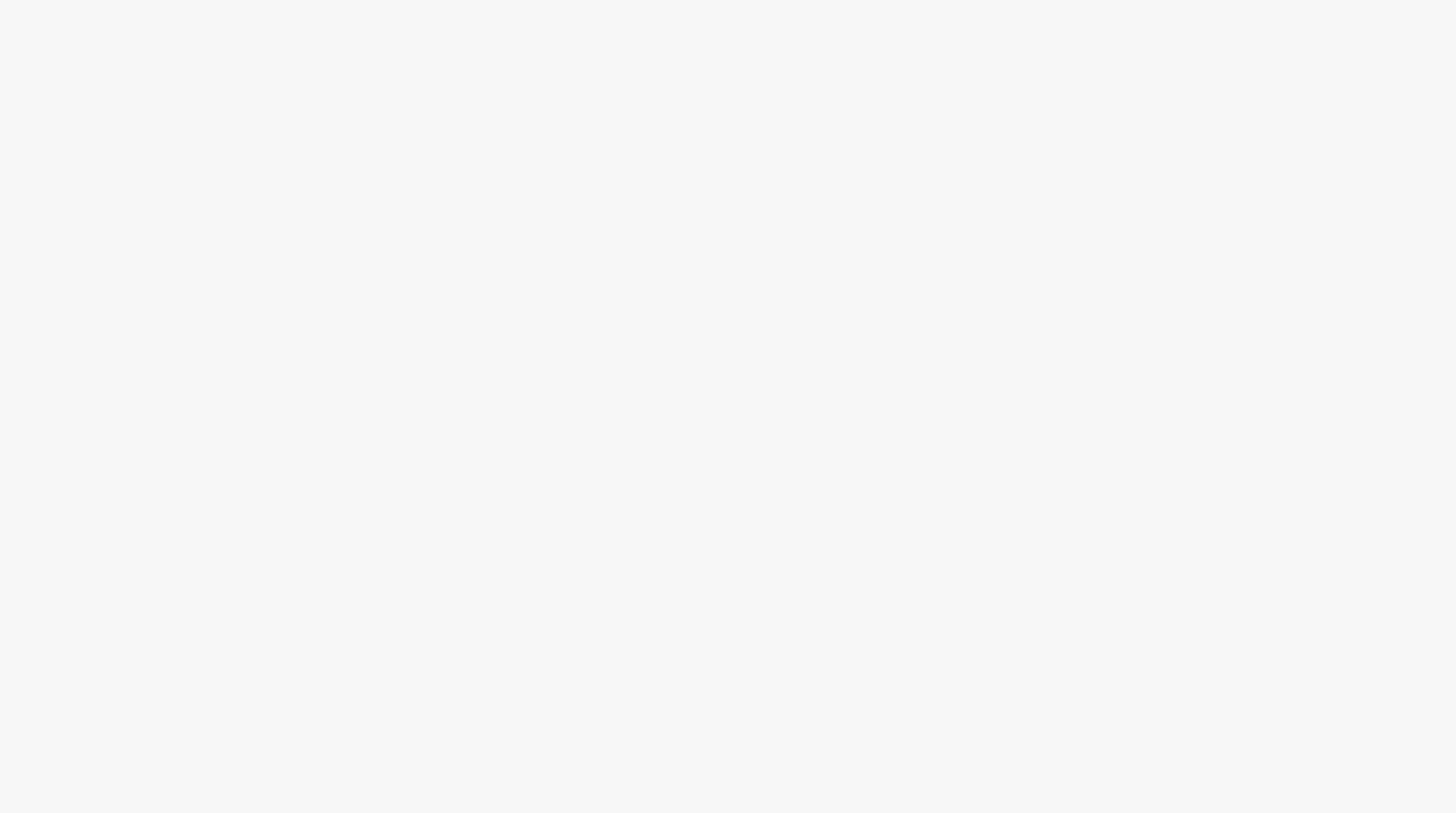 scroll, scrollTop: 0, scrollLeft: 0, axis: both 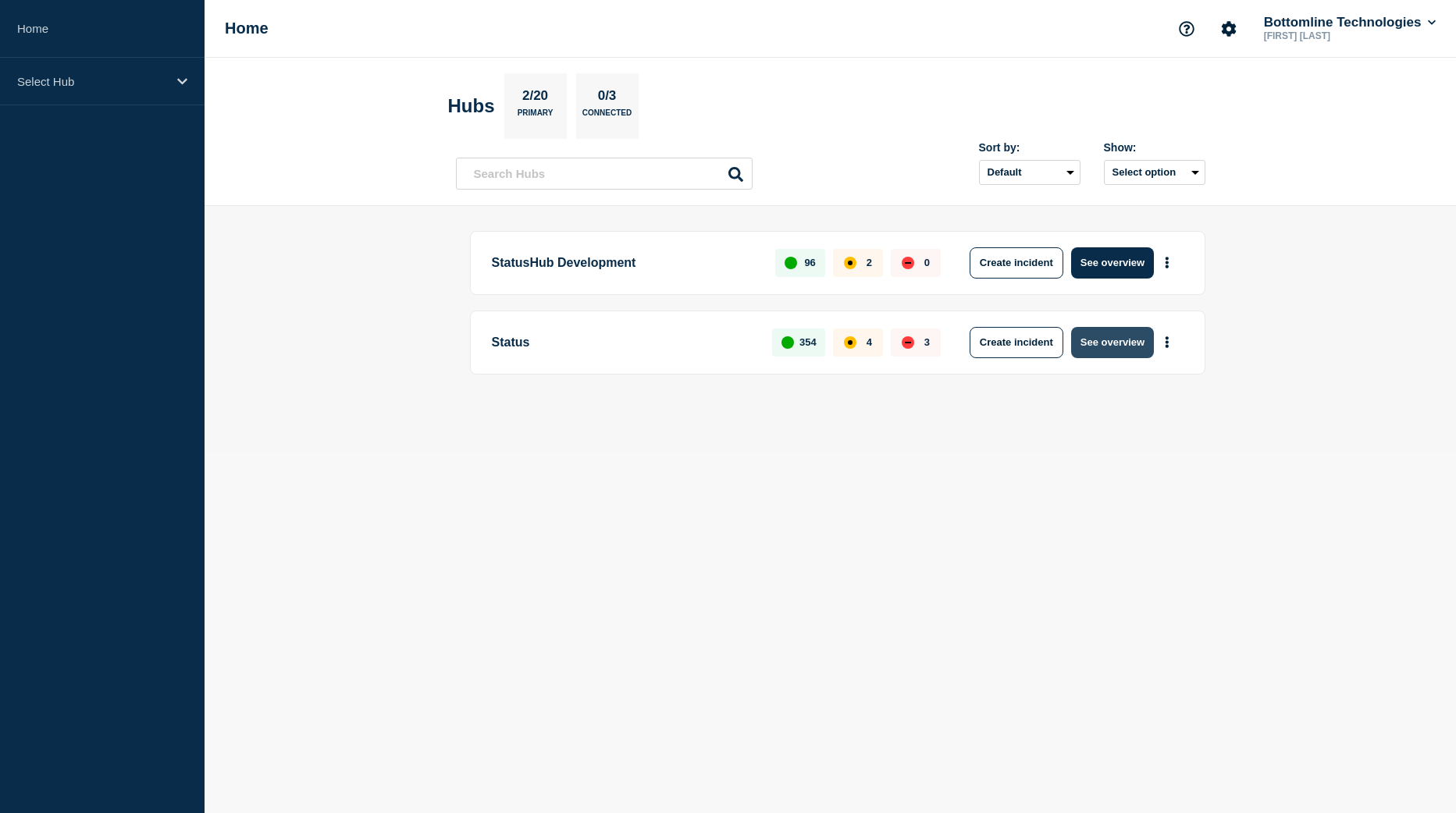 click on "See overview" at bounding box center (1112, 343) 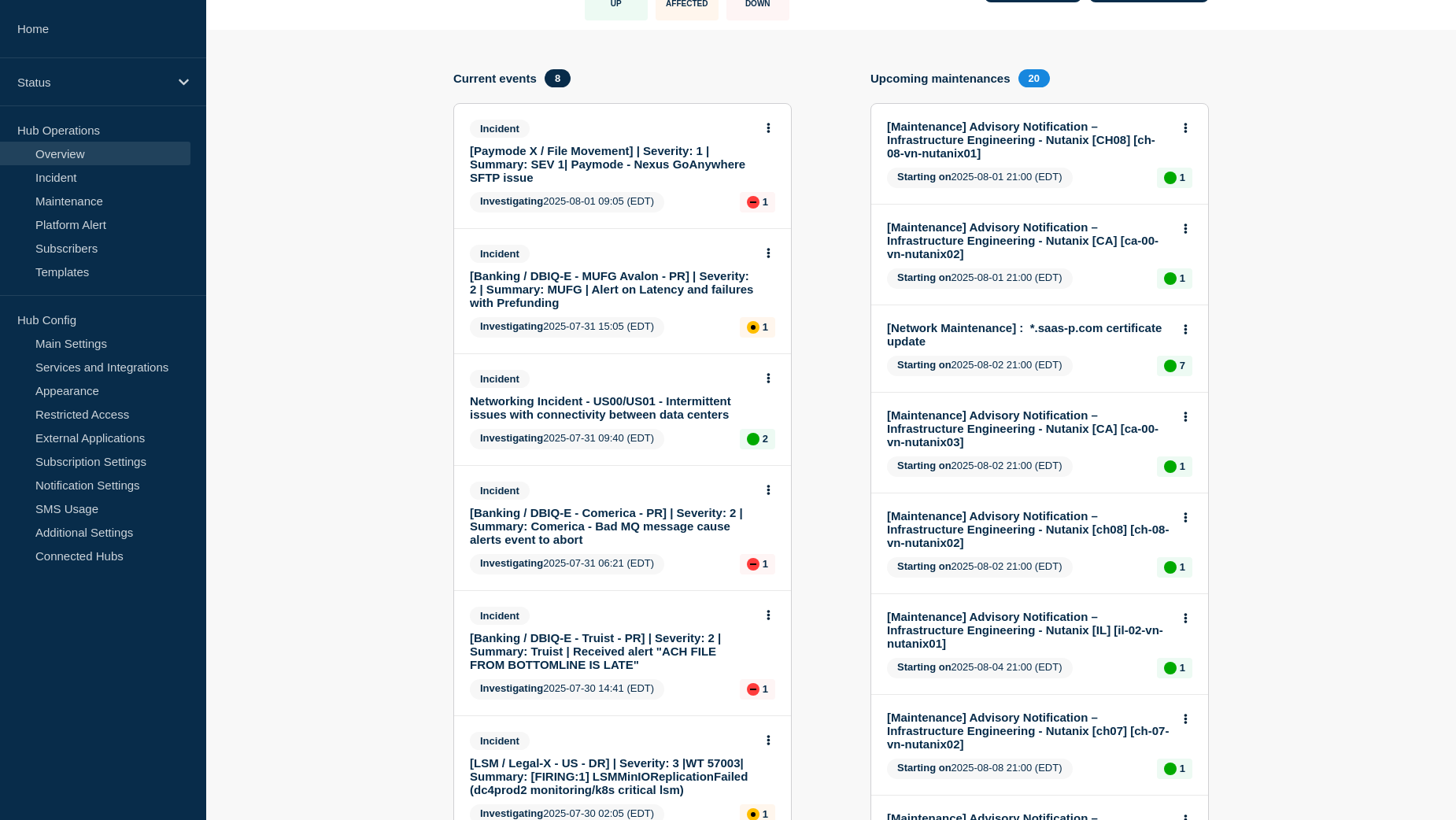 scroll, scrollTop: 157, scrollLeft: 0, axis: vertical 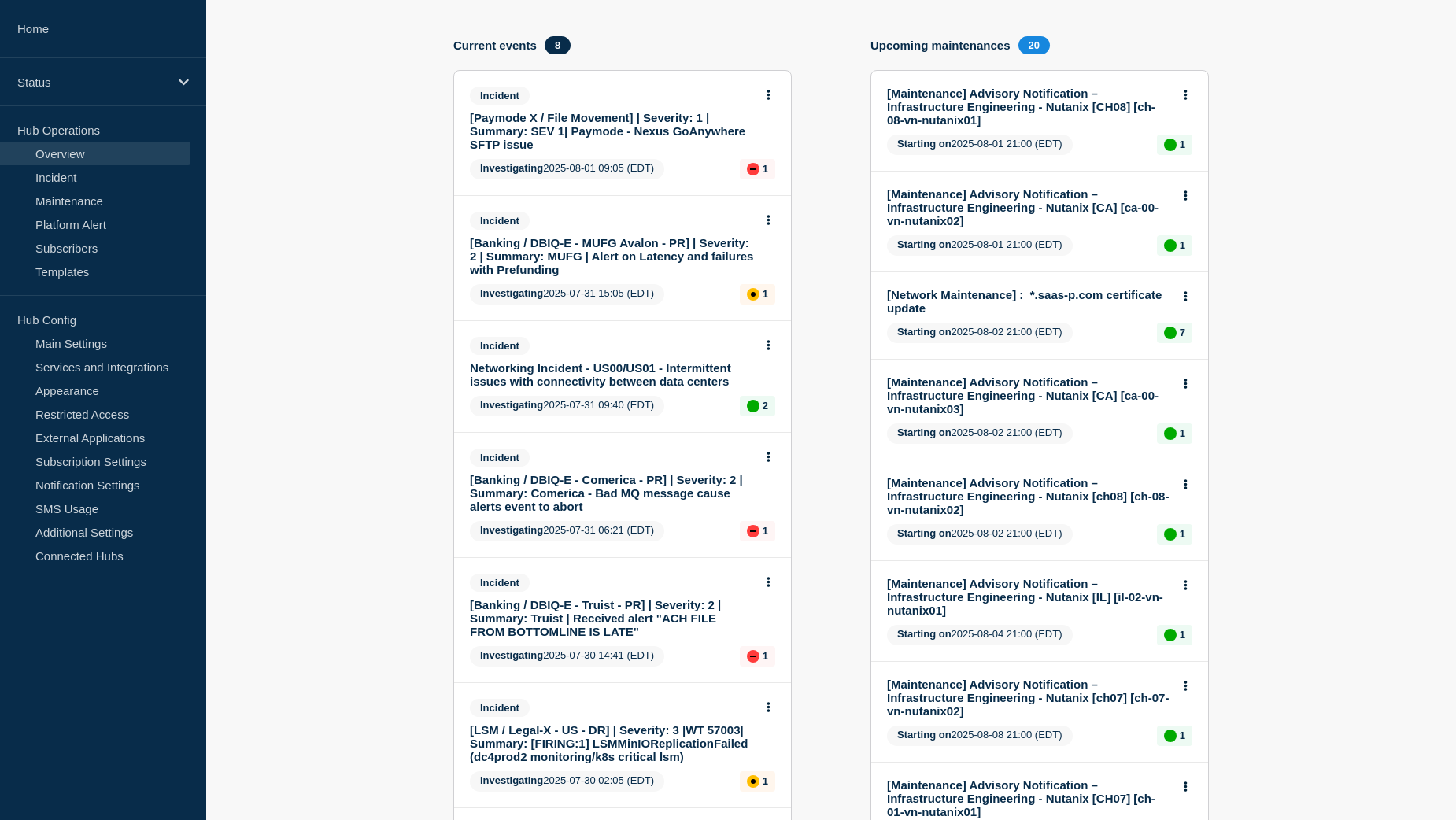 click on "Networking Incident - US00/US01 - Intermittent issues with connectivity between data centers" at bounding box center (612, 375) 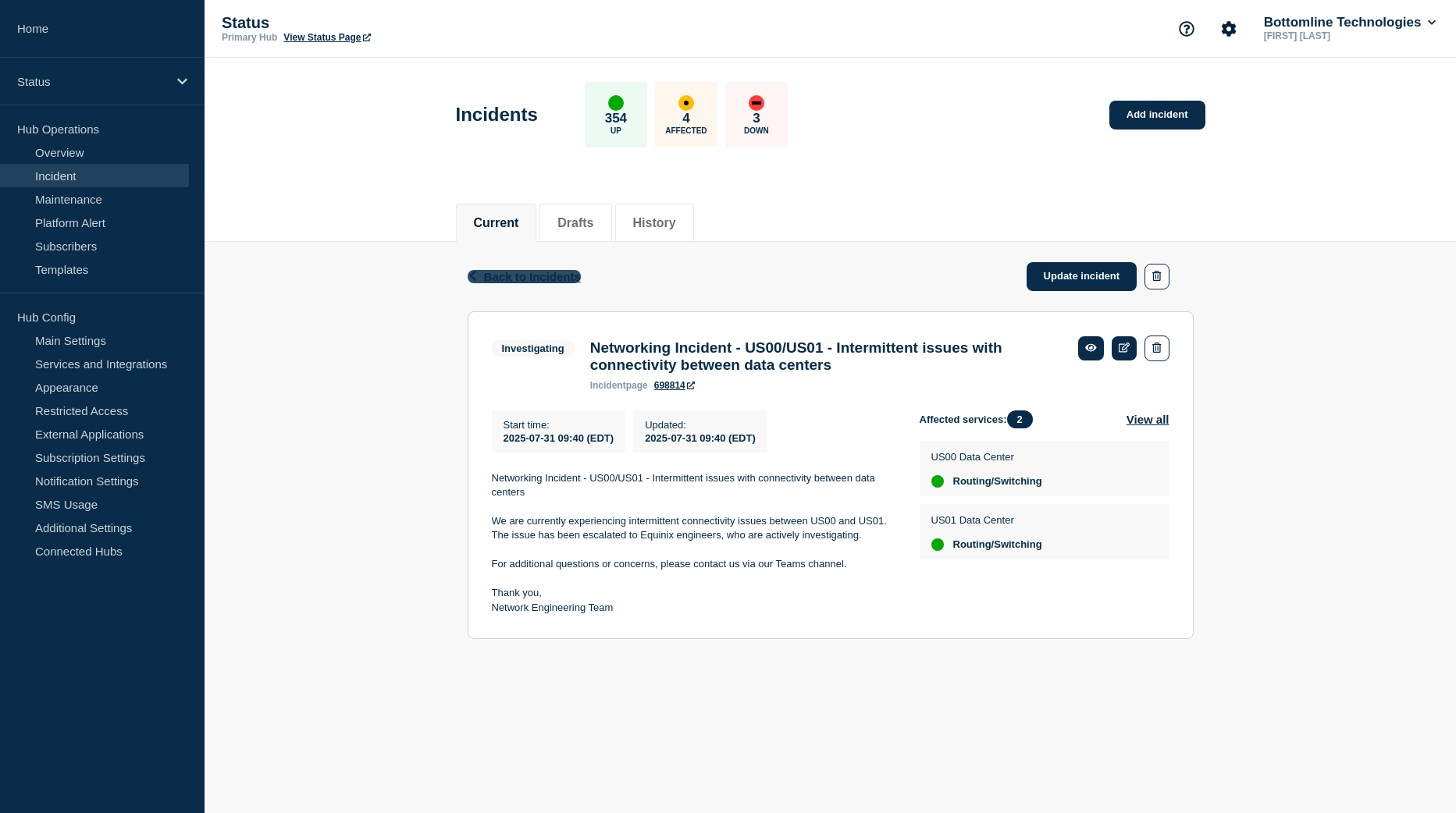 click on "Back to Incidents" 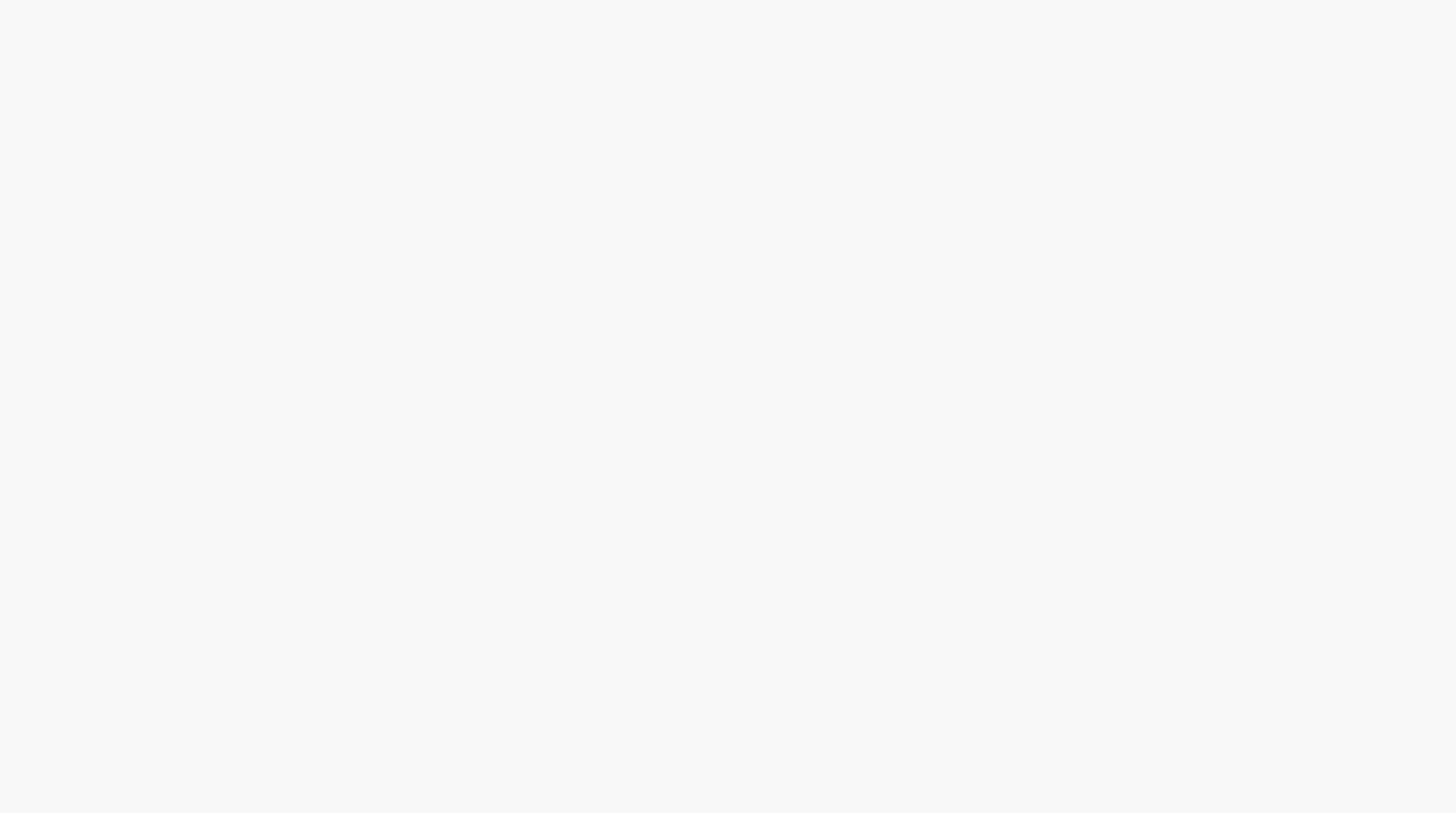 scroll, scrollTop: 0, scrollLeft: 0, axis: both 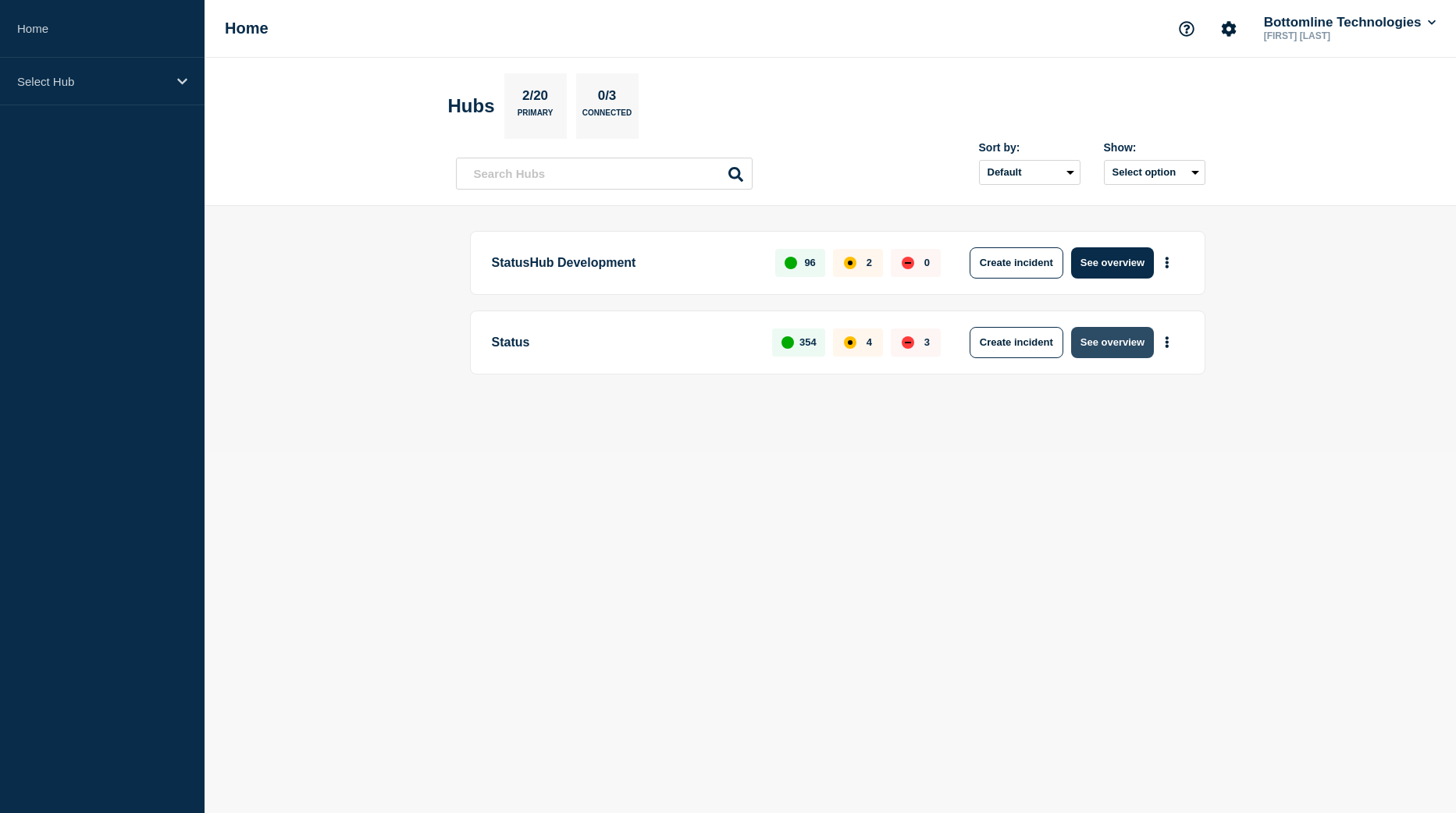 click on "See overview" at bounding box center (1112, 343) 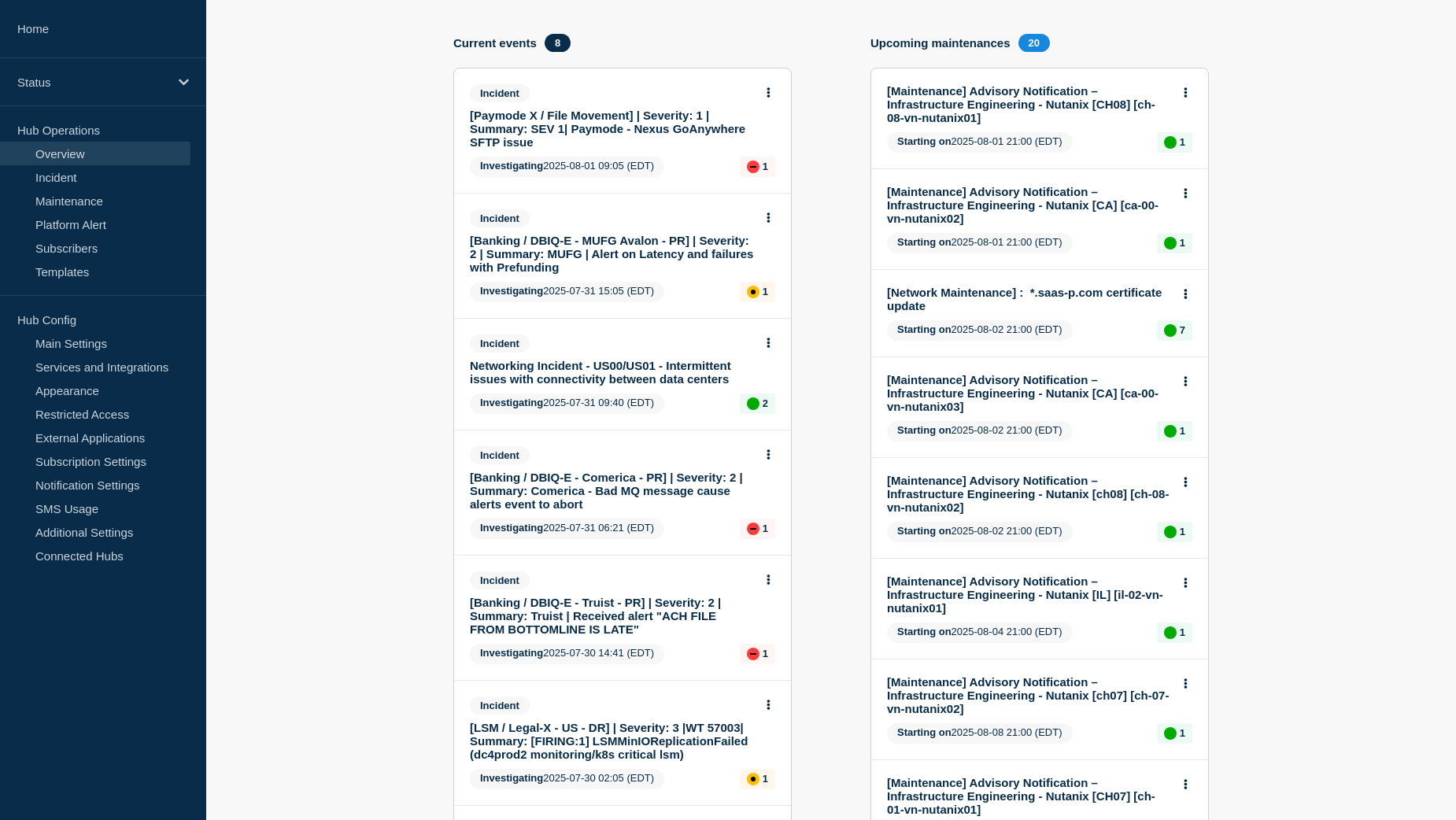 scroll, scrollTop: 0, scrollLeft: 0, axis: both 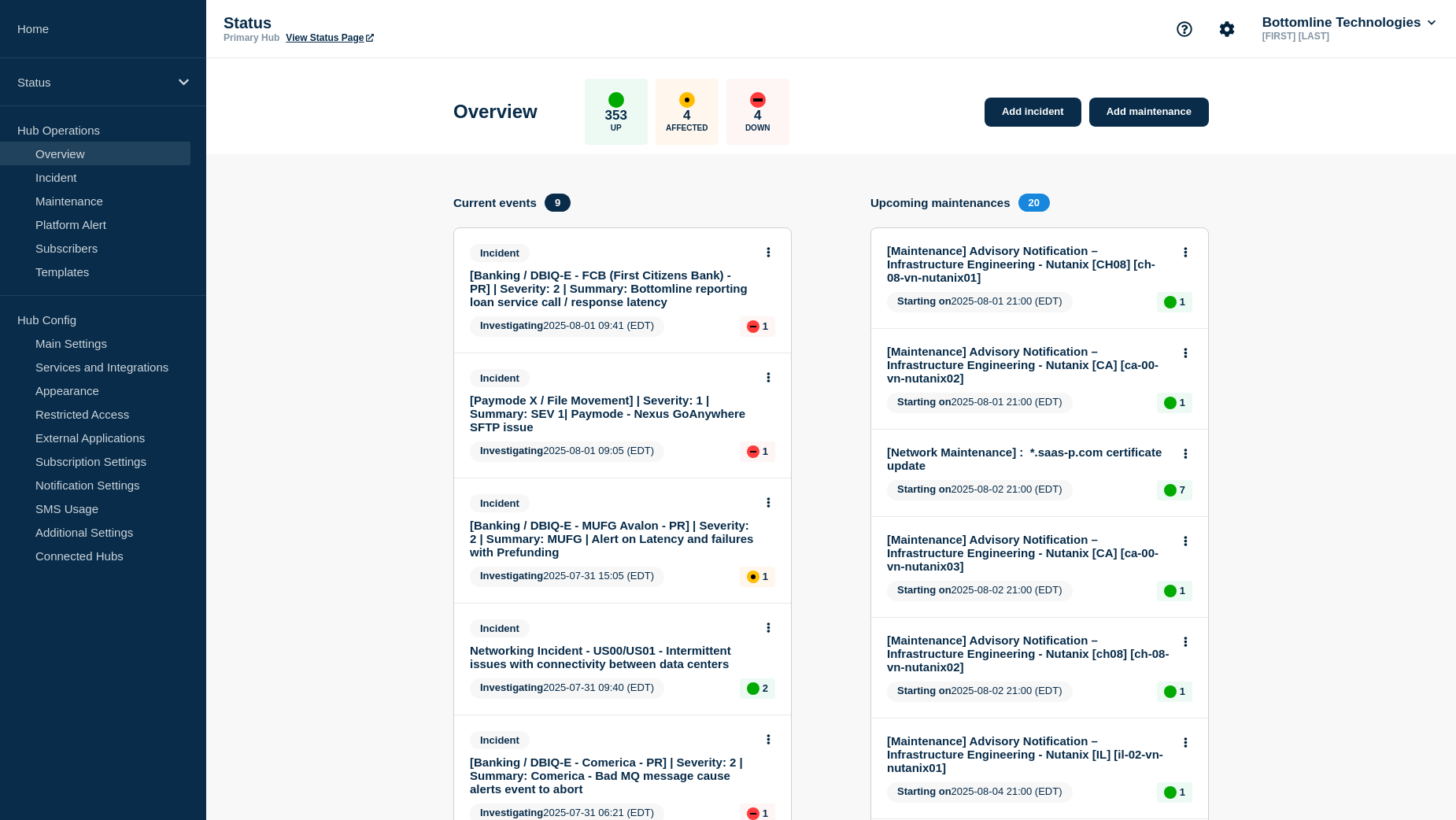 click on "[Banking / DBIQ-E - FCB (First Citizens Bank) - PR] | Severity: 2 | Summary: Bottomline reporting loan service call / response latency" at bounding box center [612, 288] 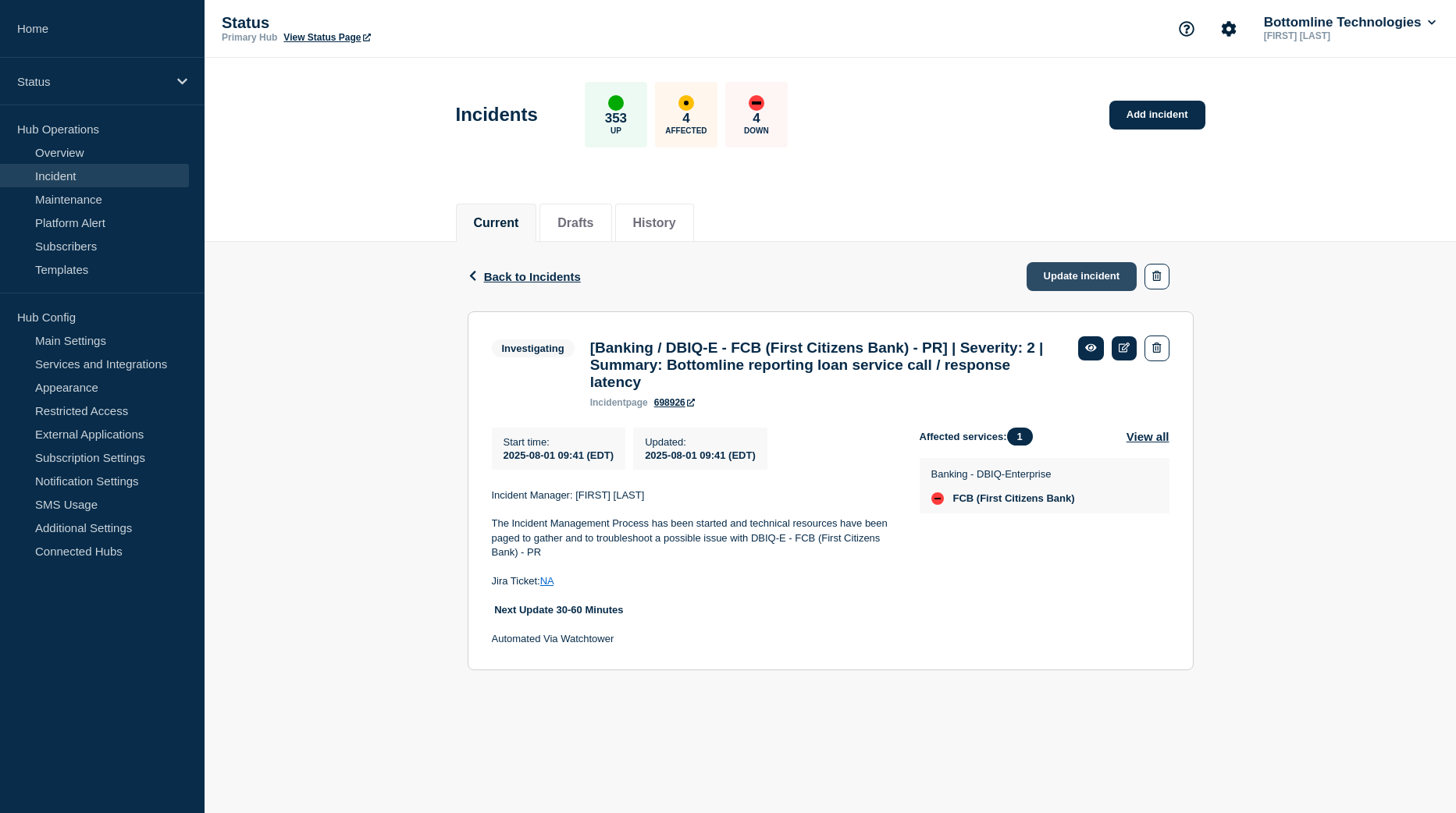 click on "Update incident" 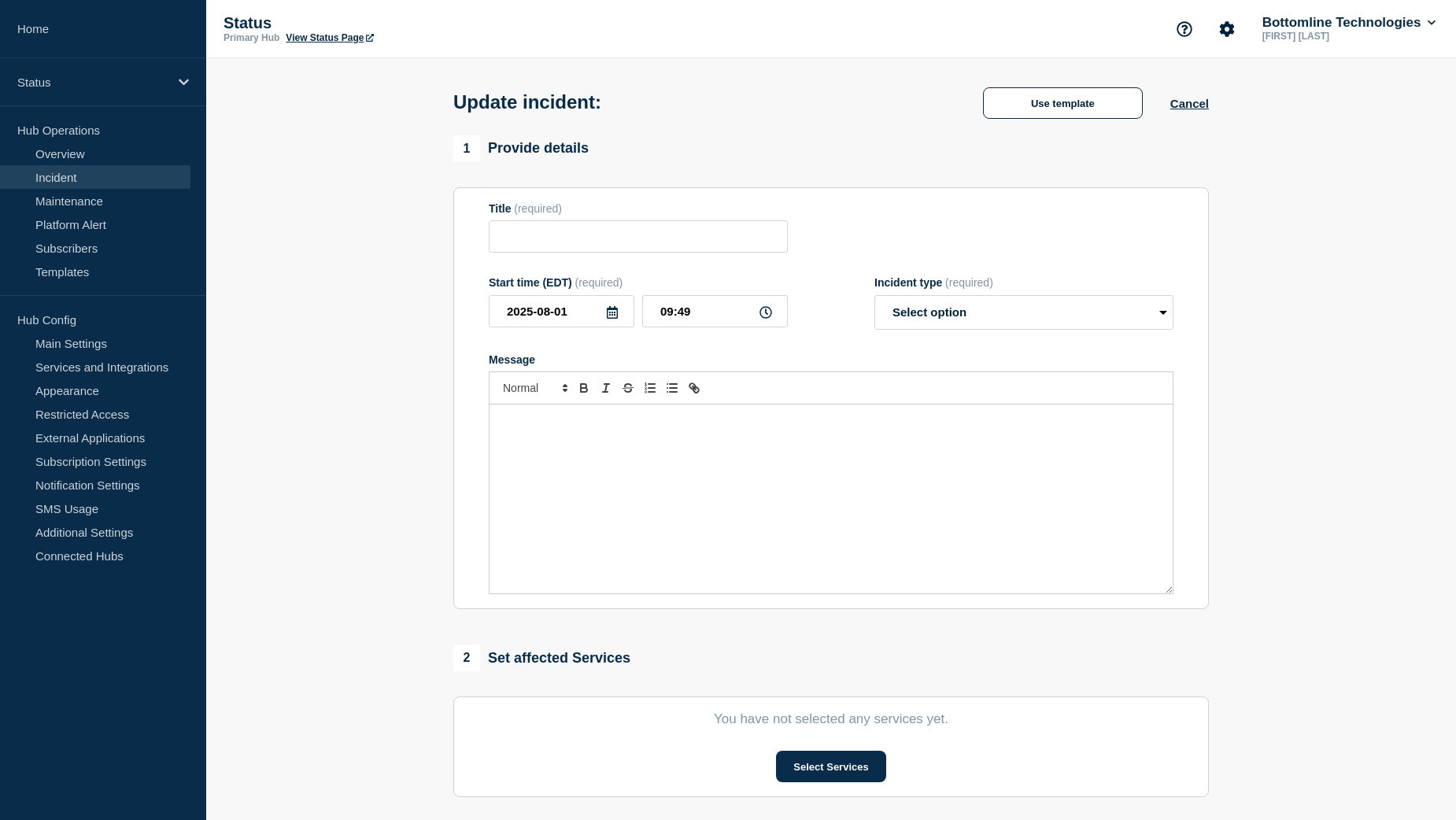 type on "[Banking / DBIQ-E - FCB (First Citizens Bank) - PR] | Severity: 2 | Summary: Bottomline reporting loan service call / response latency" 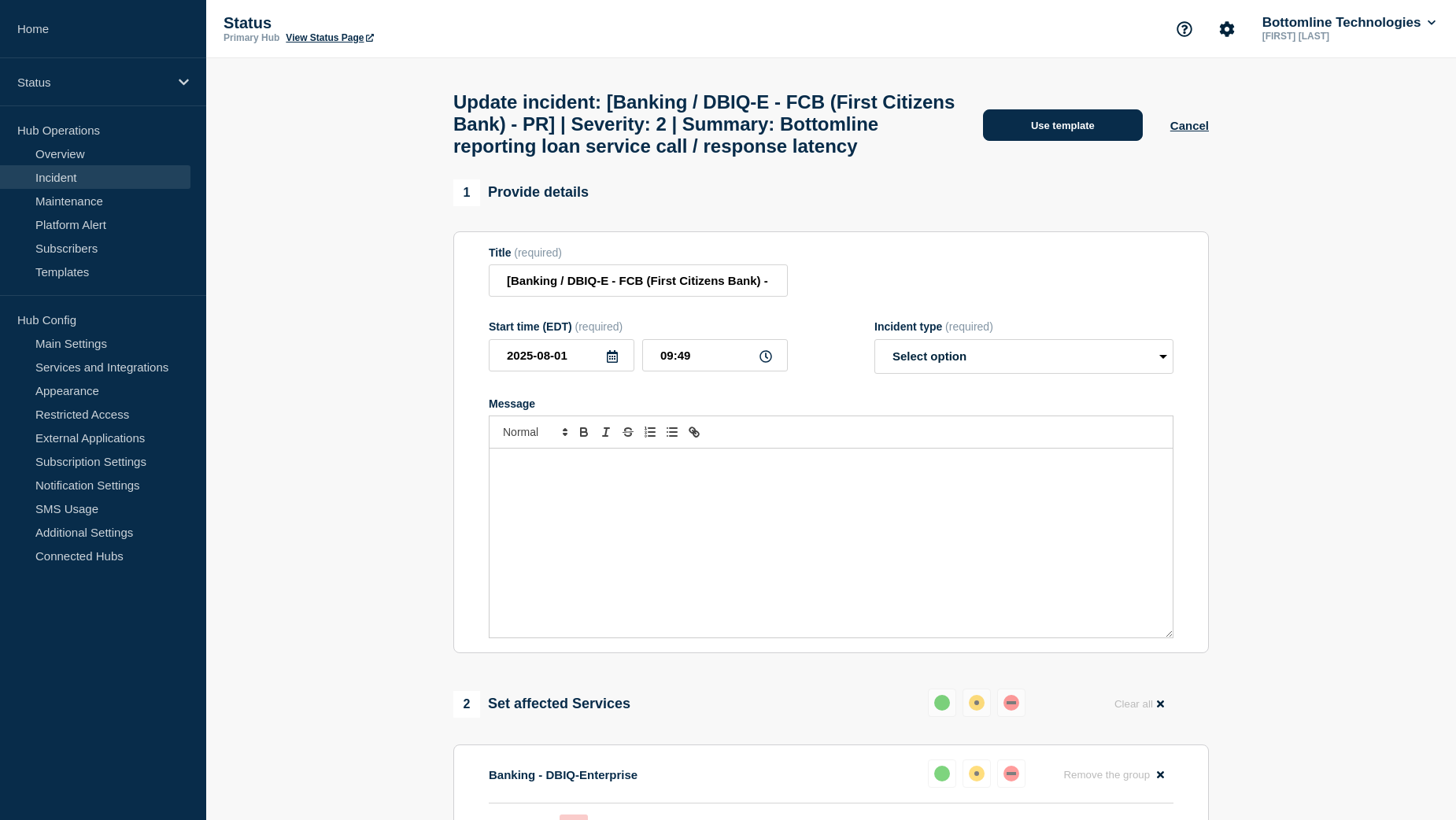 click on "Use template" at bounding box center [1062, 125] 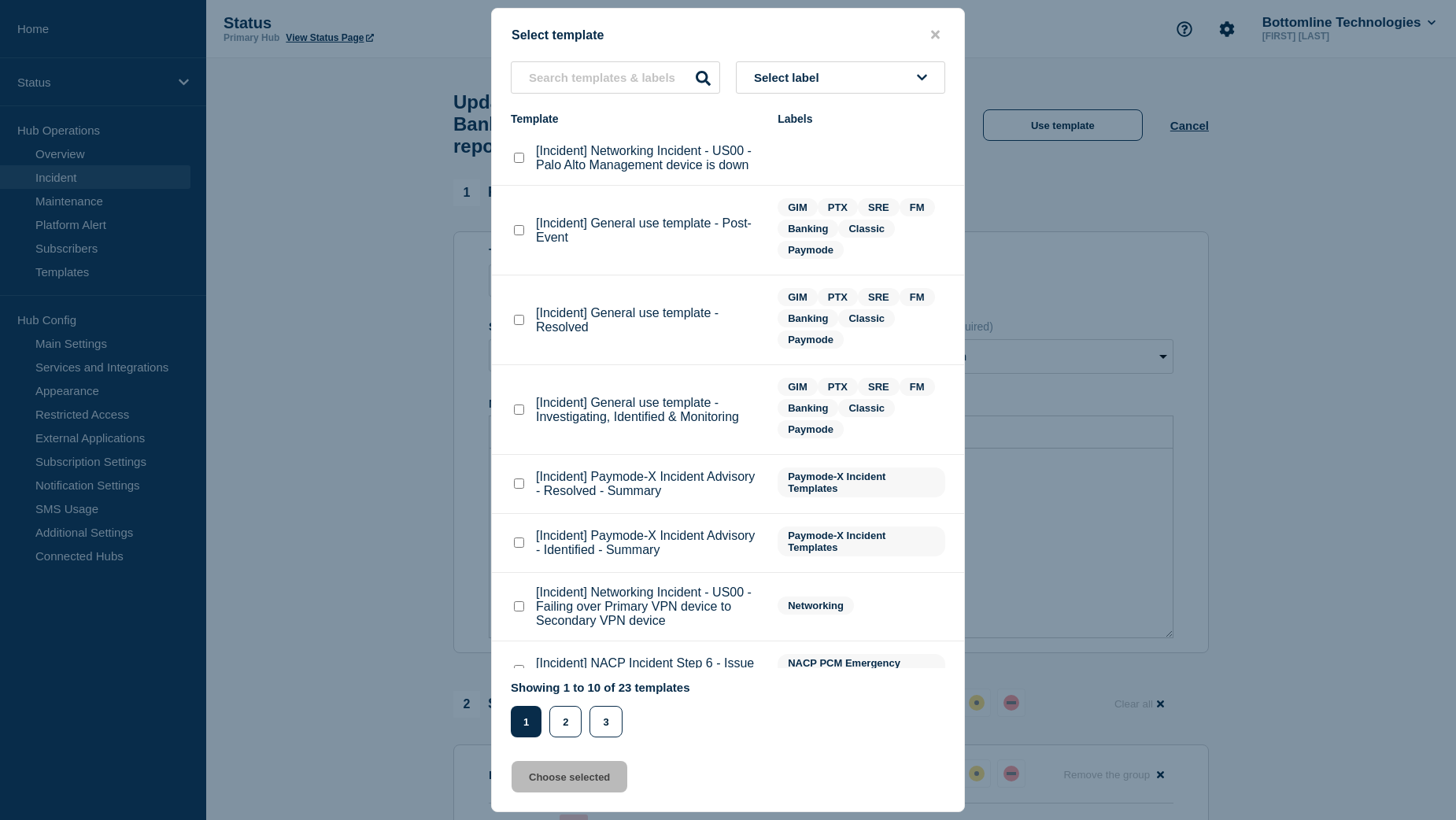 click at bounding box center [519, 320] 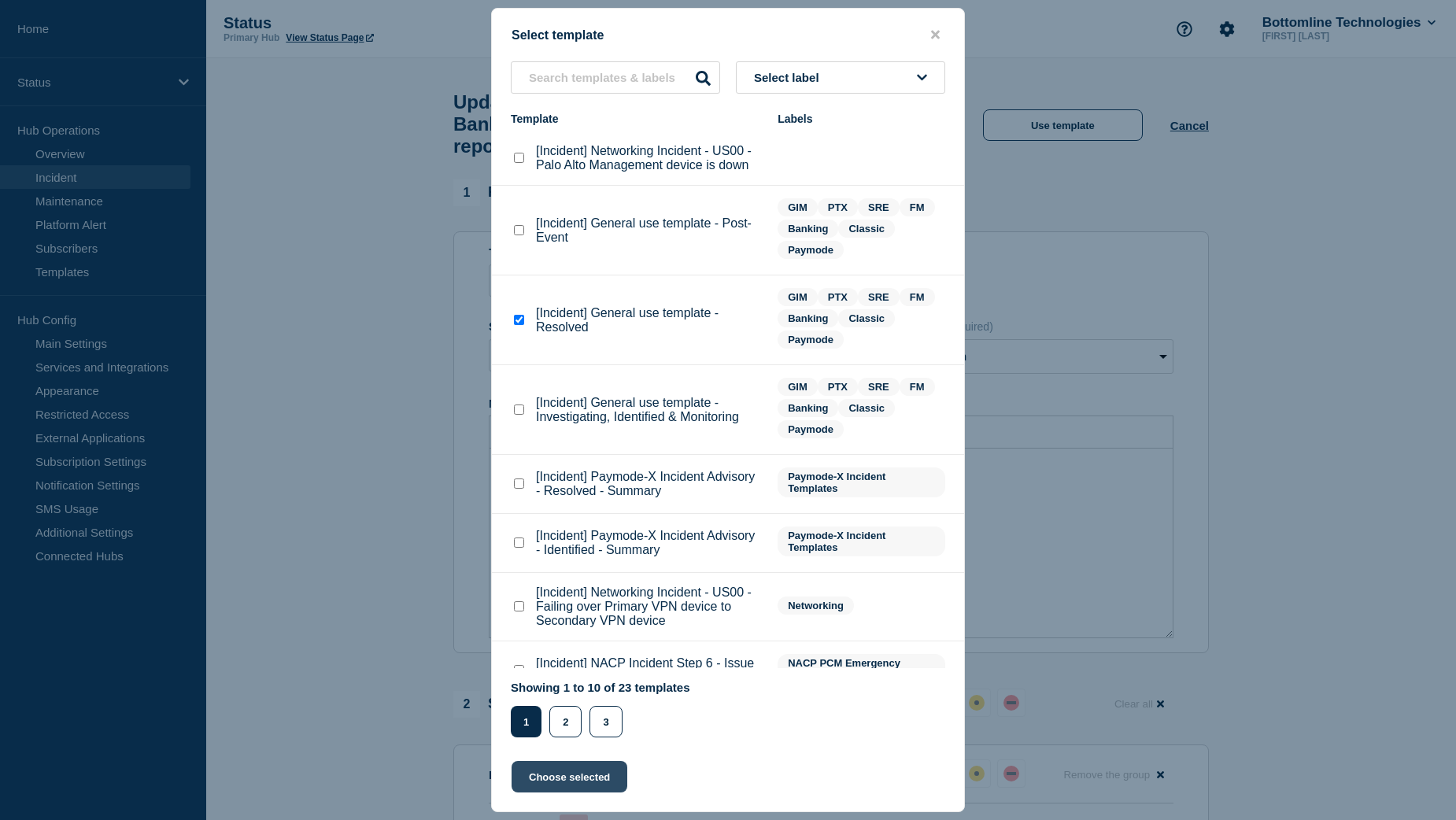 click on "Choose selected" 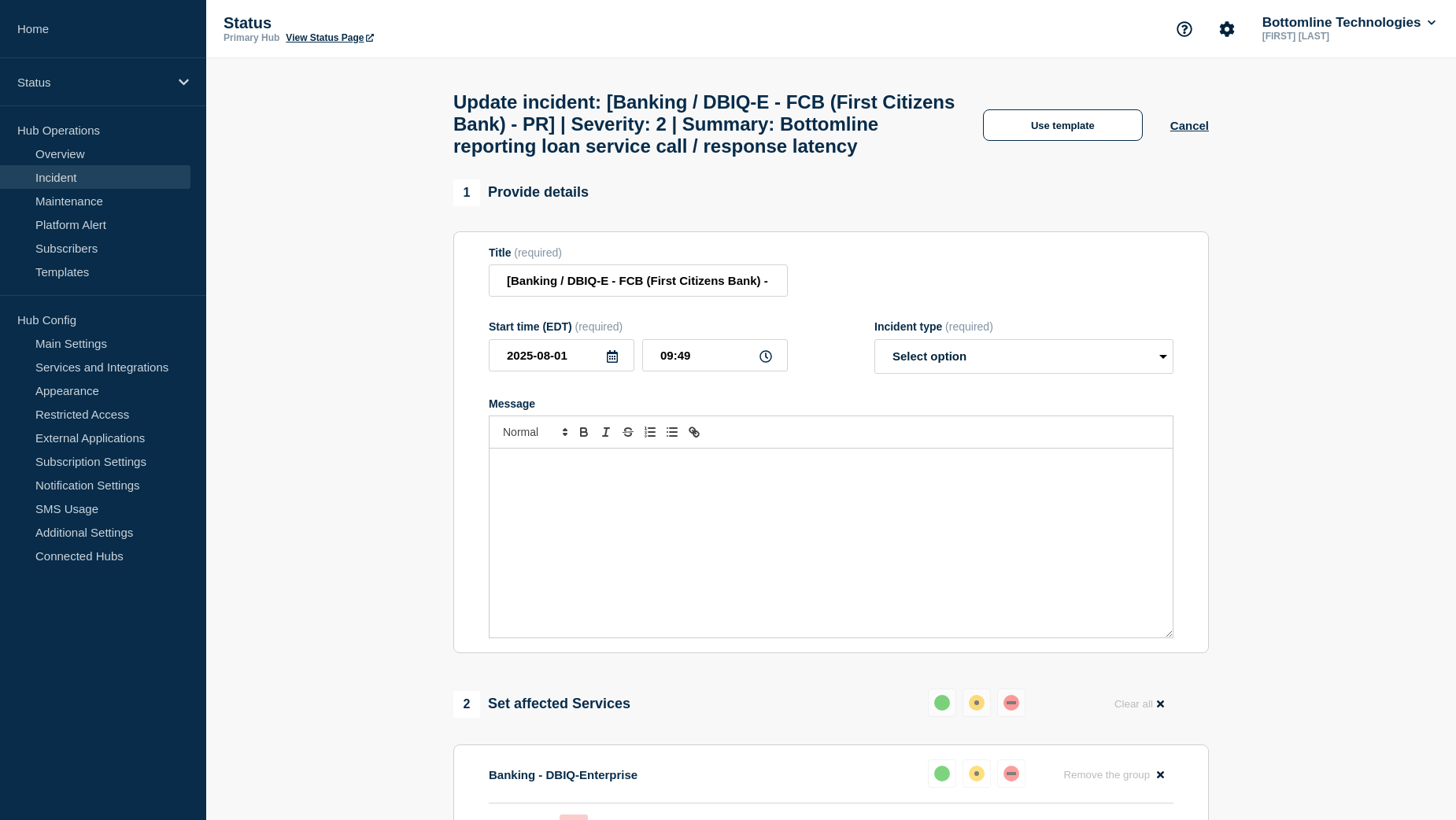 select on "resolved" 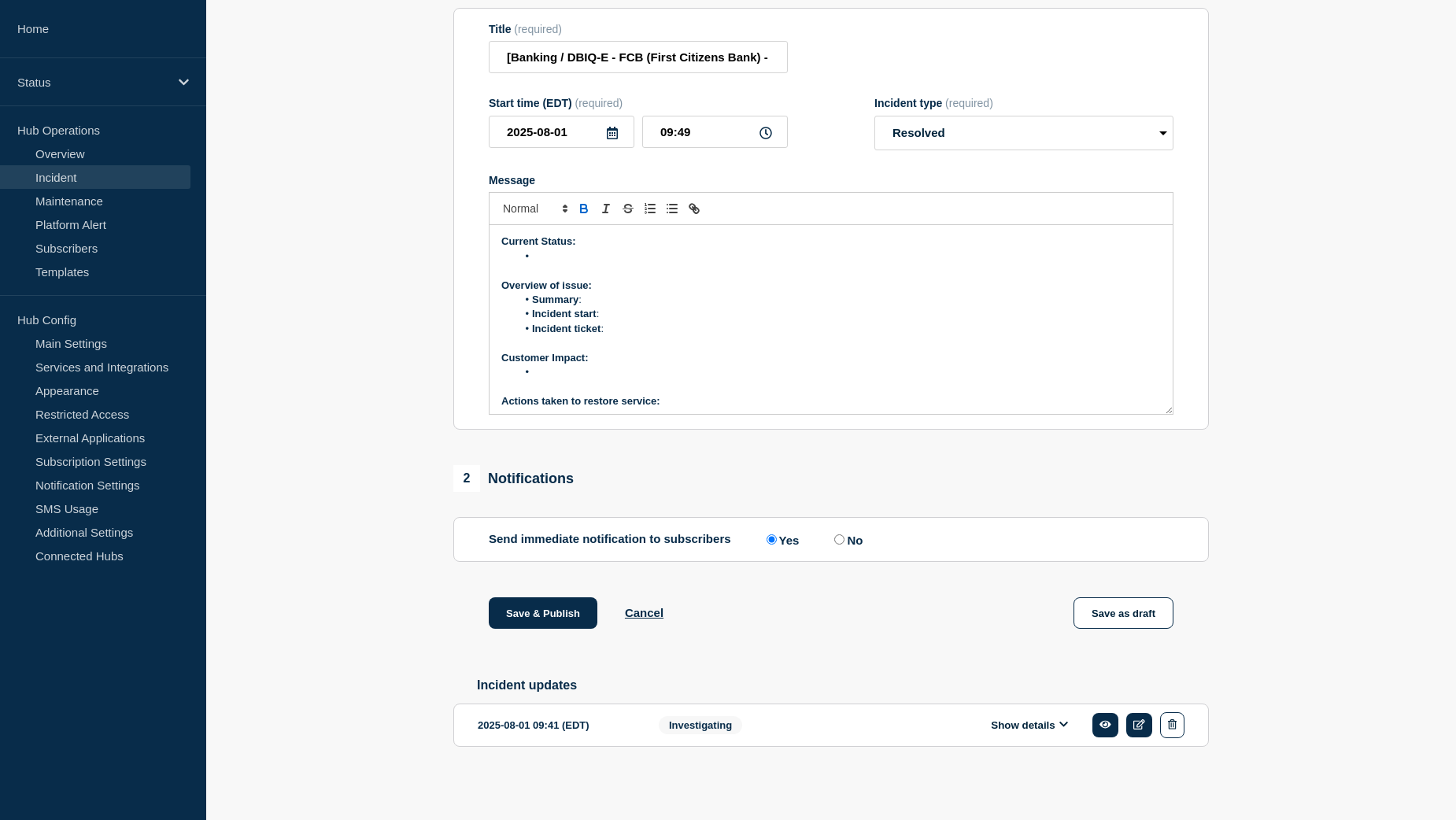 scroll, scrollTop: 265, scrollLeft: 0, axis: vertical 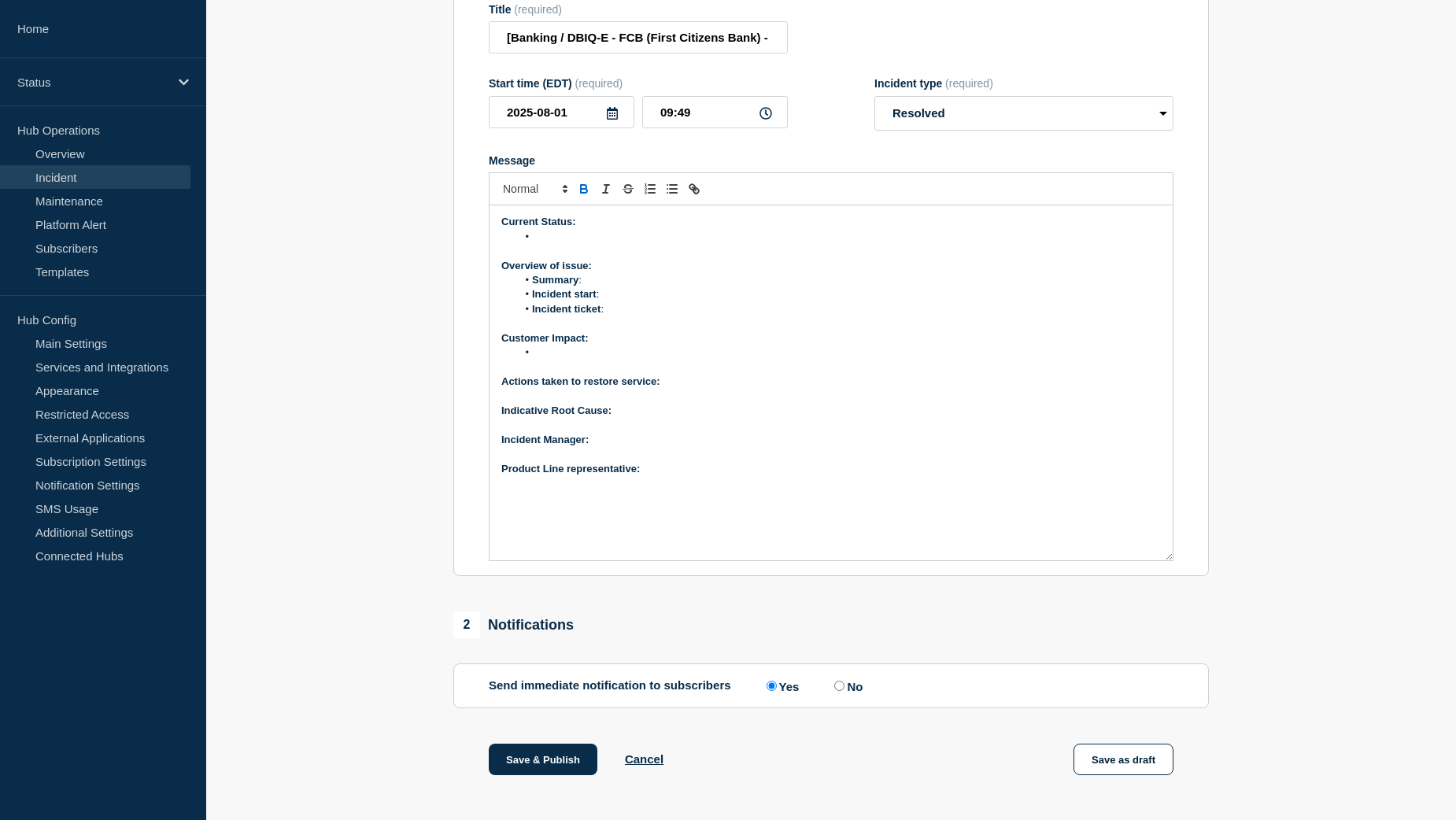 drag, startPoint x: 1170, startPoint y: 403, endPoint x: 1151, endPoint y: 581, distance: 179.01117 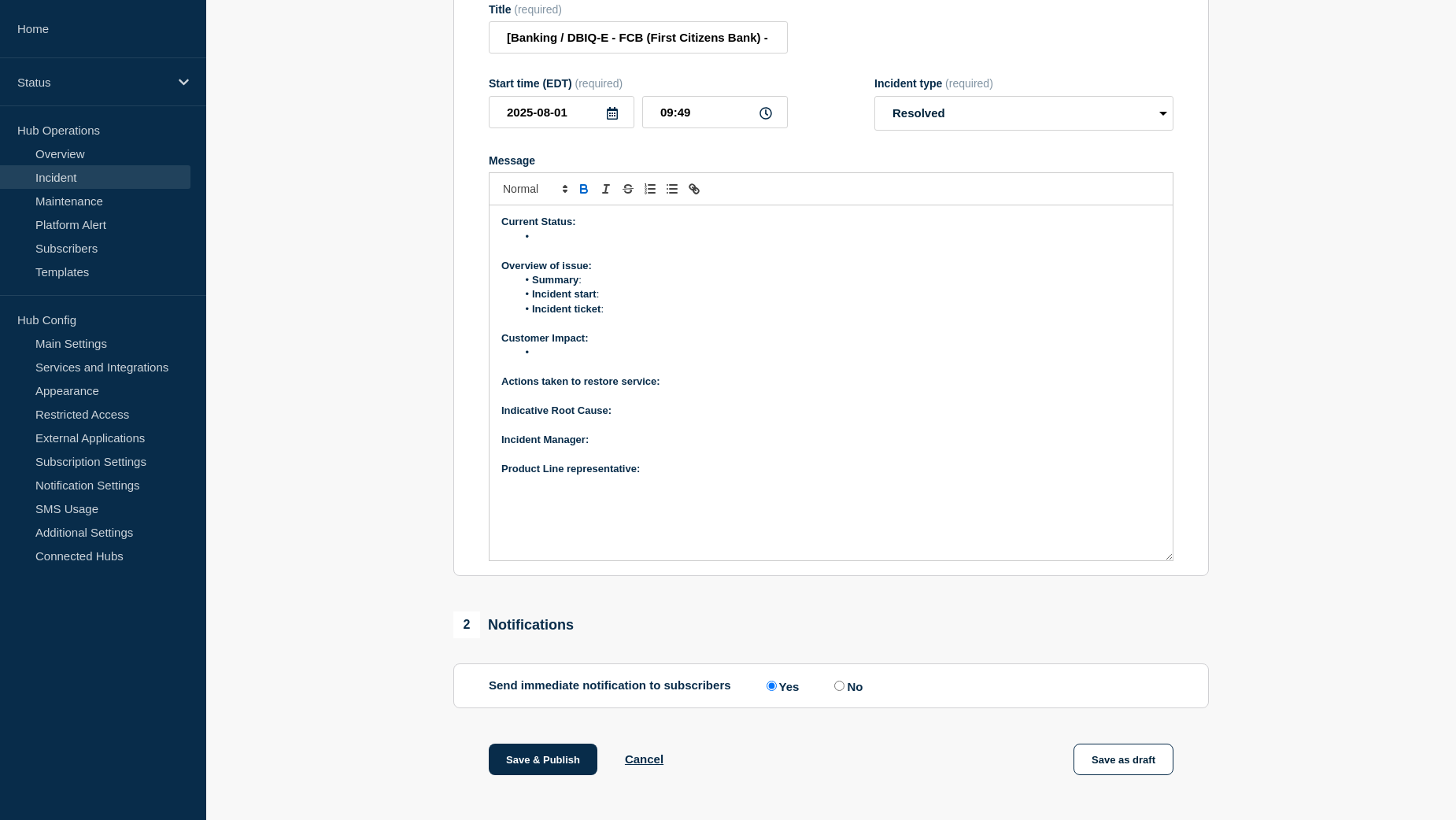click on "Current Status: Overview of issue:  Summary : Incident start : Incident ticket : Customer Impact: Actions taken to restore service: Indicative Root Cause: ﻿Incident Manager: Product Line representative:" at bounding box center [831, 382] 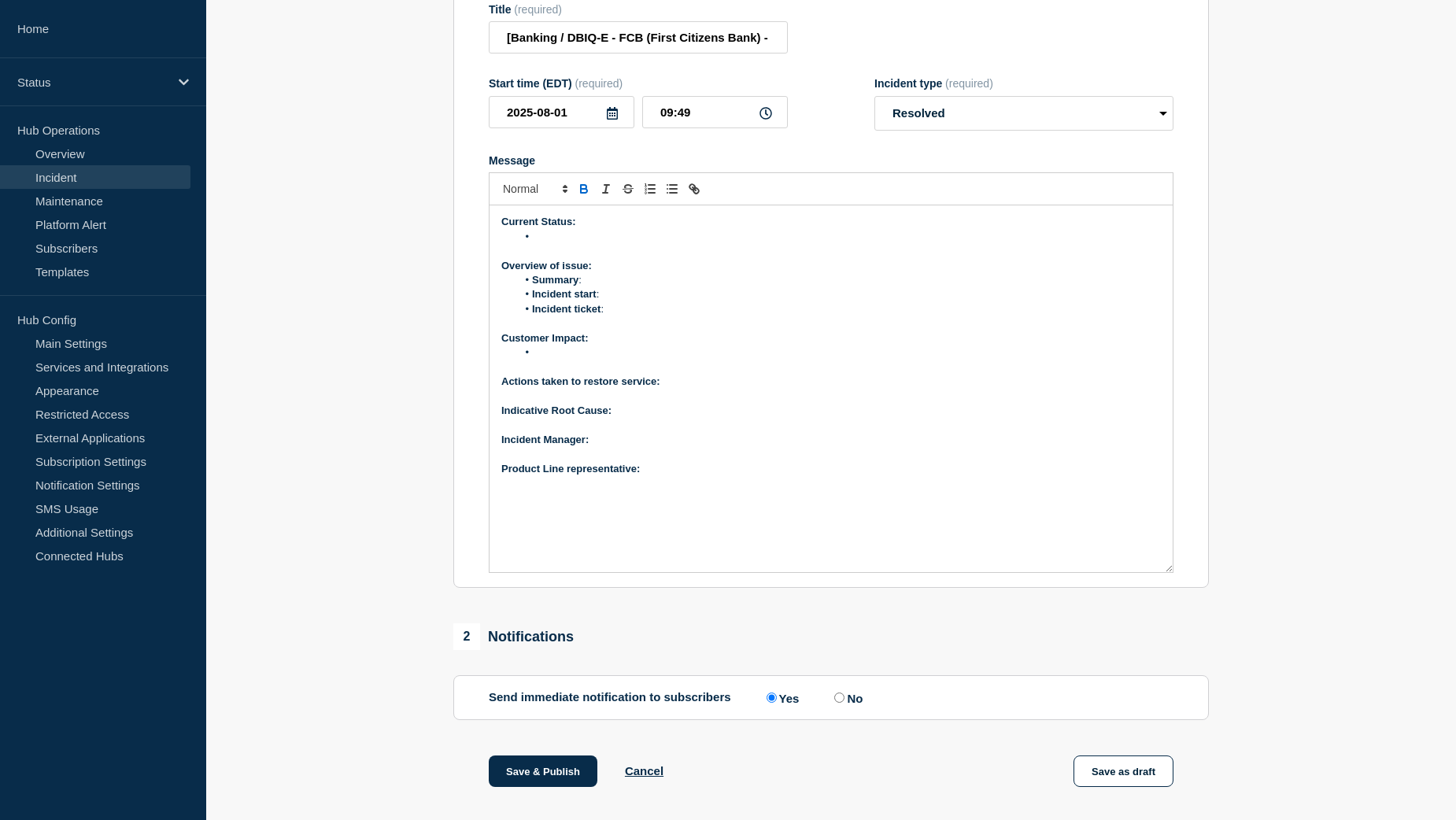 click on "Product Line representative:" at bounding box center (831, 469) 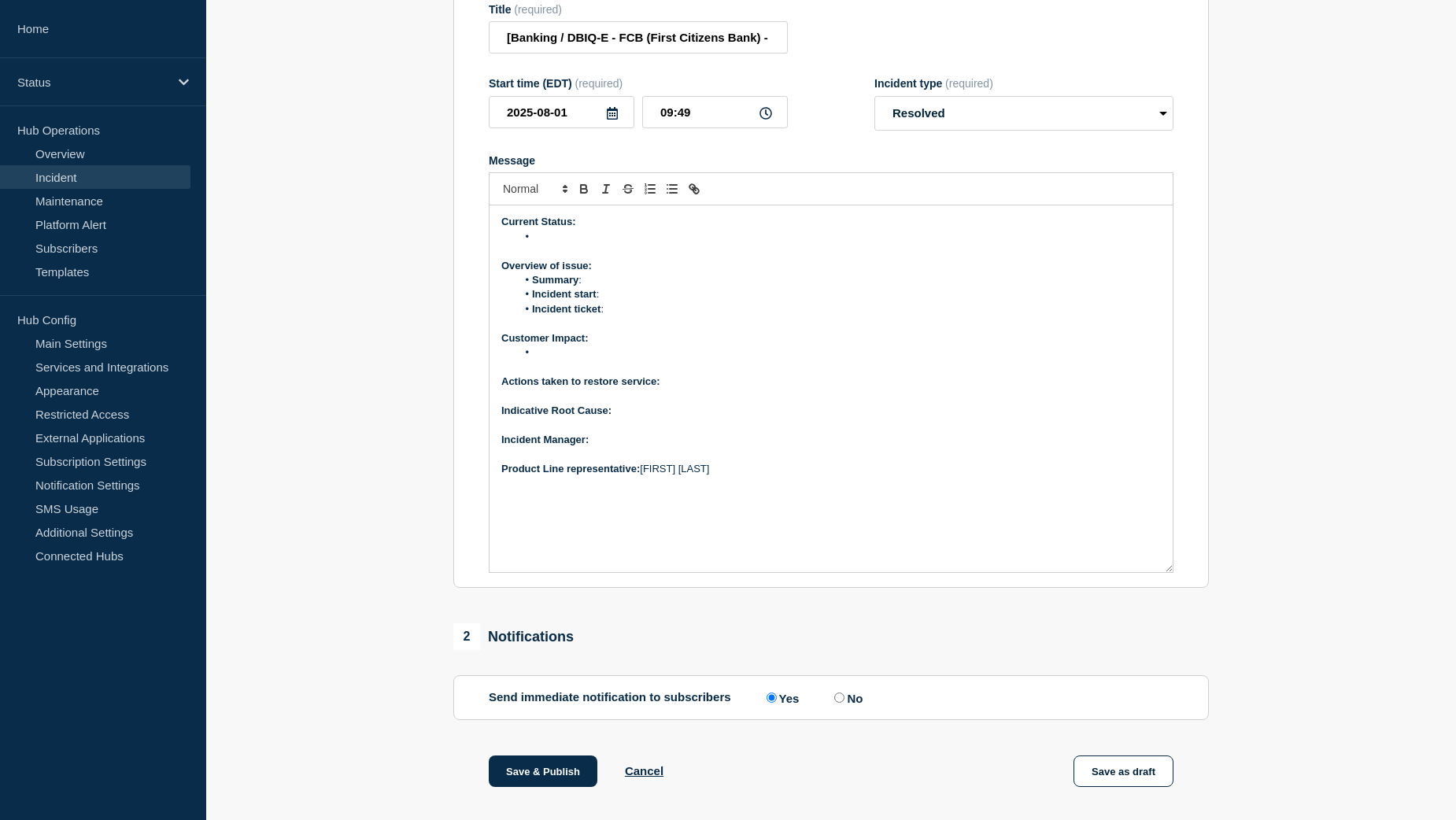 click on "﻿Incident Manager:" at bounding box center (831, 440) 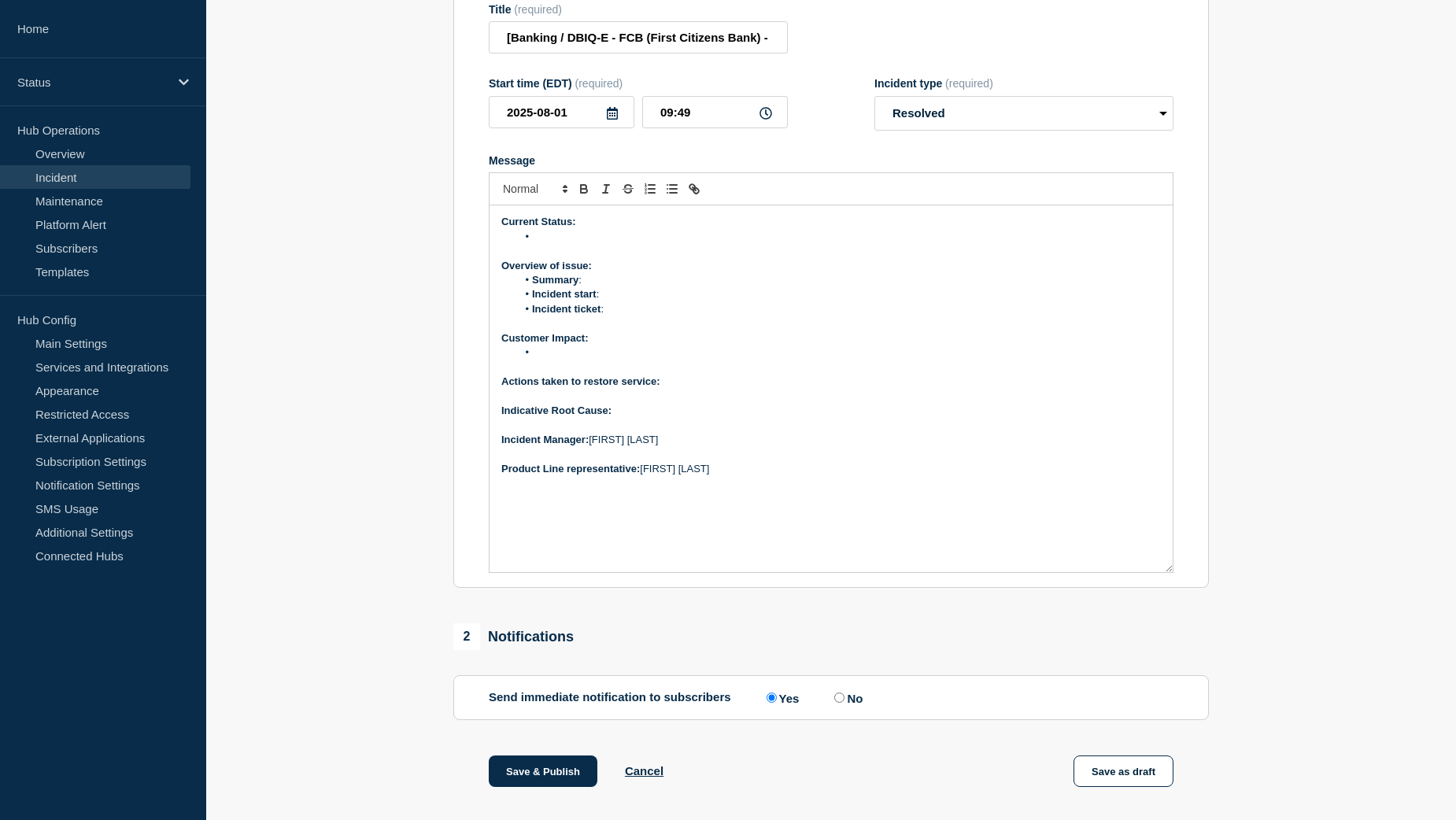 click on "Incident ticket :" at bounding box center [839, 309] 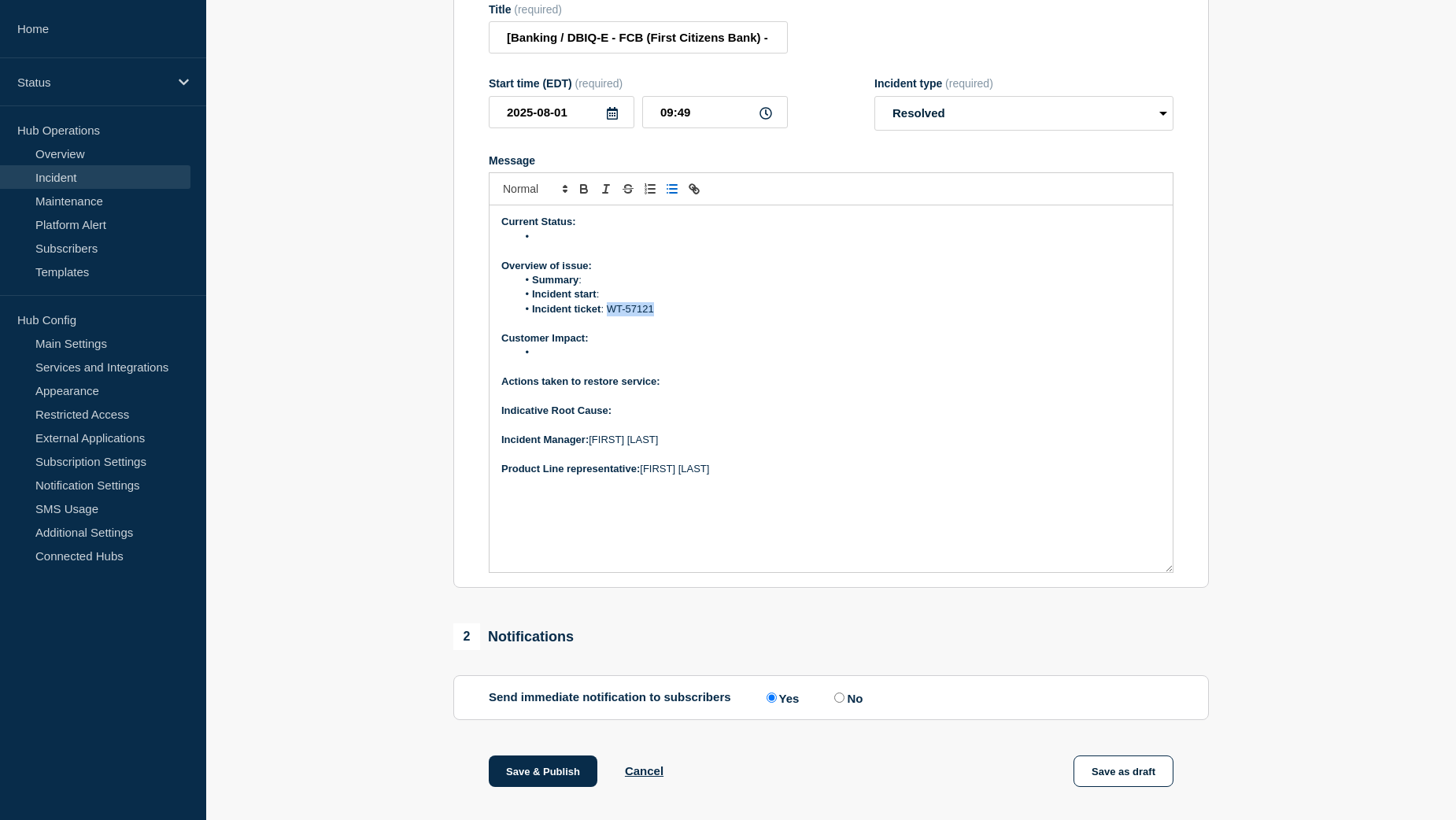 drag, startPoint x: 608, startPoint y: 325, endPoint x: 653, endPoint y: 324, distance: 45.01111 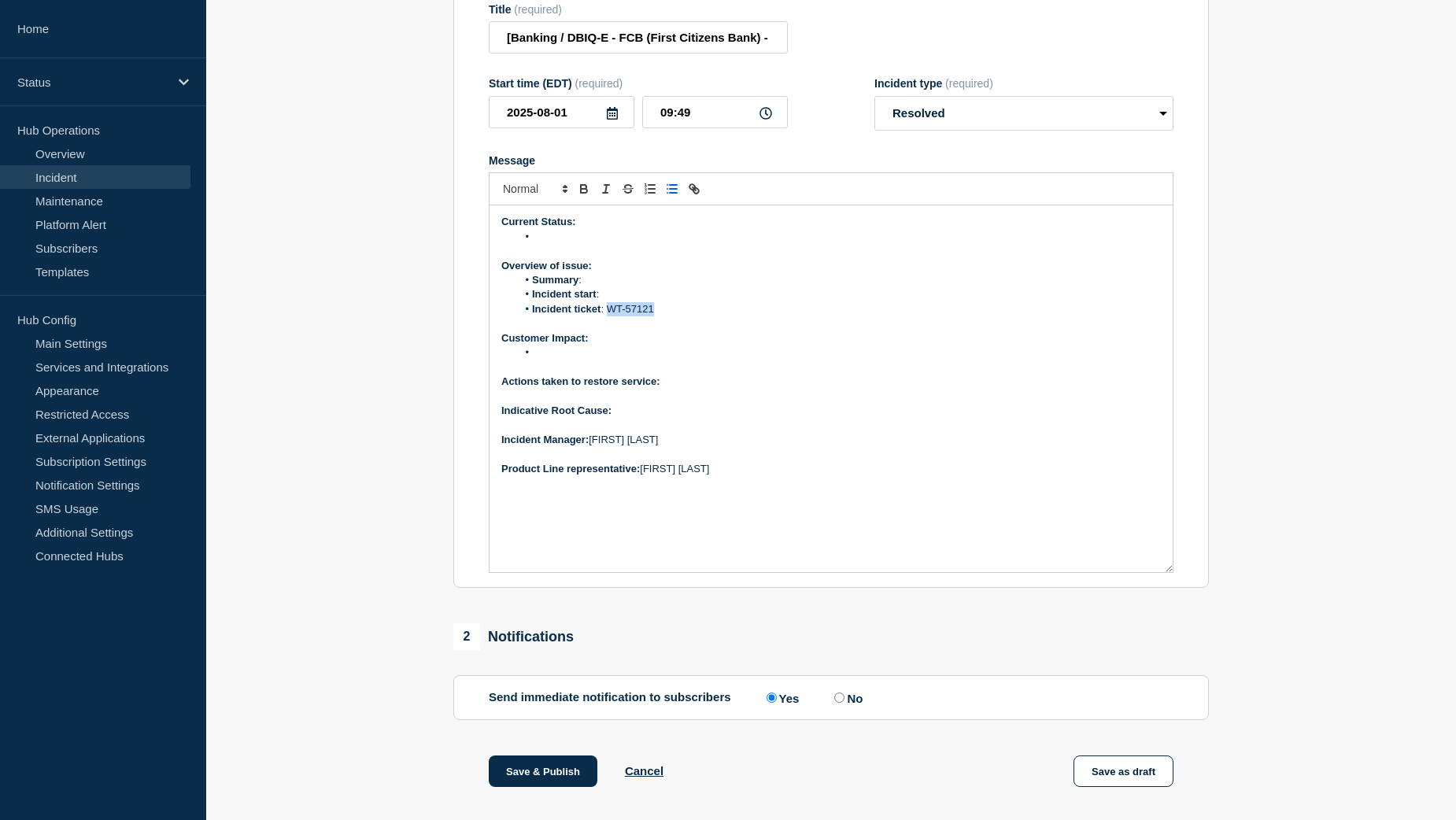 click on "Incident ticket : WT-57121" at bounding box center (839, 309) 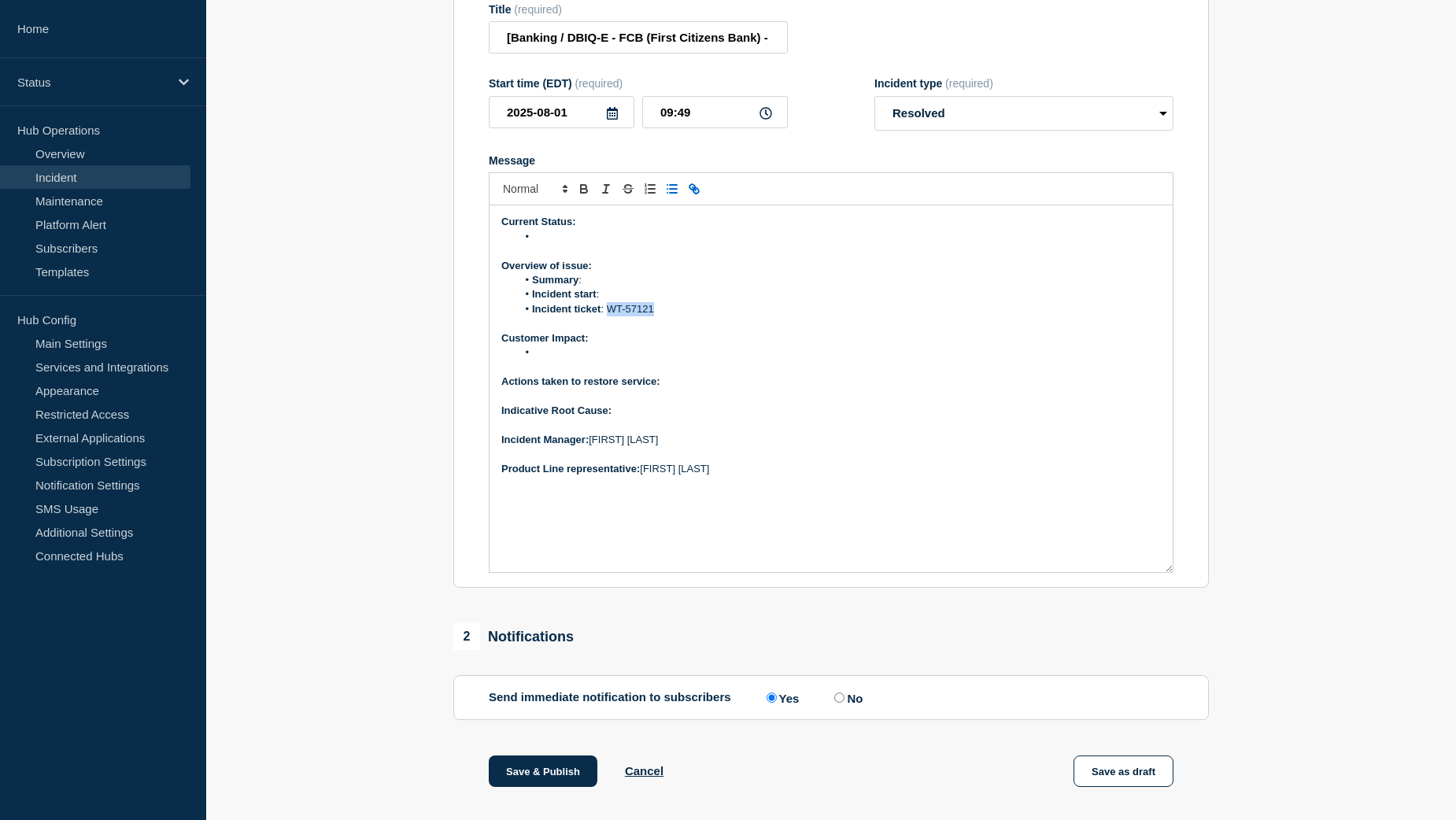 click 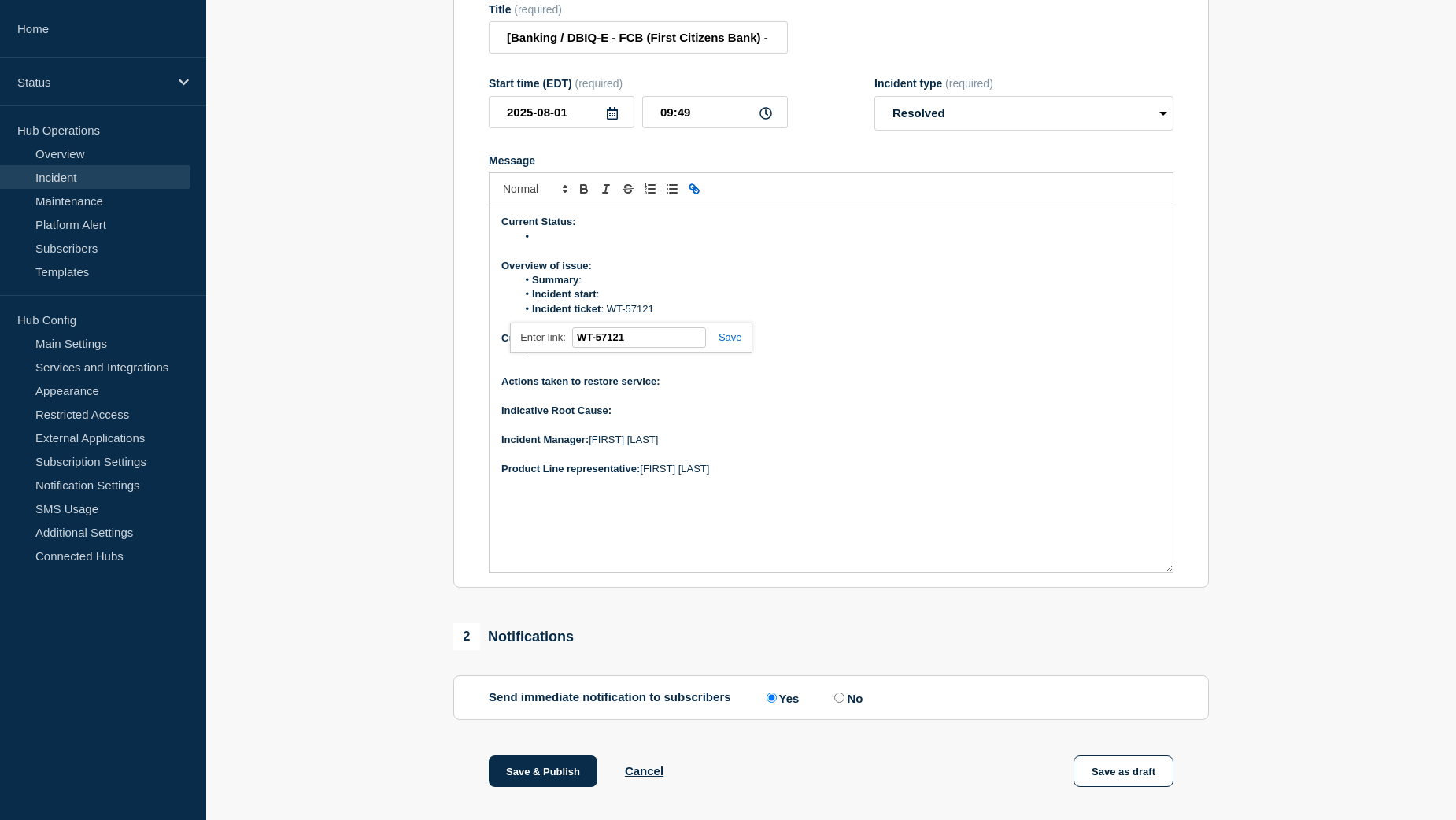 paste on "https://jira.bottomline.tech/browse/" 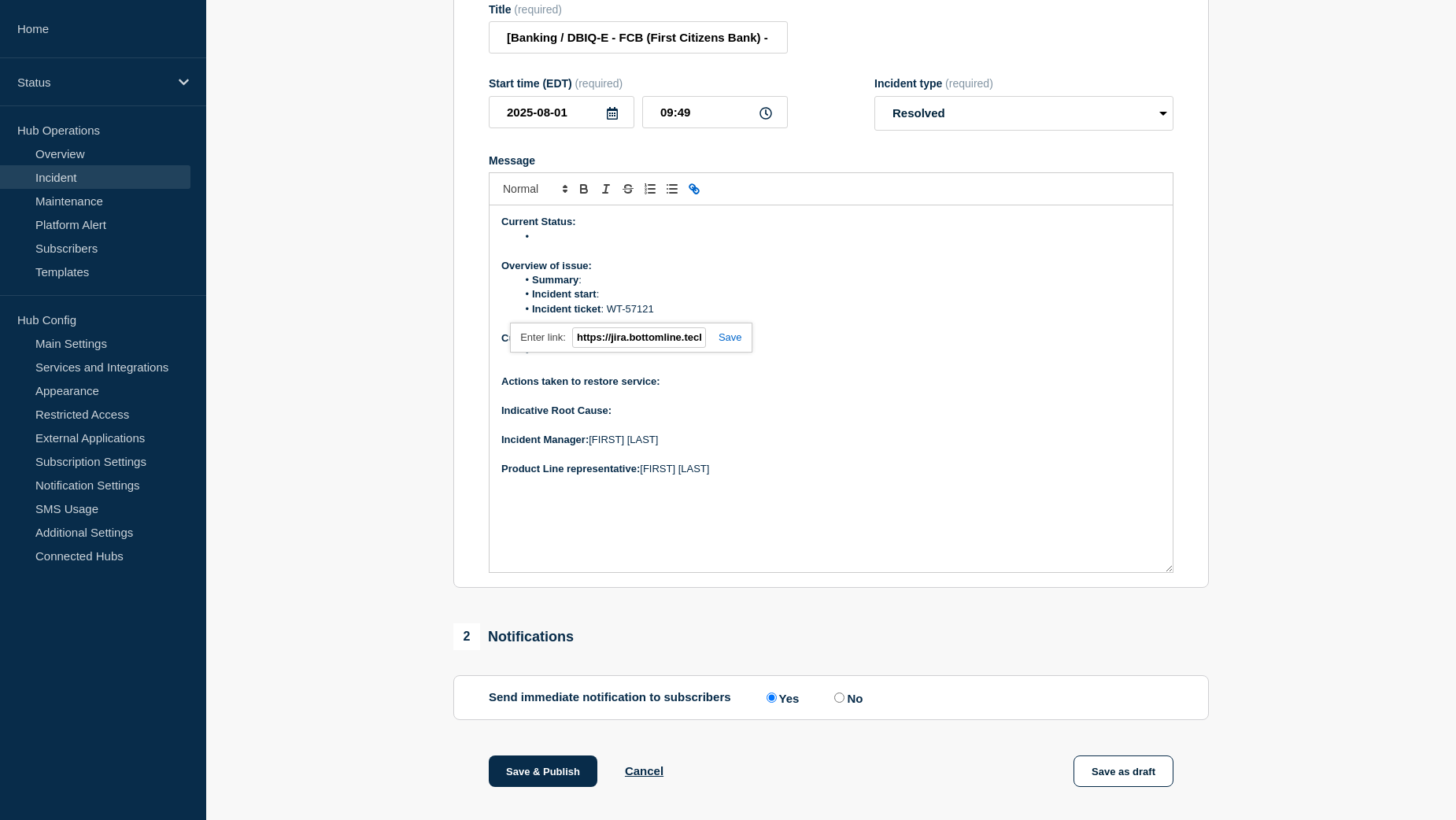 scroll, scrollTop: 0, scrollLeft: 92, axis: horizontal 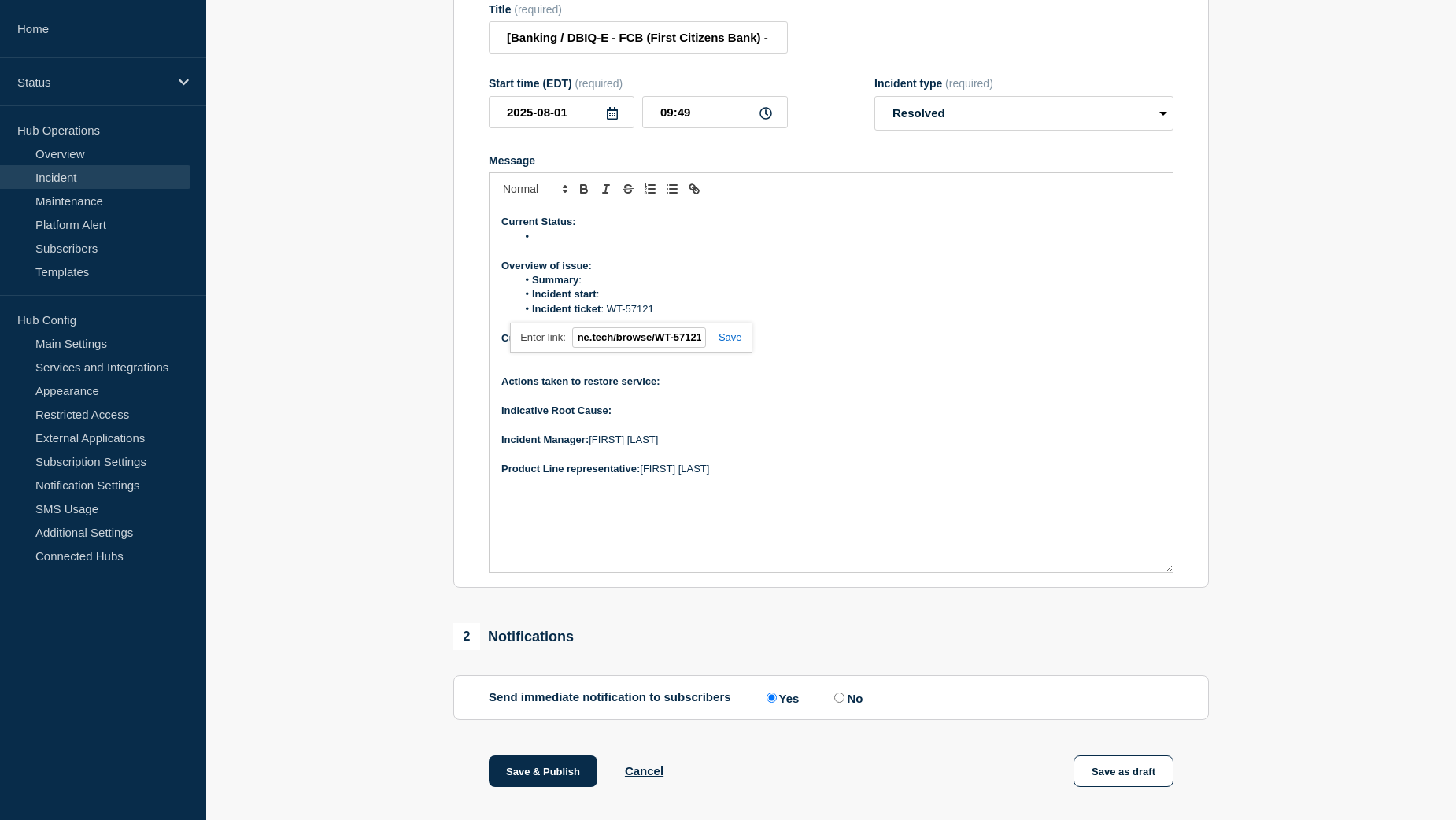 type on "https://jira.bottomline.tech/browse/WT-57121" 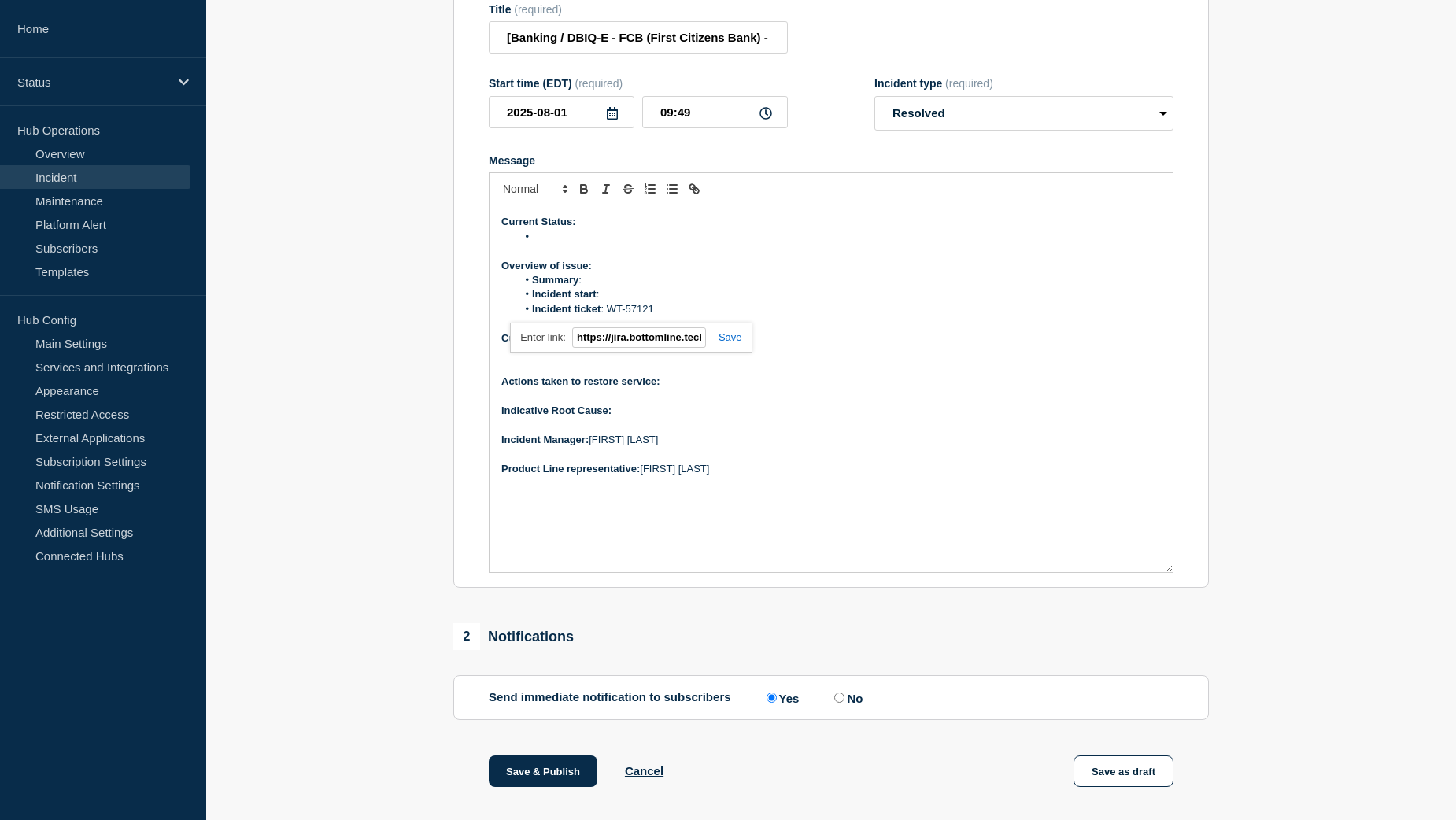 click at bounding box center (724, 337) 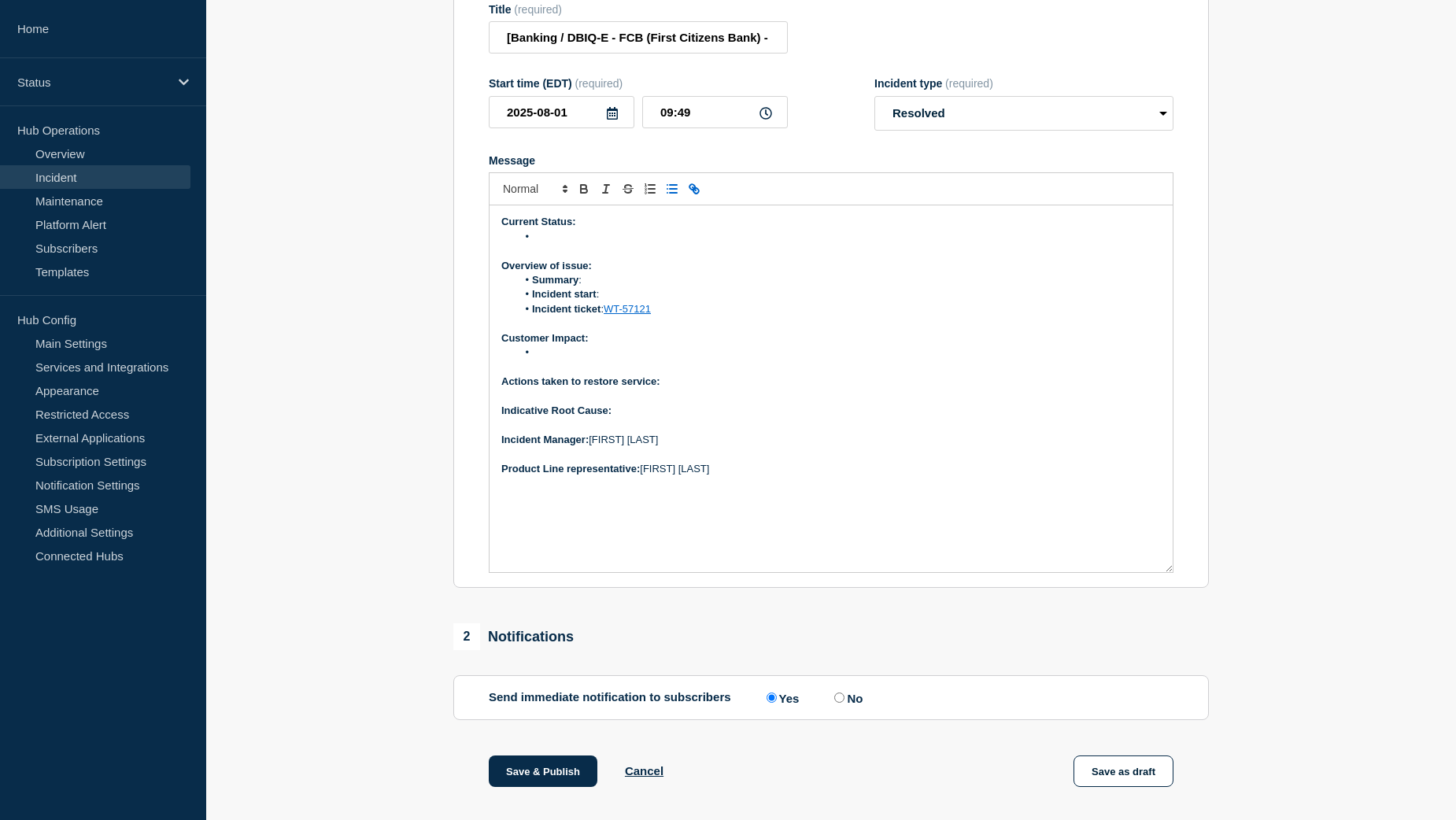 click on "Indicative Root Cause:" at bounding box center [831, 411] 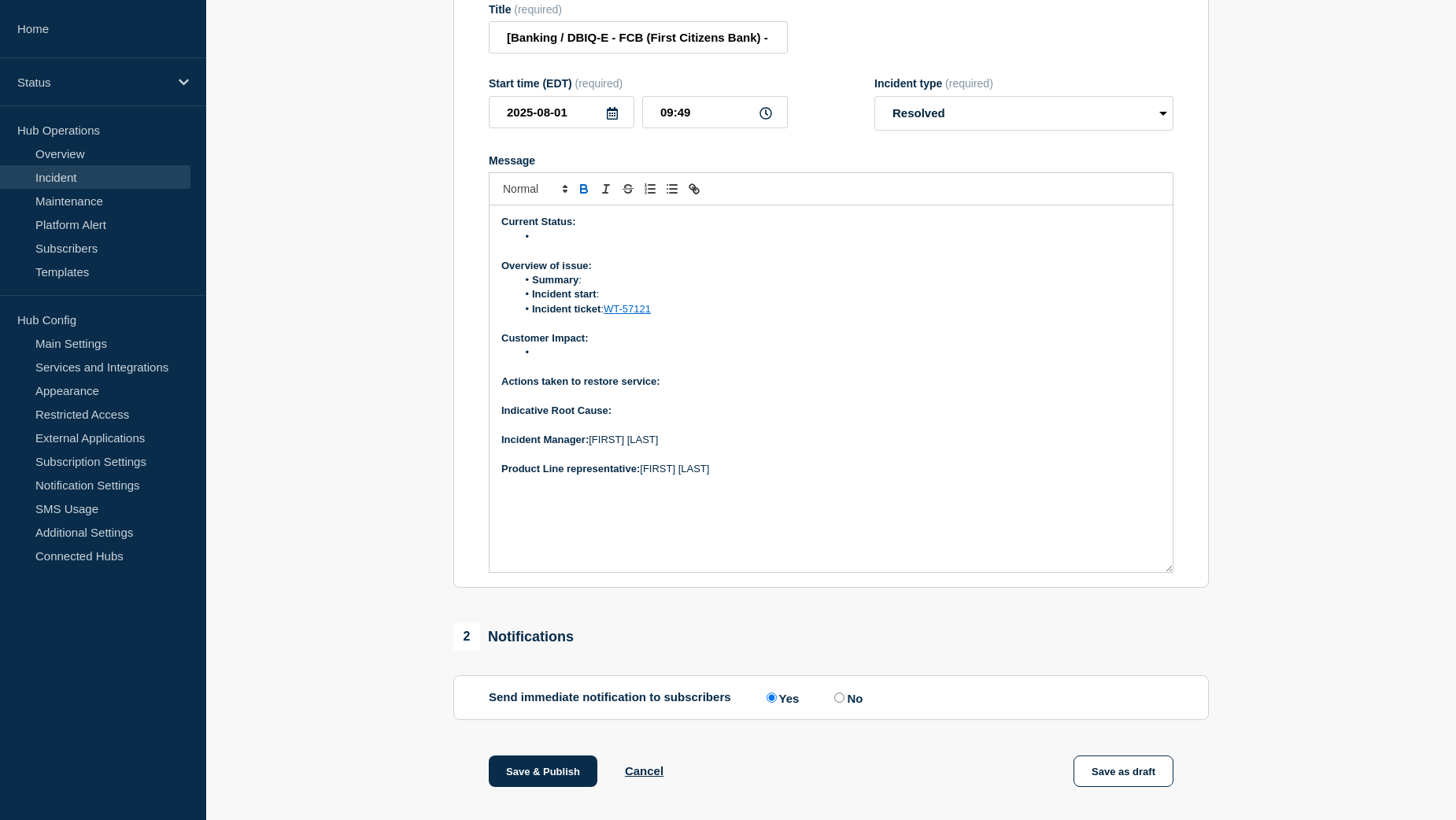click at bounding box center [839, 237] 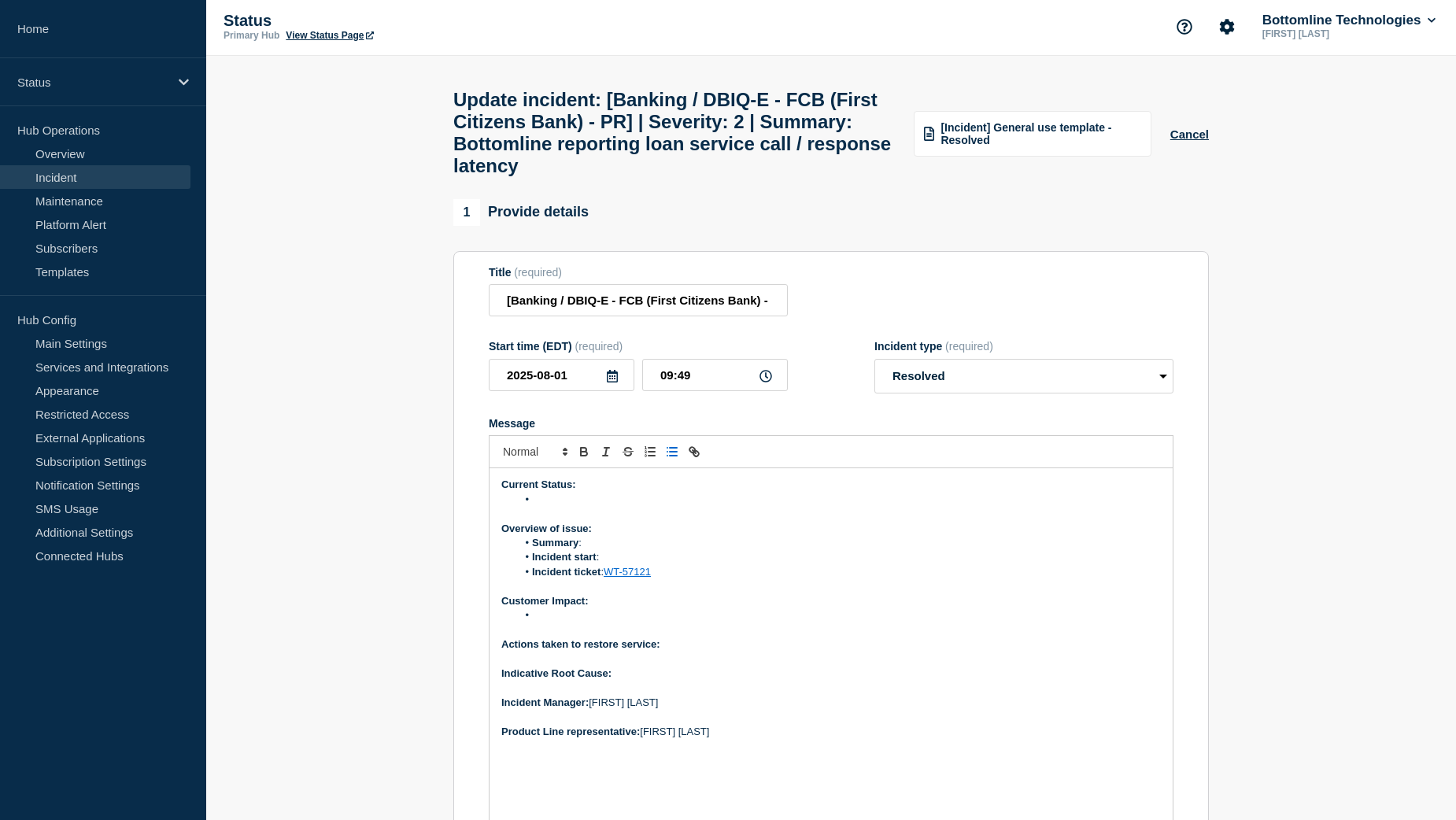 scroll, scrollTop: 0, scrollLeft: 0, axis: both 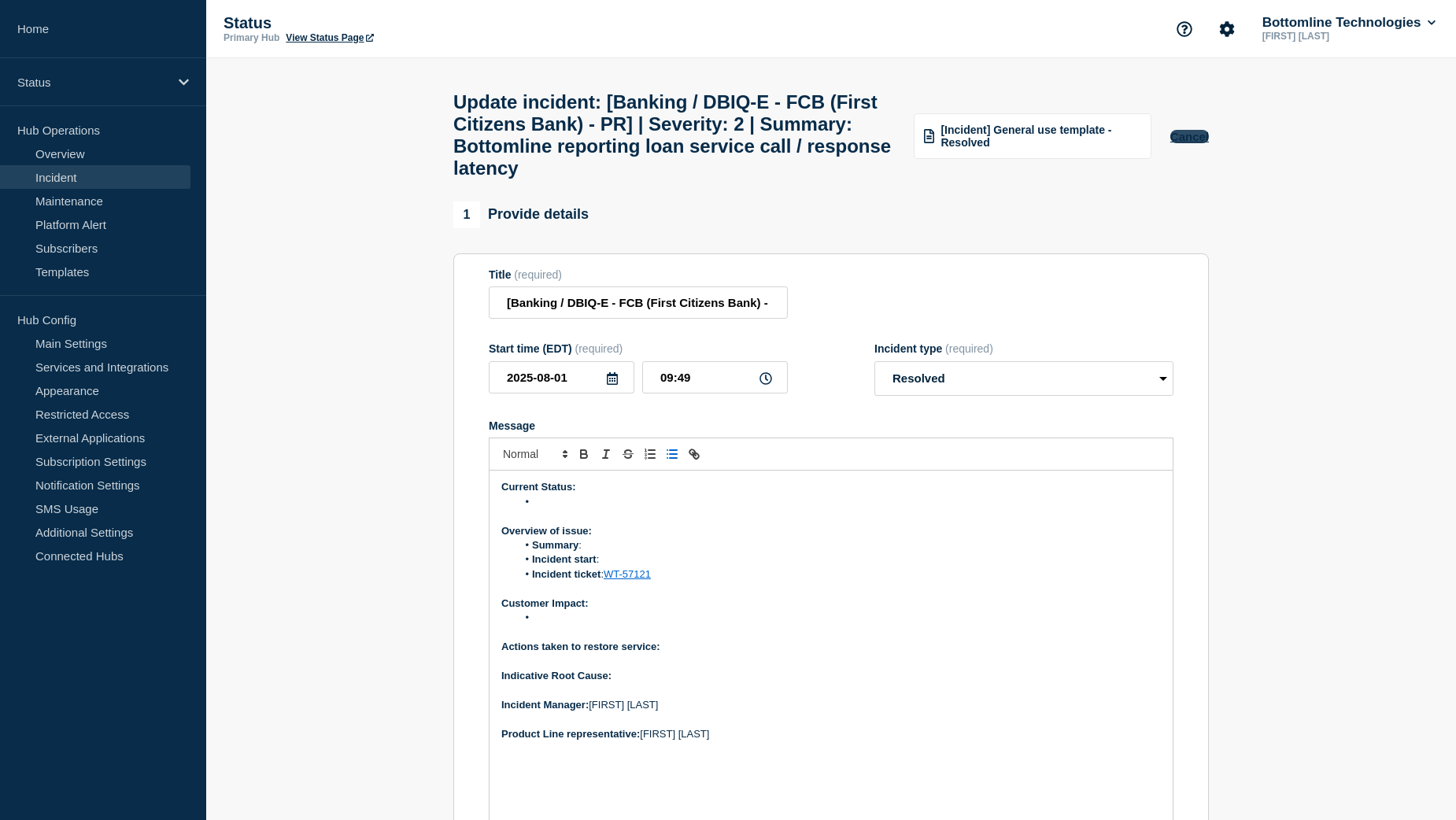 click on "Cancel" at bounding box center [1189, 136] 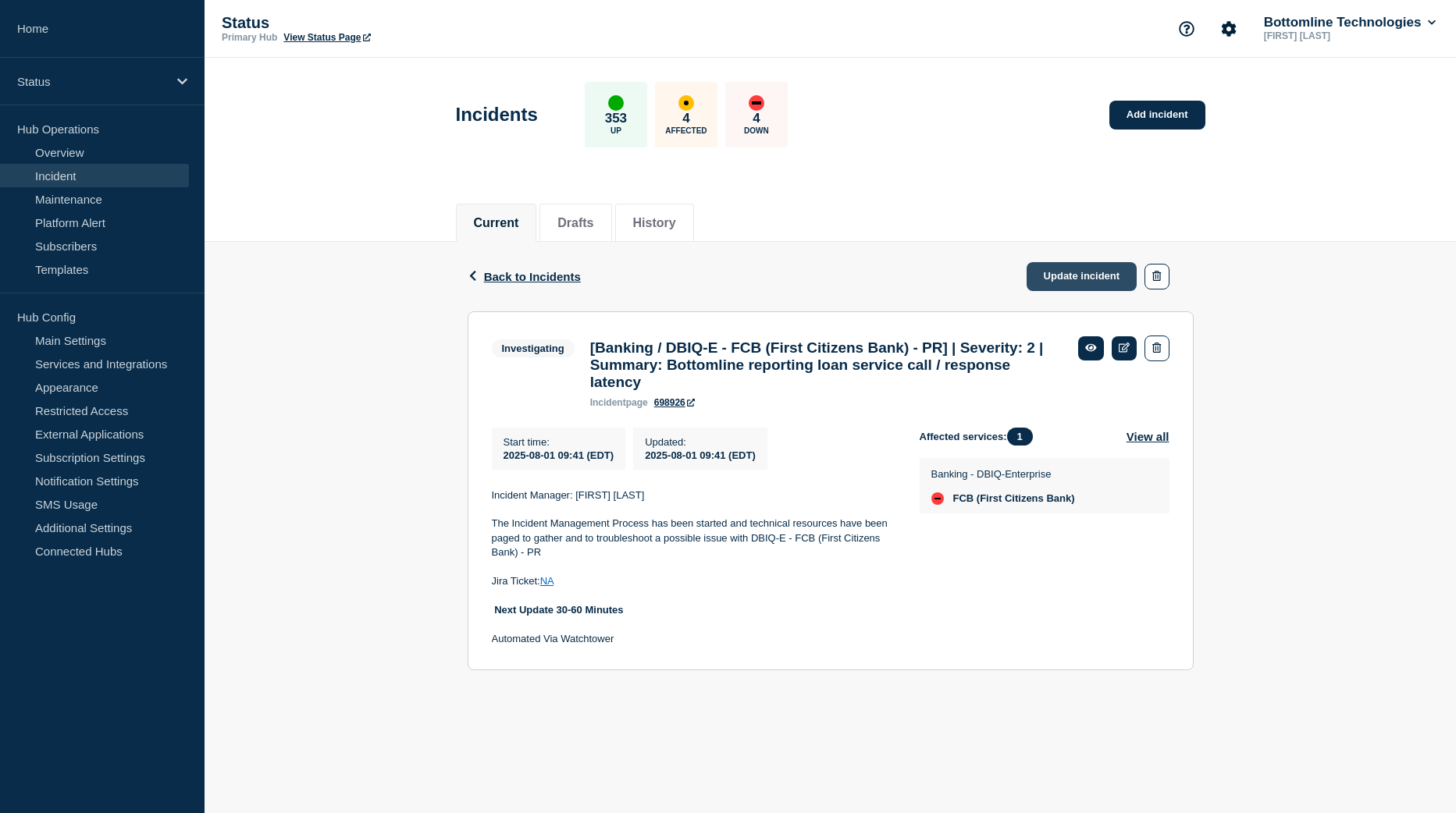 click on "Update incident" 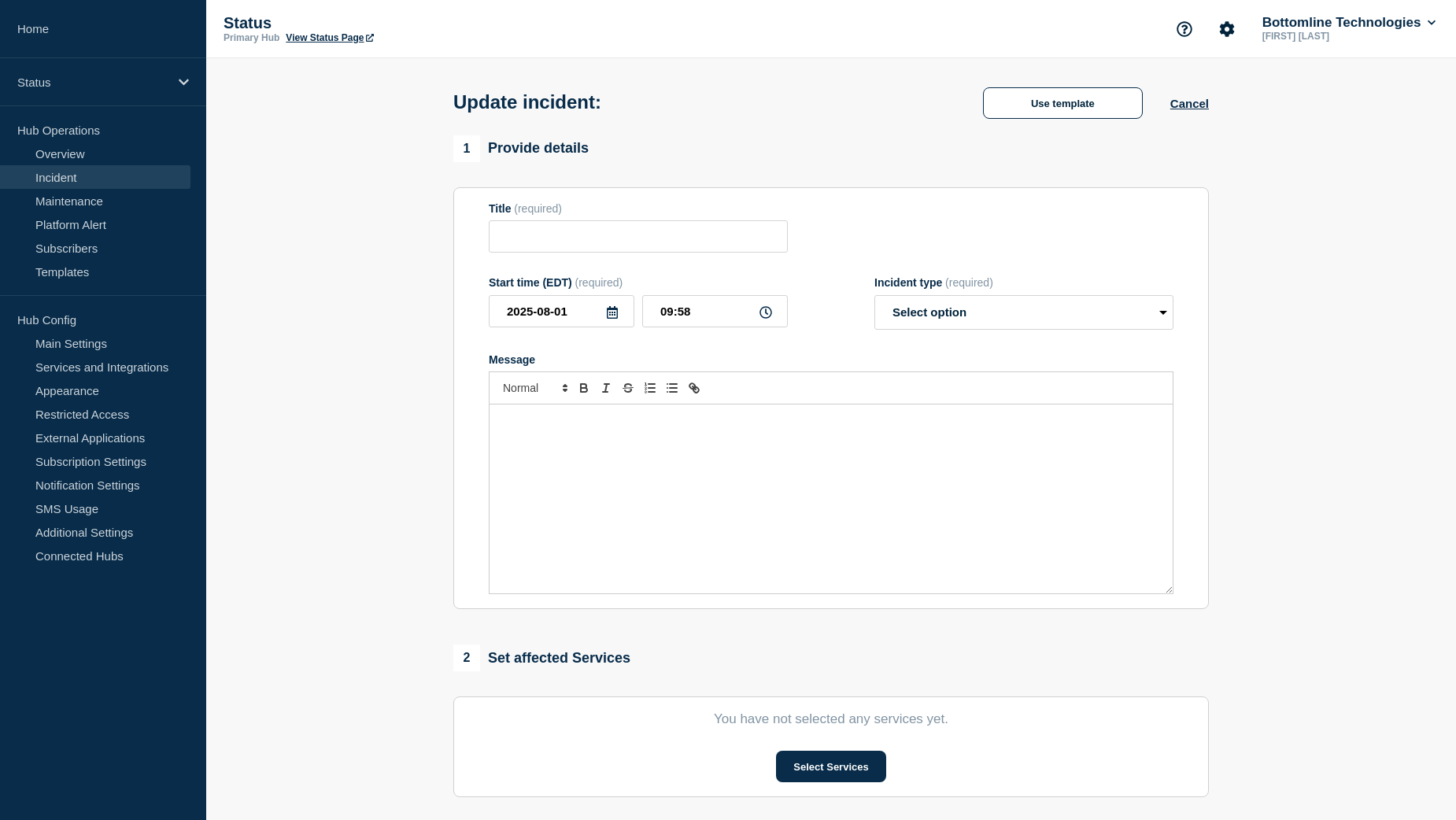 type on "[Banking / DBIQ-E - FCB (First Citizens Bank) - PR] | Severity: 2 | Summary: Bottomline reporting loan service call / response latency" 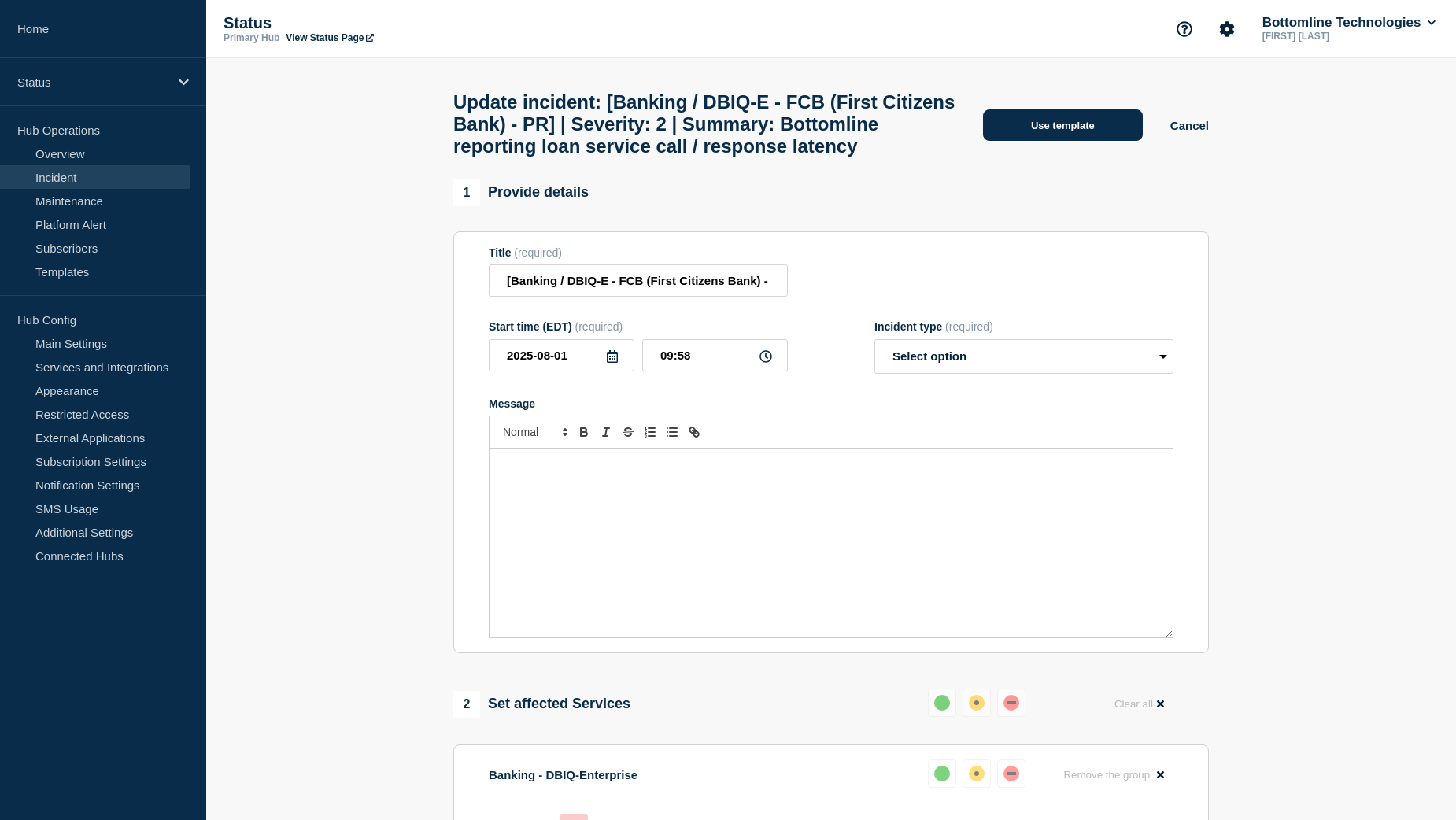 click on "Use template" at bounding box center (1062, 125) 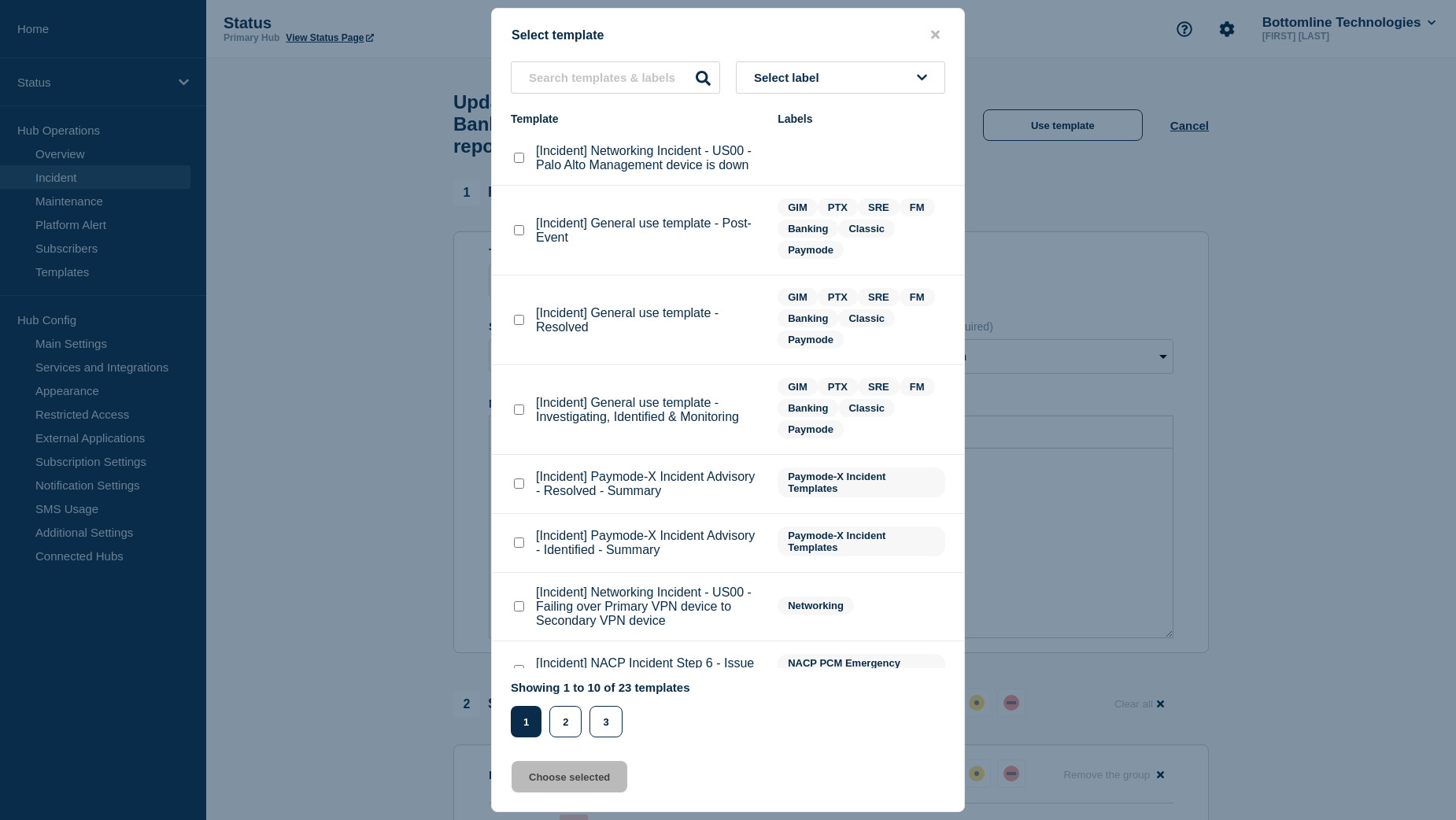 click at bounding box center [519, 409] 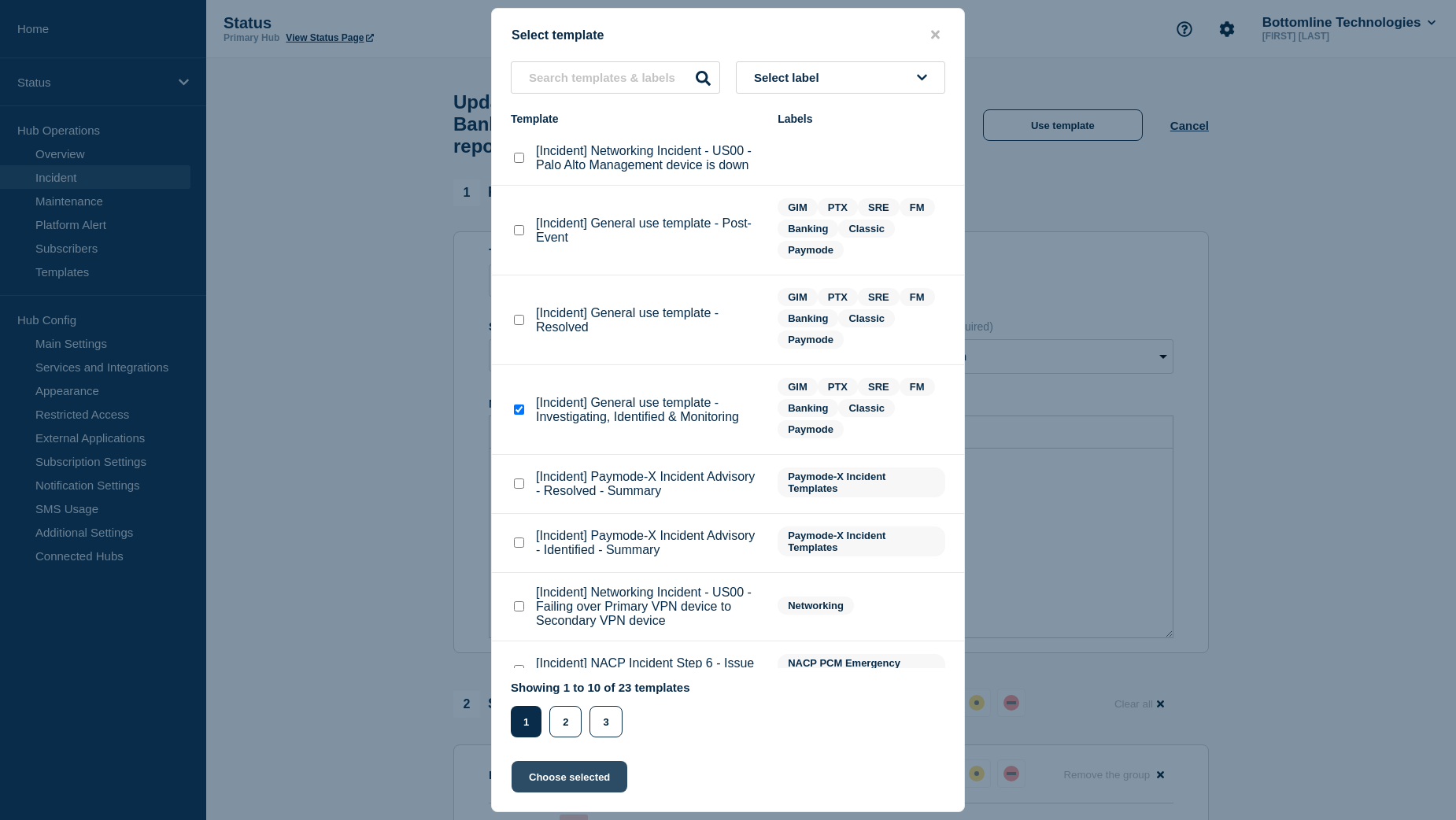 click on "Choose selected" 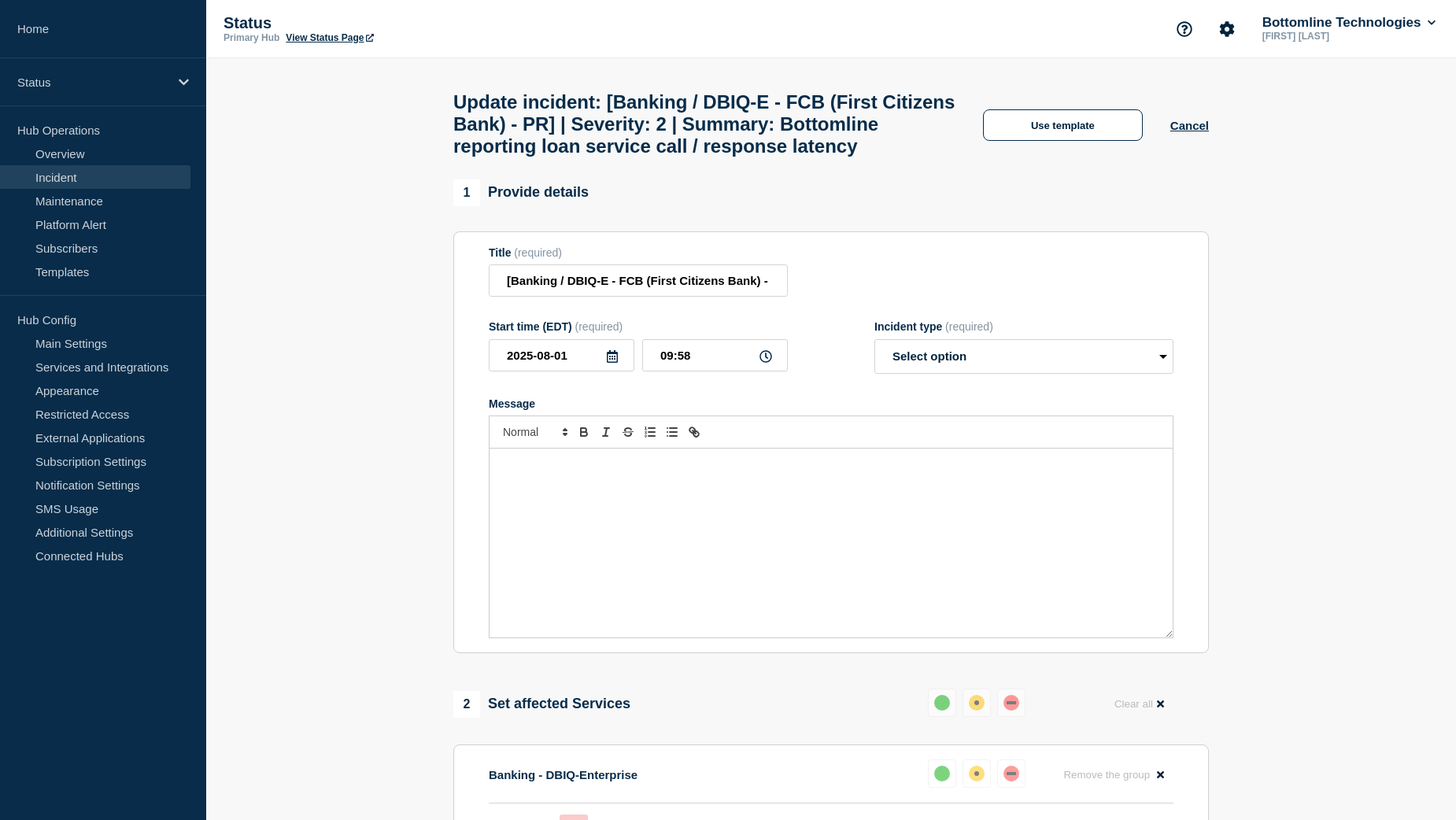 select on "investigating" 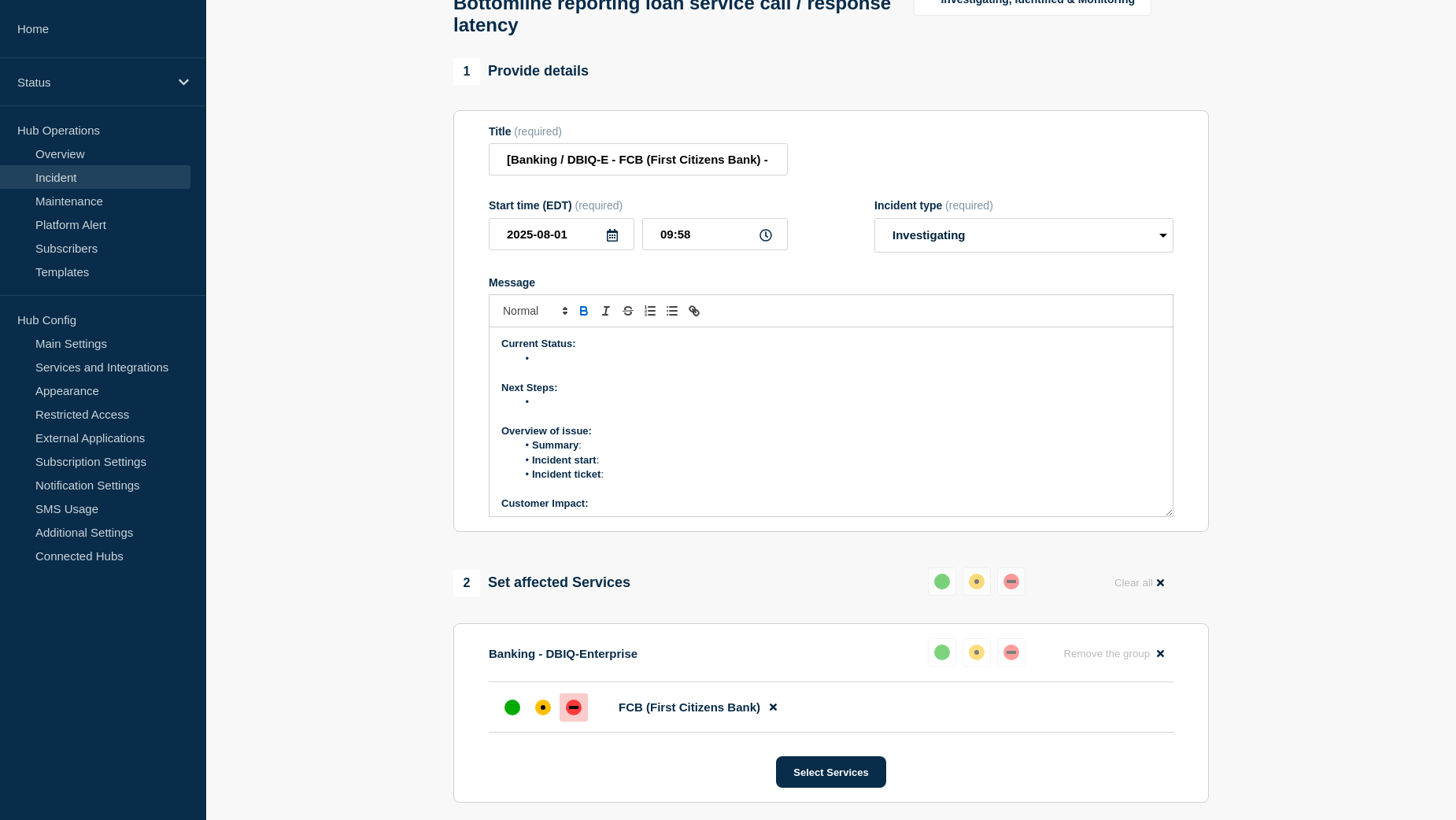 scroll, scrollTop: 157, scrollLeft: 0, axis: vertical 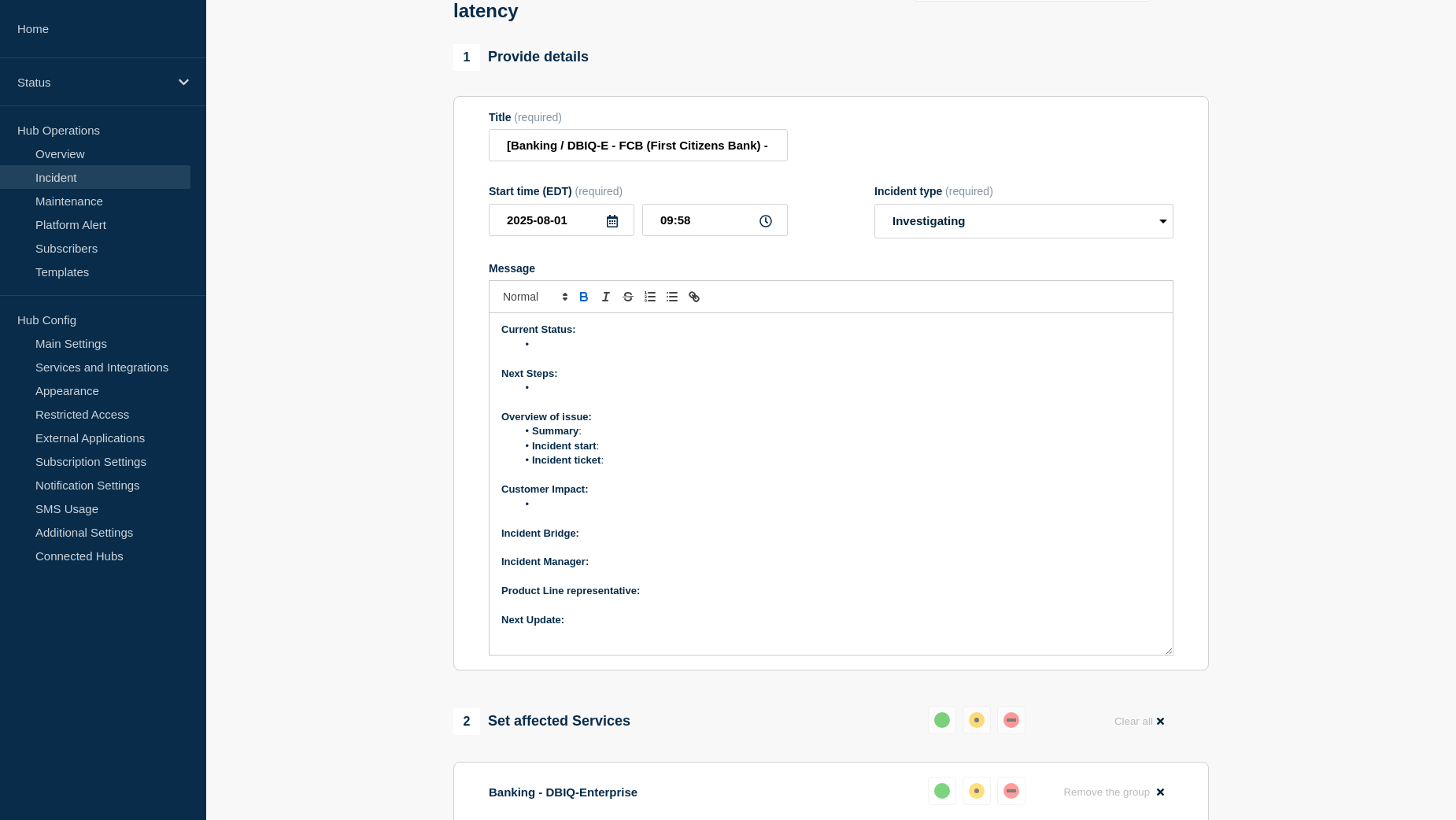 drag, startPoint x: 1167, startPoint y: 510, endPoint x: 1166, endPoint y: 663, distance: 153.00327 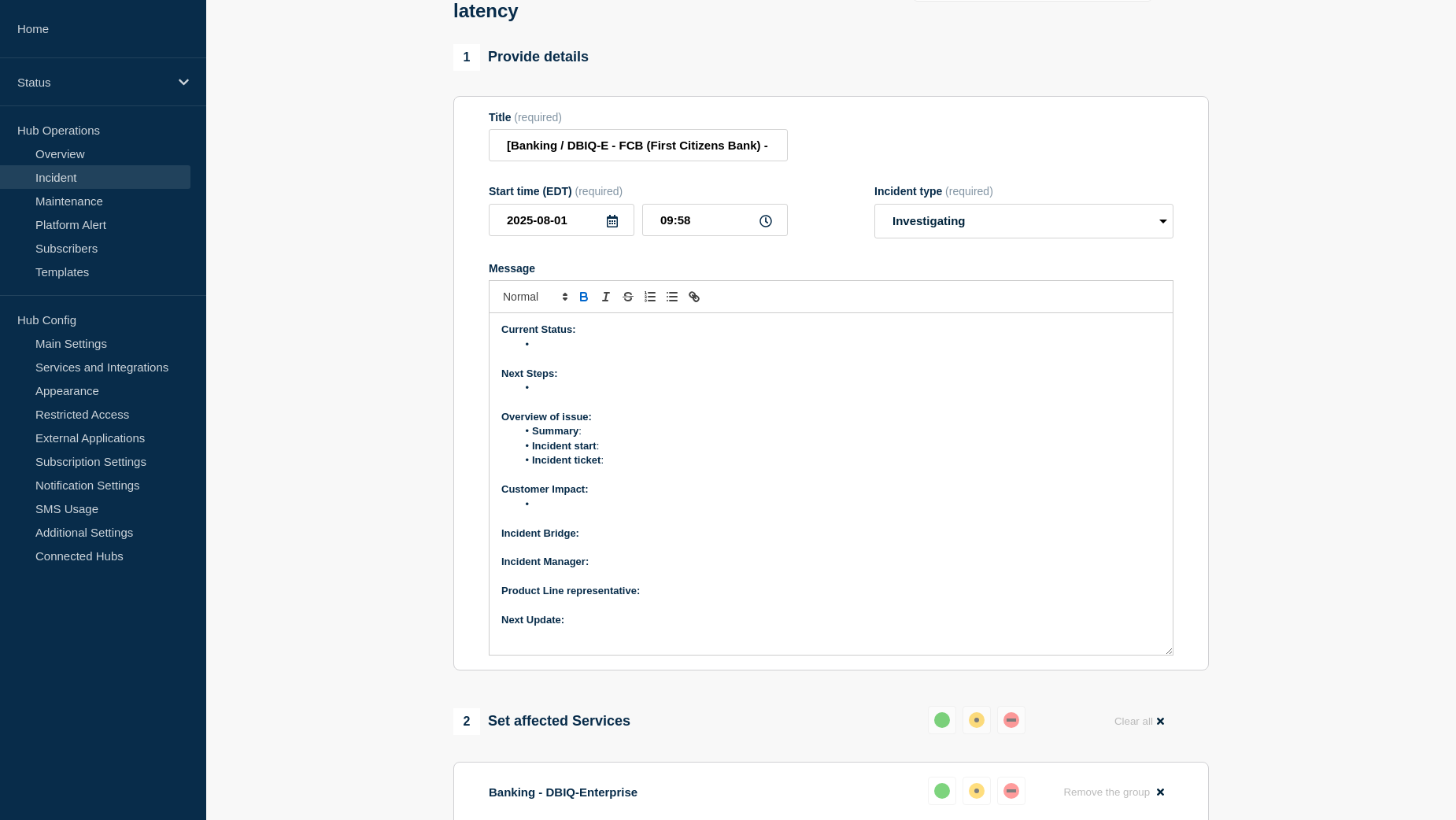 click on "Current Status: Next Steps: Overview of issue:  Summary : Incident start : Incident ticket : Customer Impact: Incident Bridge: Incident Manager: Product Line representative: Next Update:" at bounding box center (831, 484) 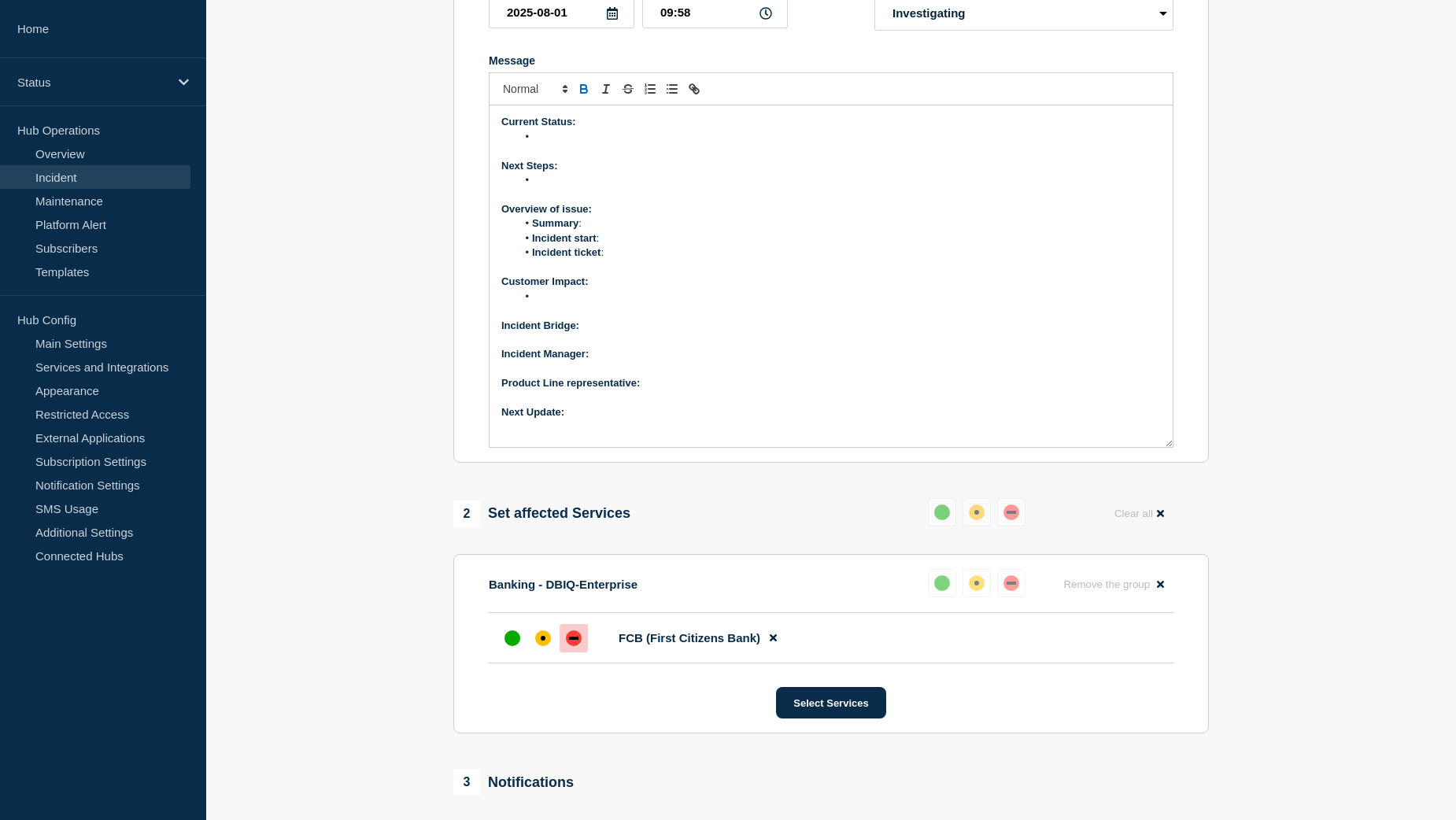 scroll, scrollTop: 393, scrollLeft: 0, axis: vertical 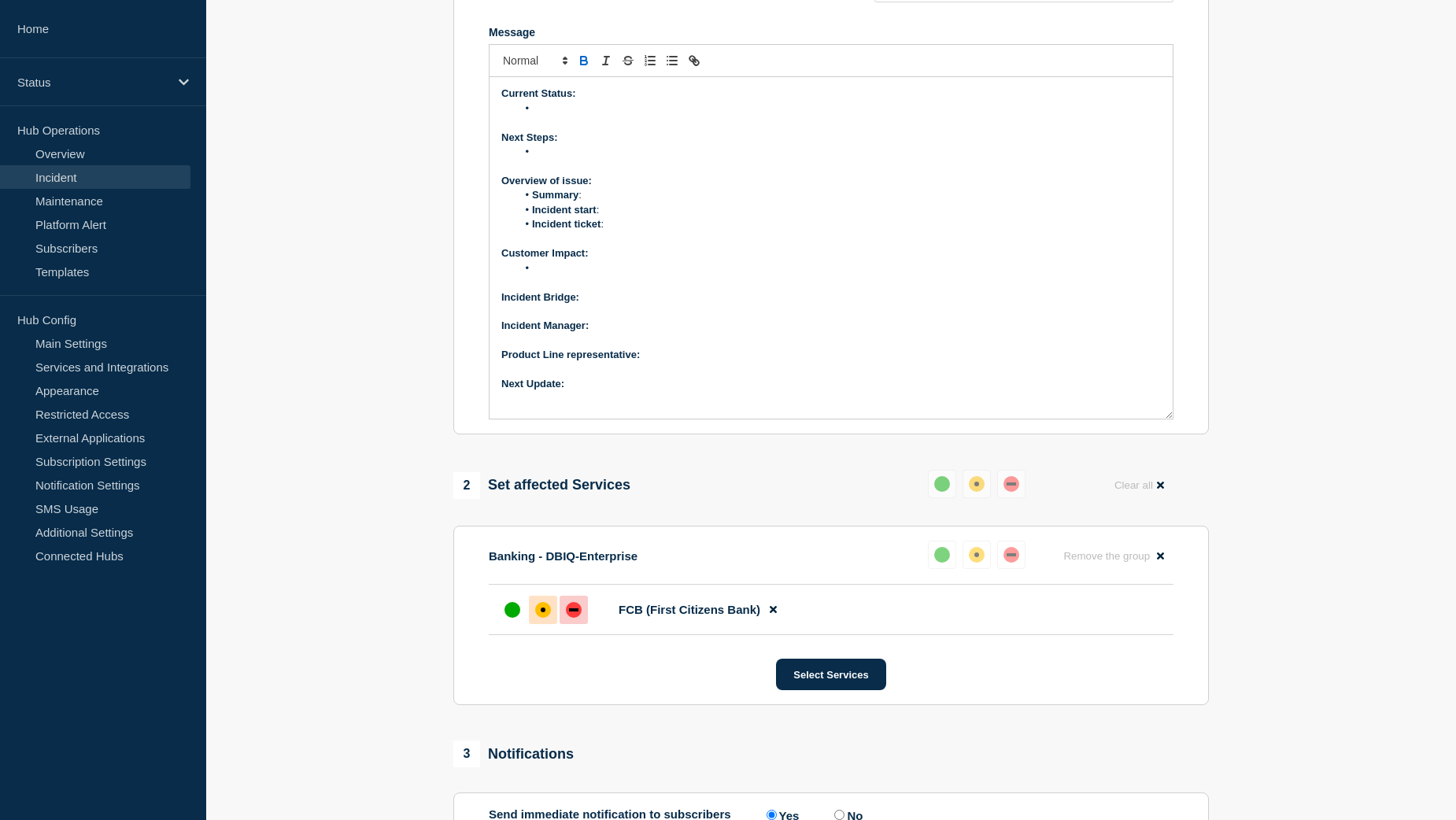 click at bounding box center (543, 610) 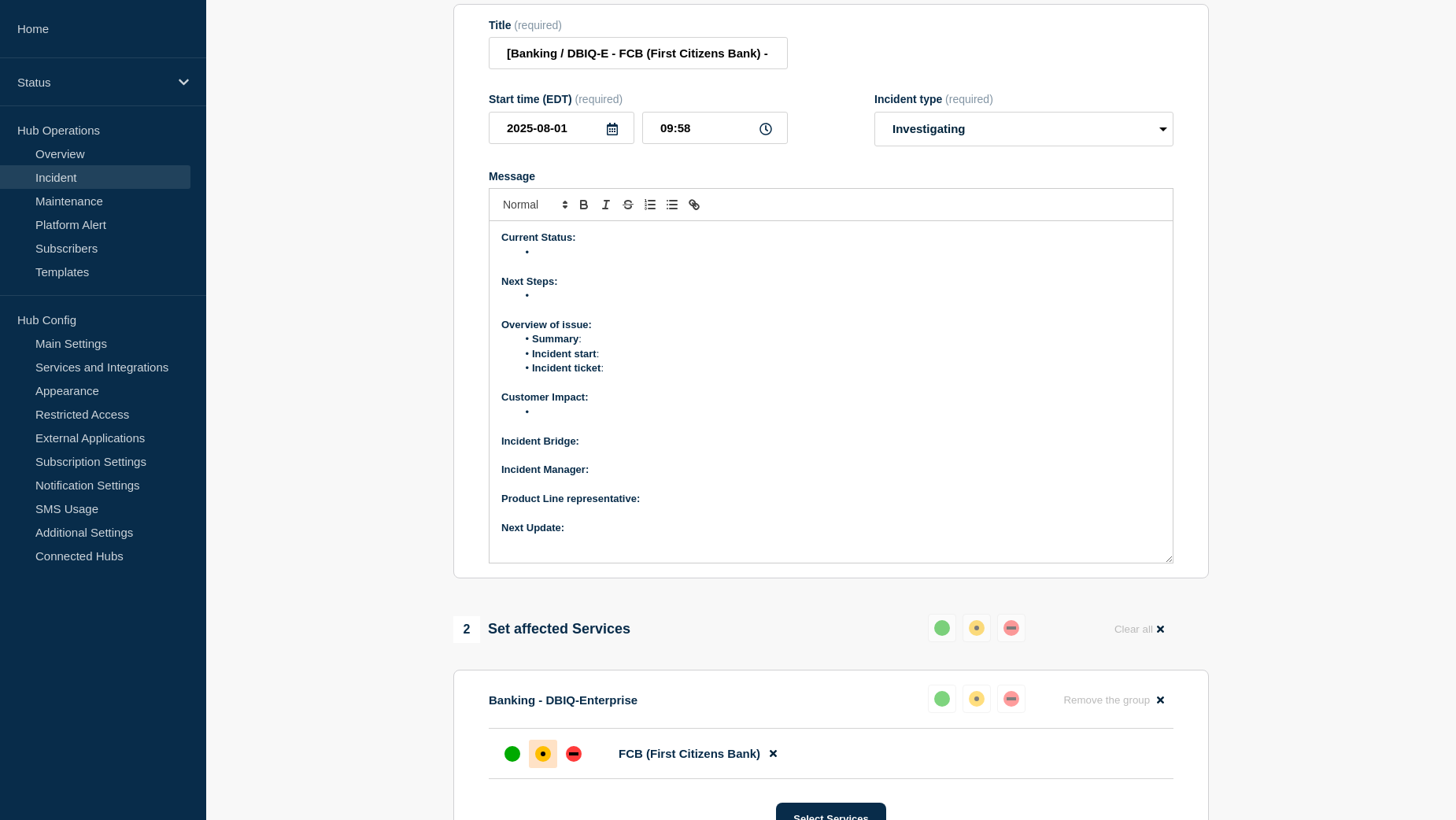 scroll, scrollTop: 236, scrollLeft: 0, axis: vertical 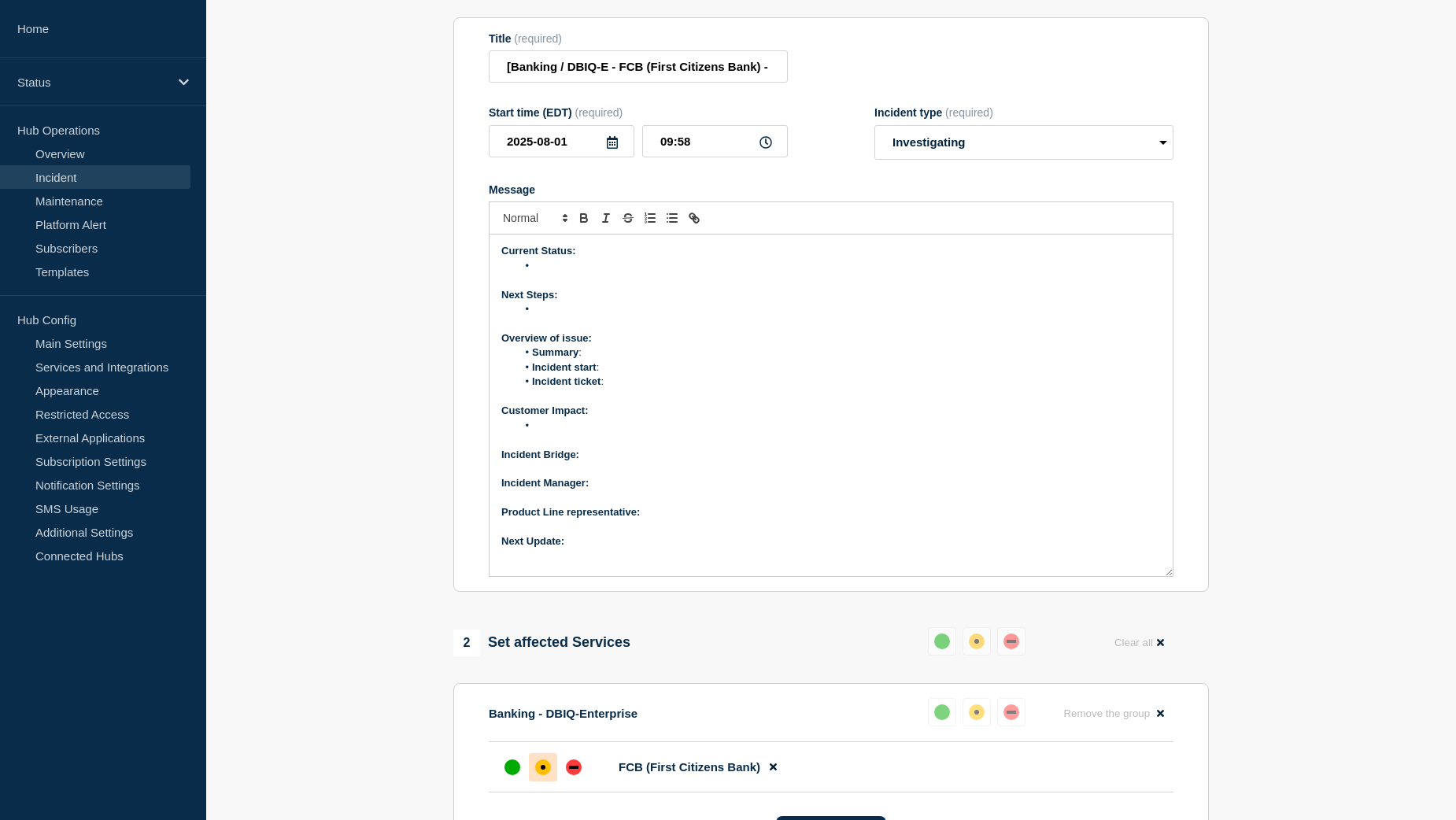 click on "Next Update:" at bounding box center [831, 541] 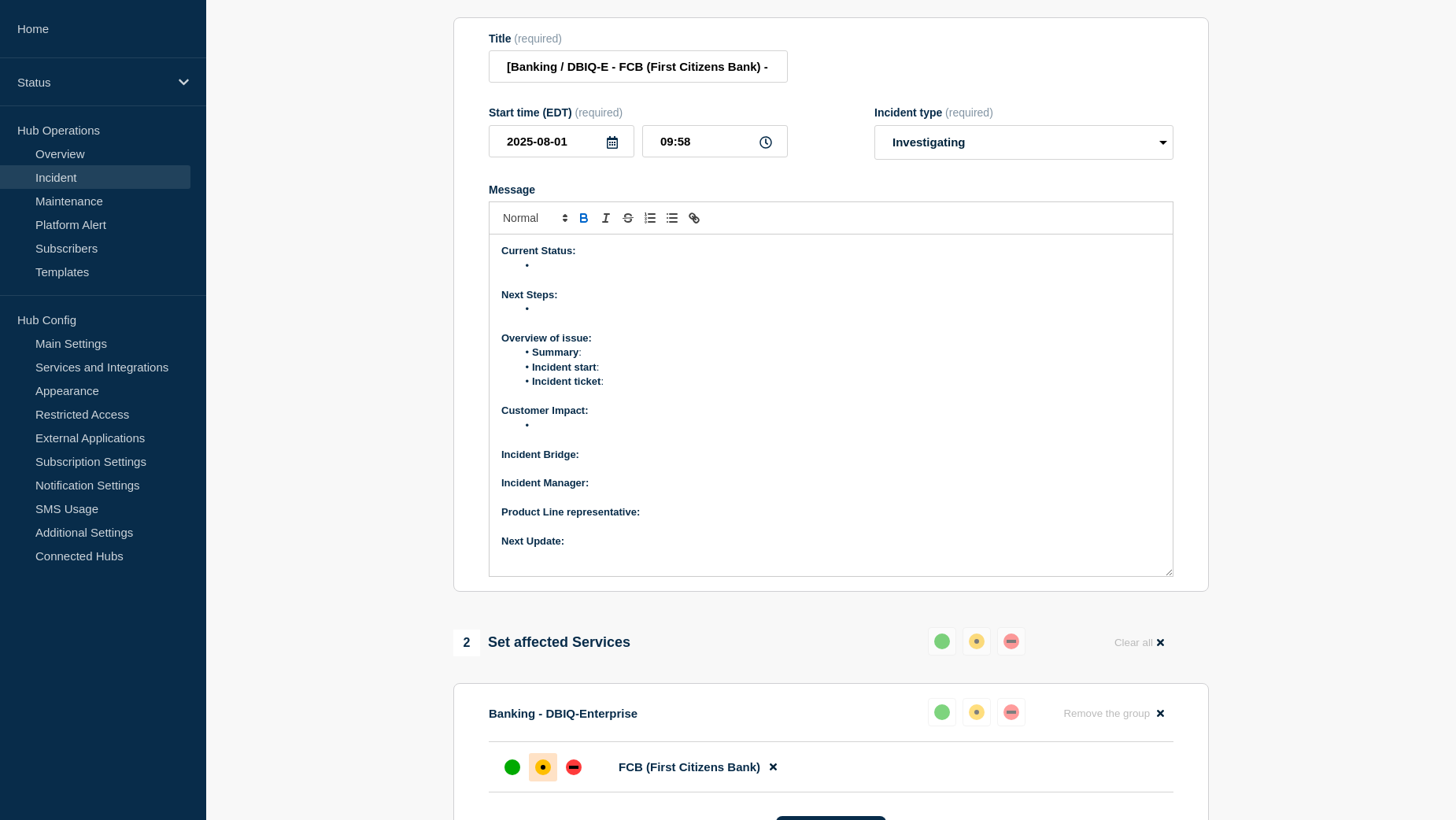 type 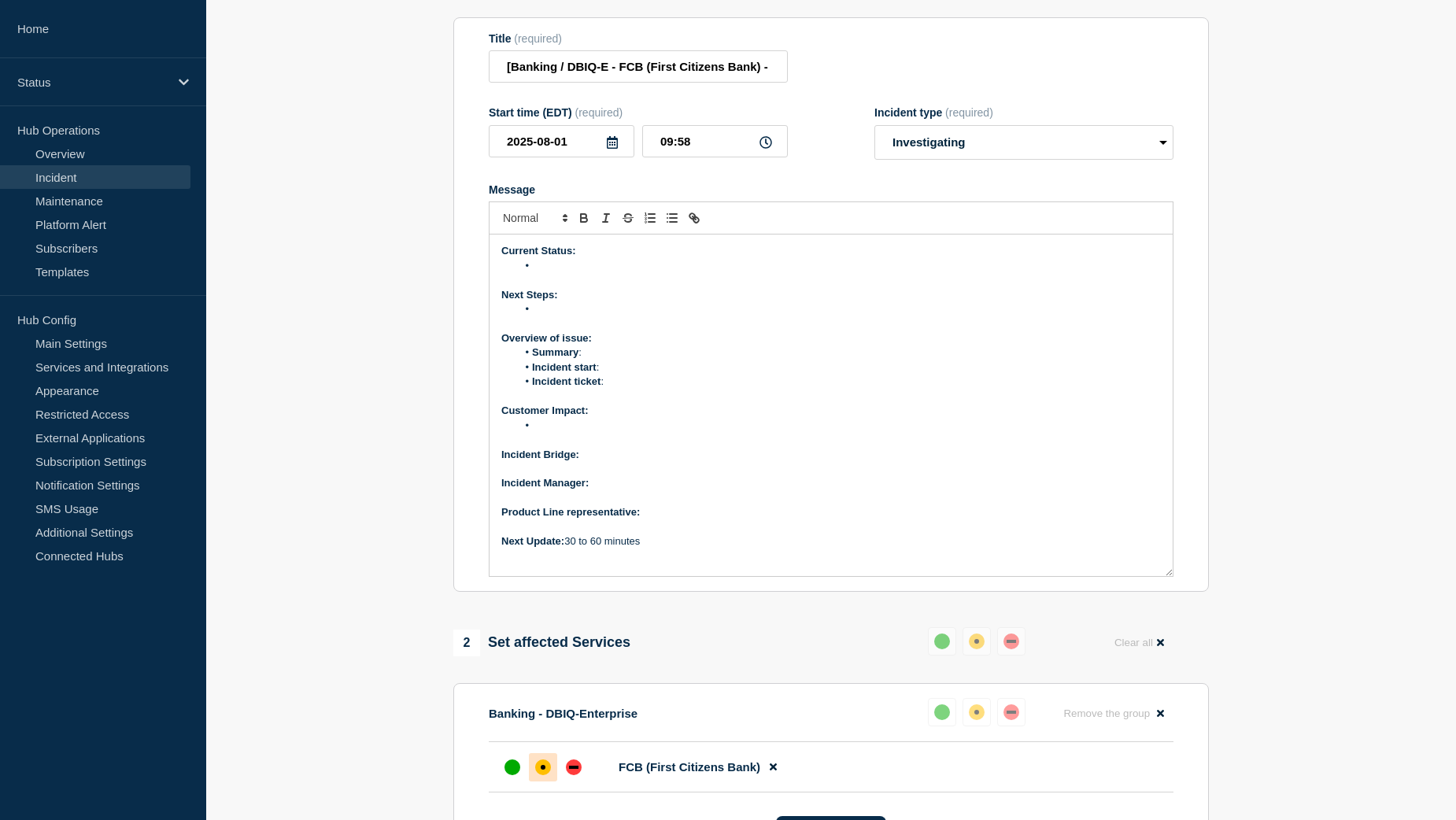 click on "Product Line representative:" at bounding box center (831, 512) 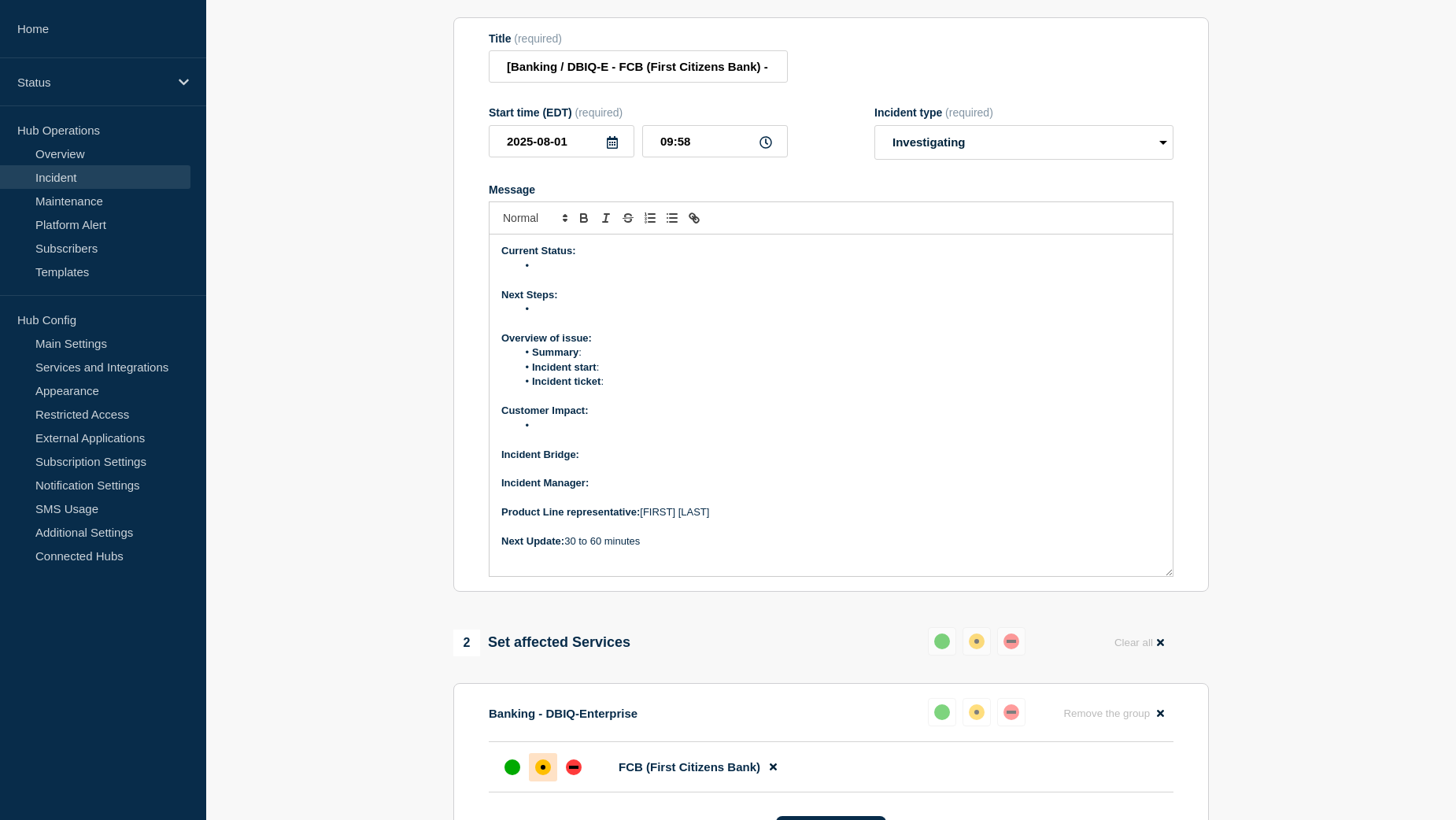 click on "Incident Manager:" at bounding box center [831, 483] 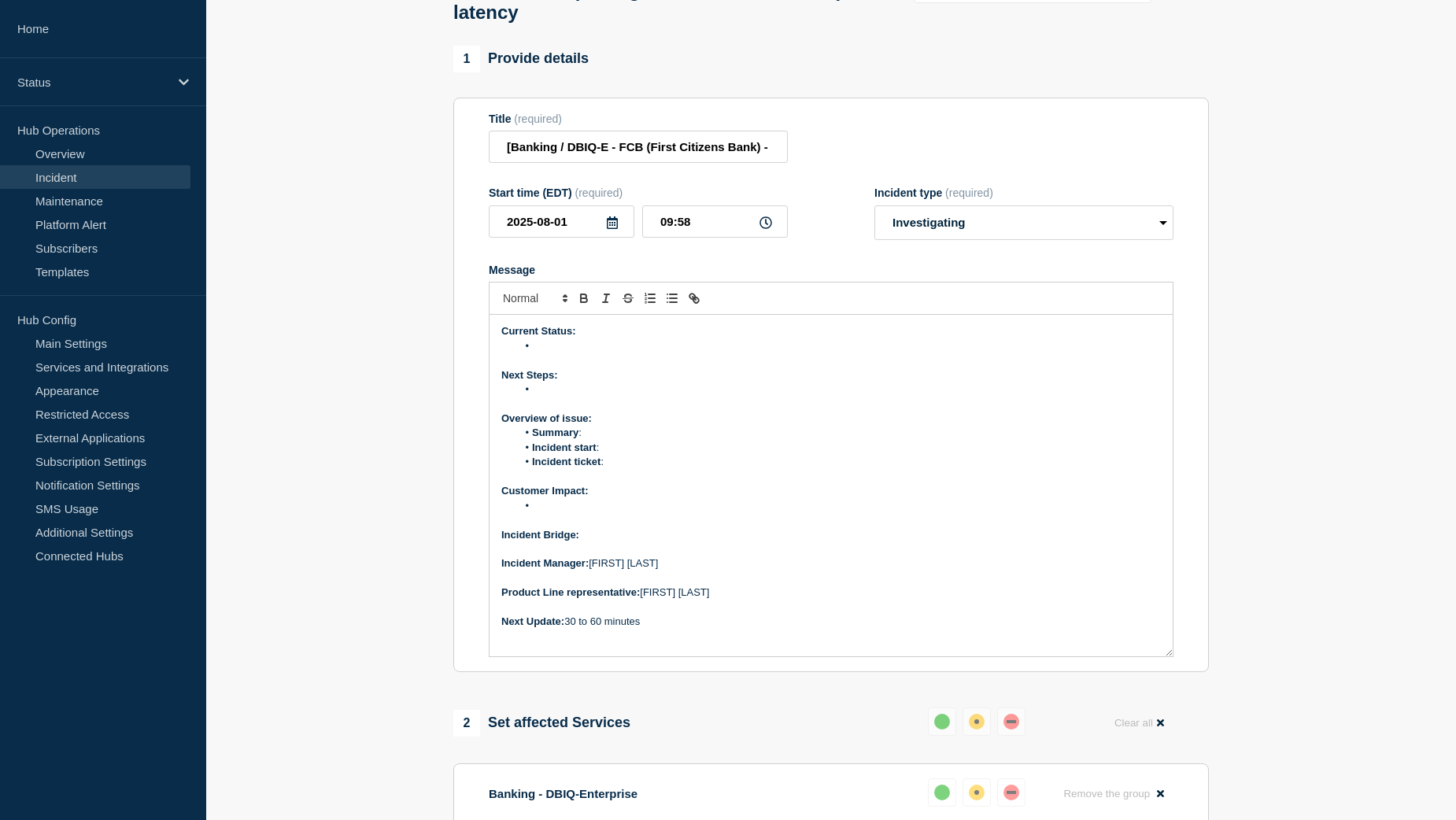 scroll, scrollTop: 79, scrollLeft: 0, axis: vertical 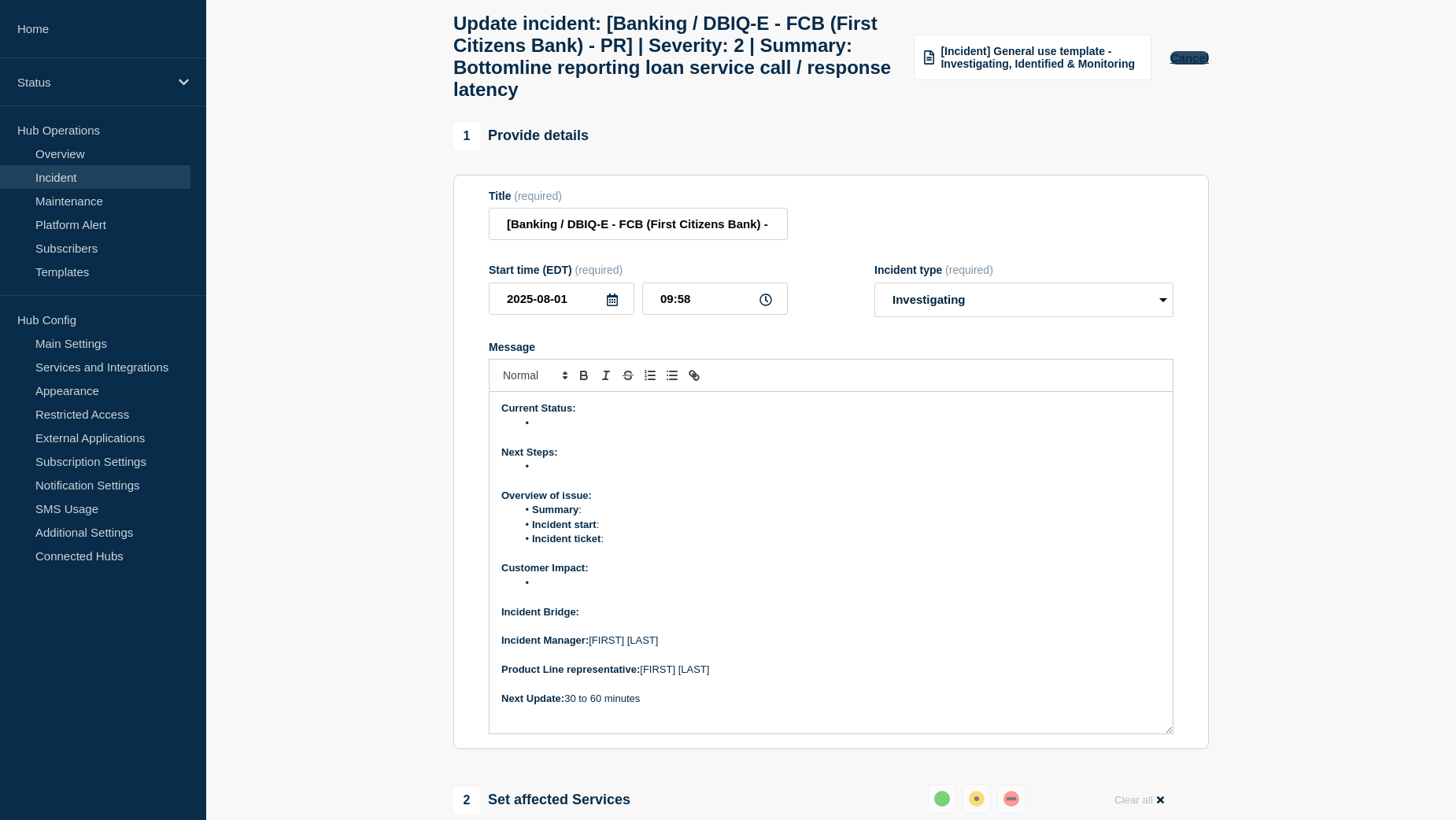 click on "Cancel" at bounding box center [1189, 57] 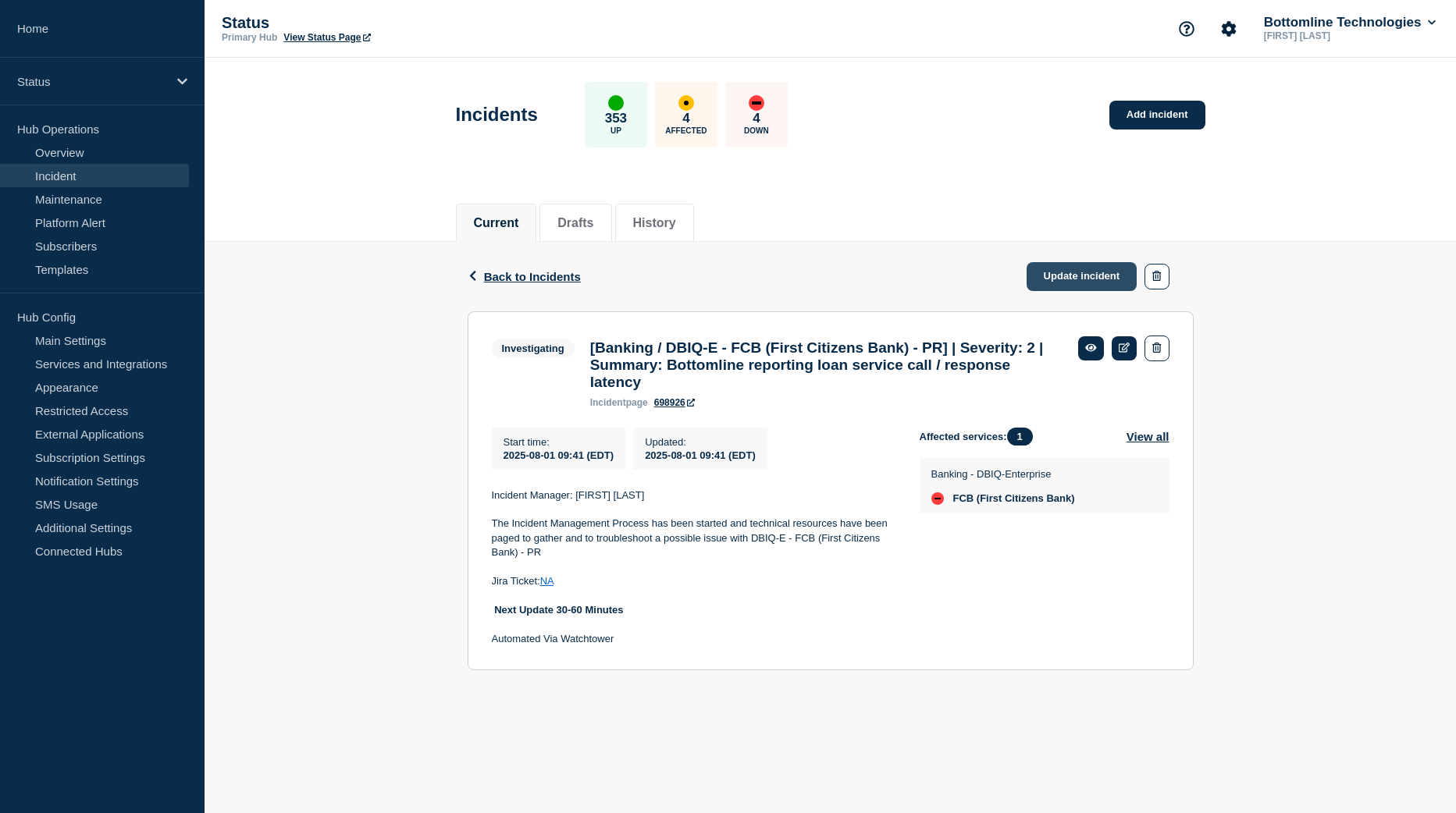 click on "Update incident" 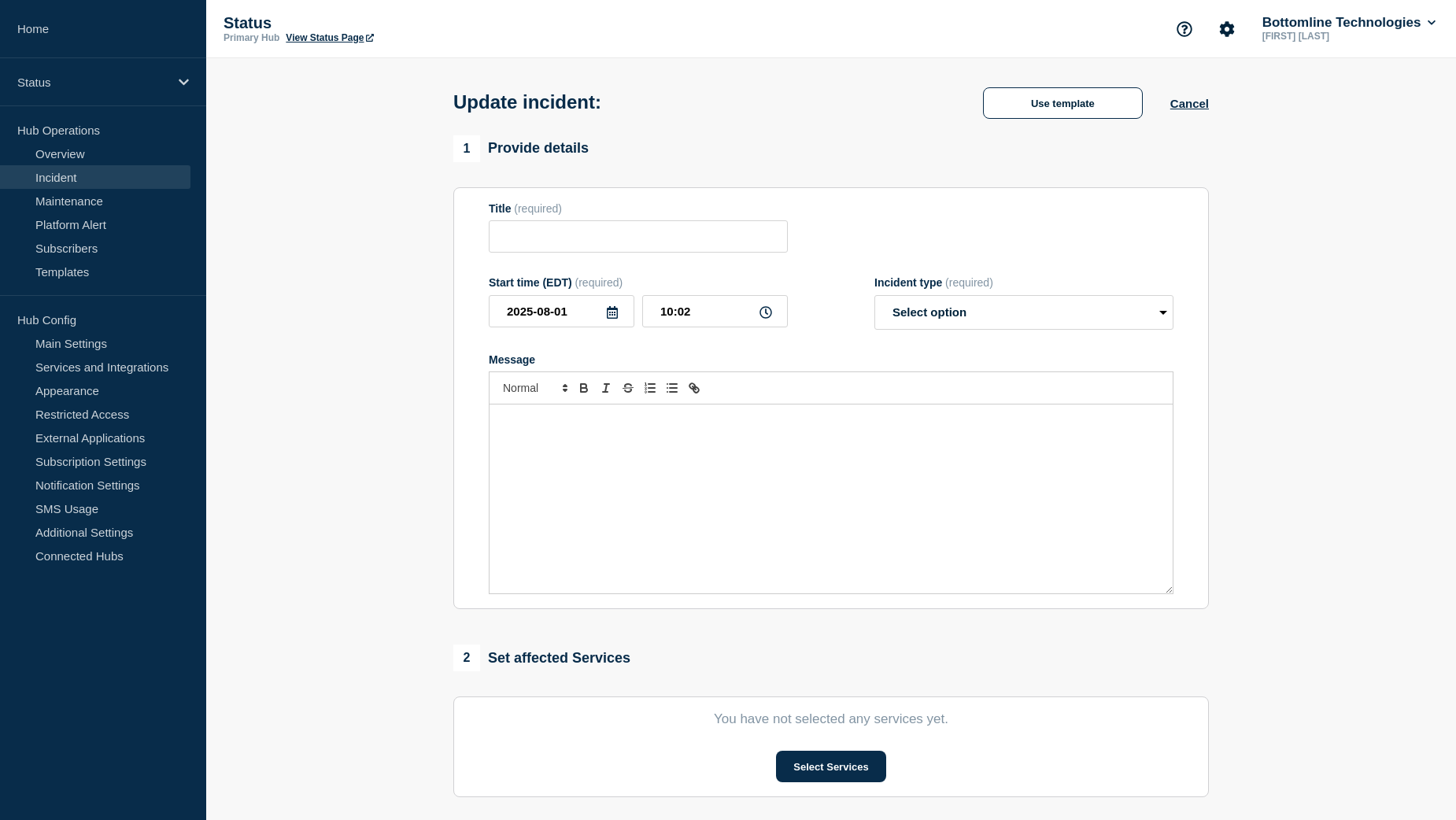 type on "[Banking / DBIQ-E - FCB (First Citizens Bank) - PR] | Severity: 2 | Summary: Bottomline reporting loan service call / response latency" 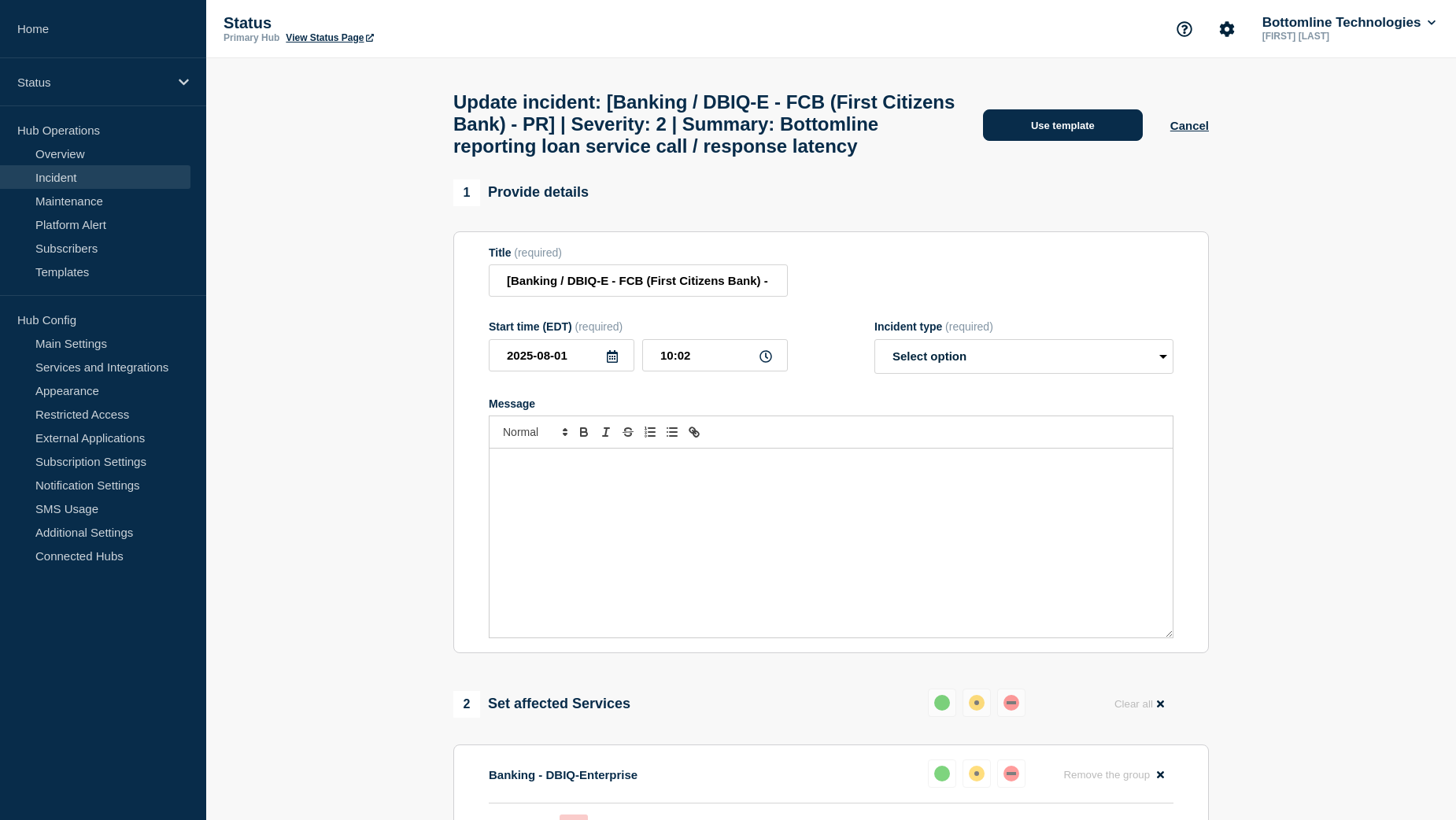 click on "Use template" at bounding box center [1062, 125] 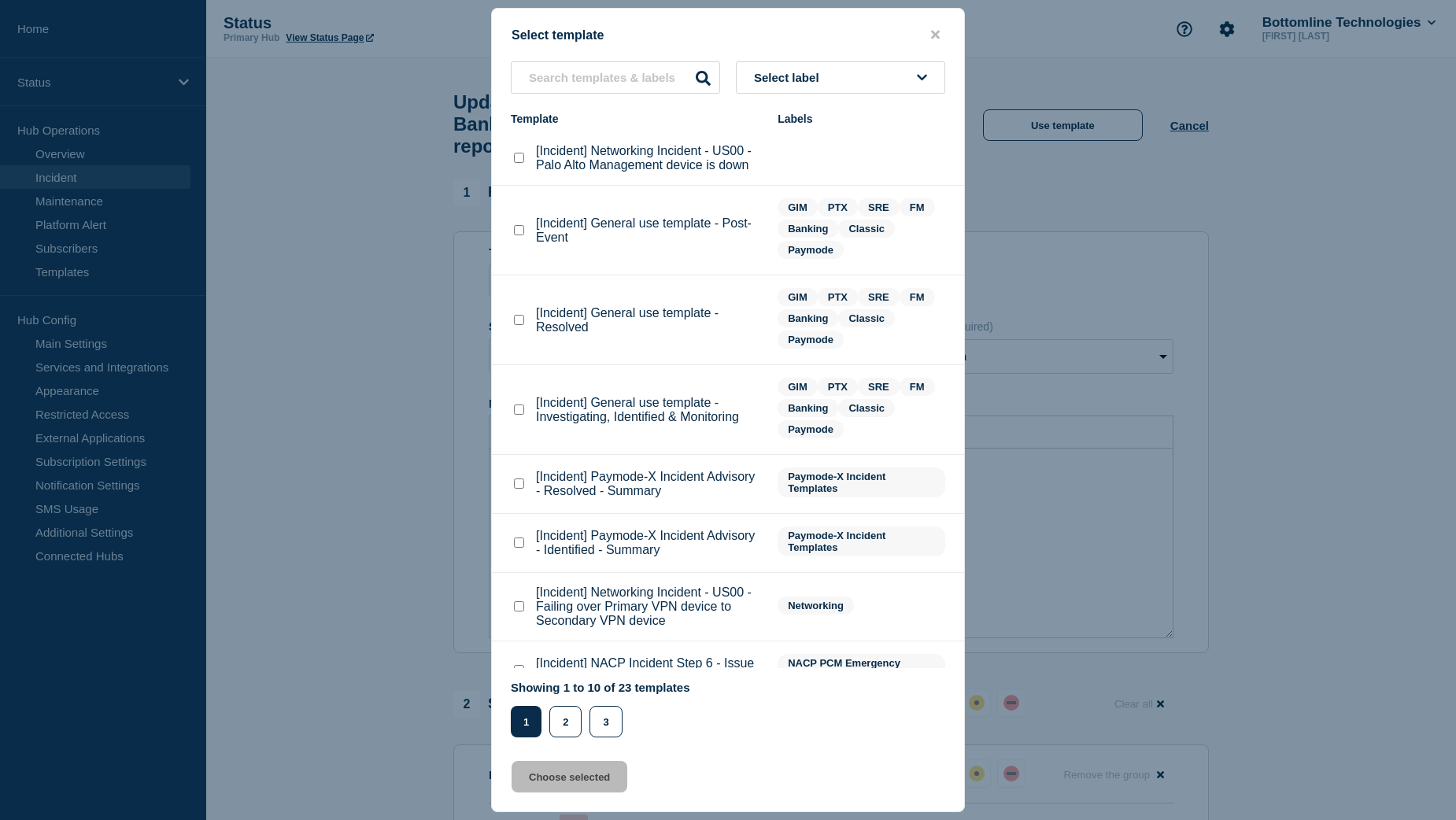 click at bounding box center (519, 320) 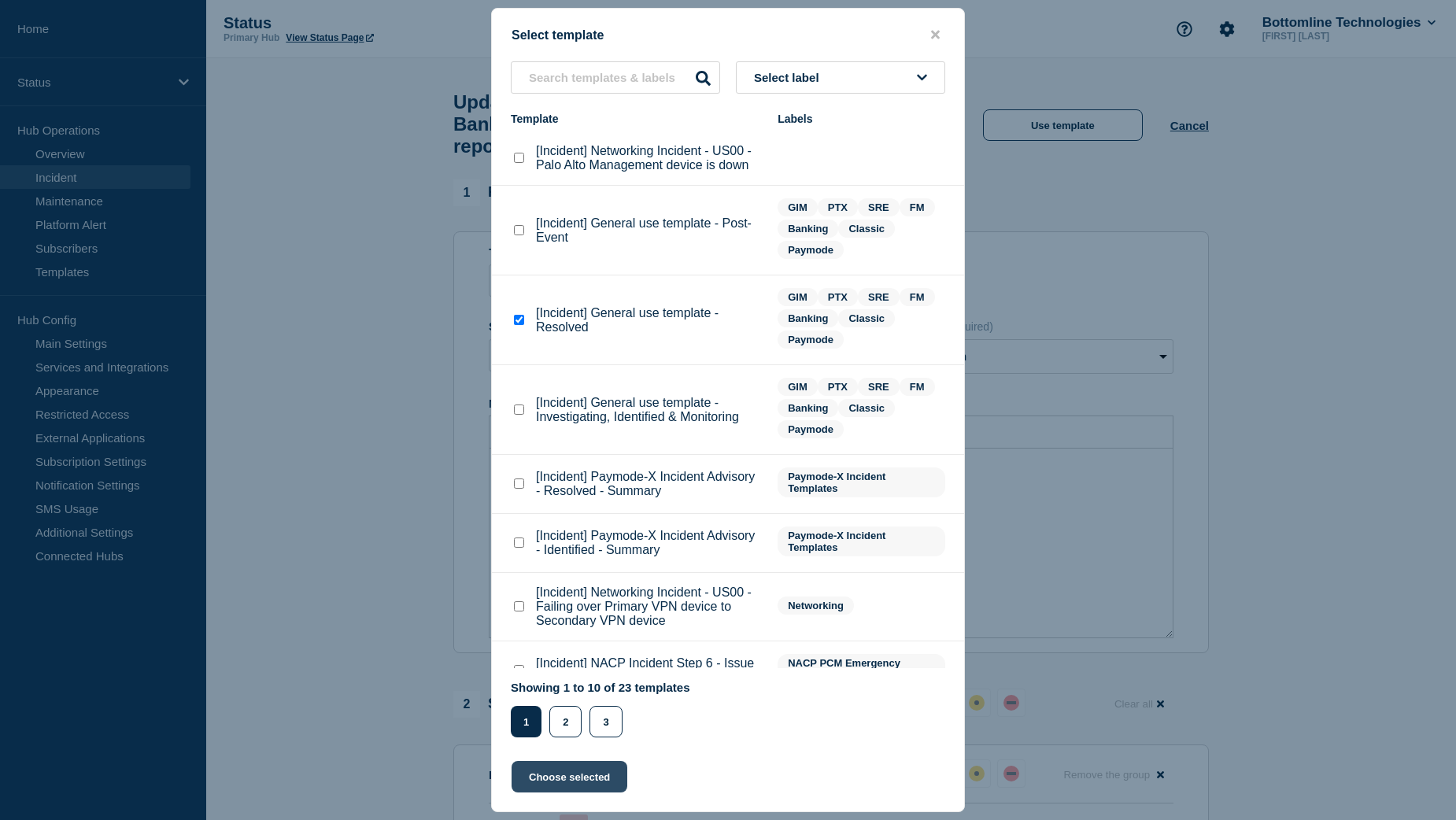click on "Choose selected" 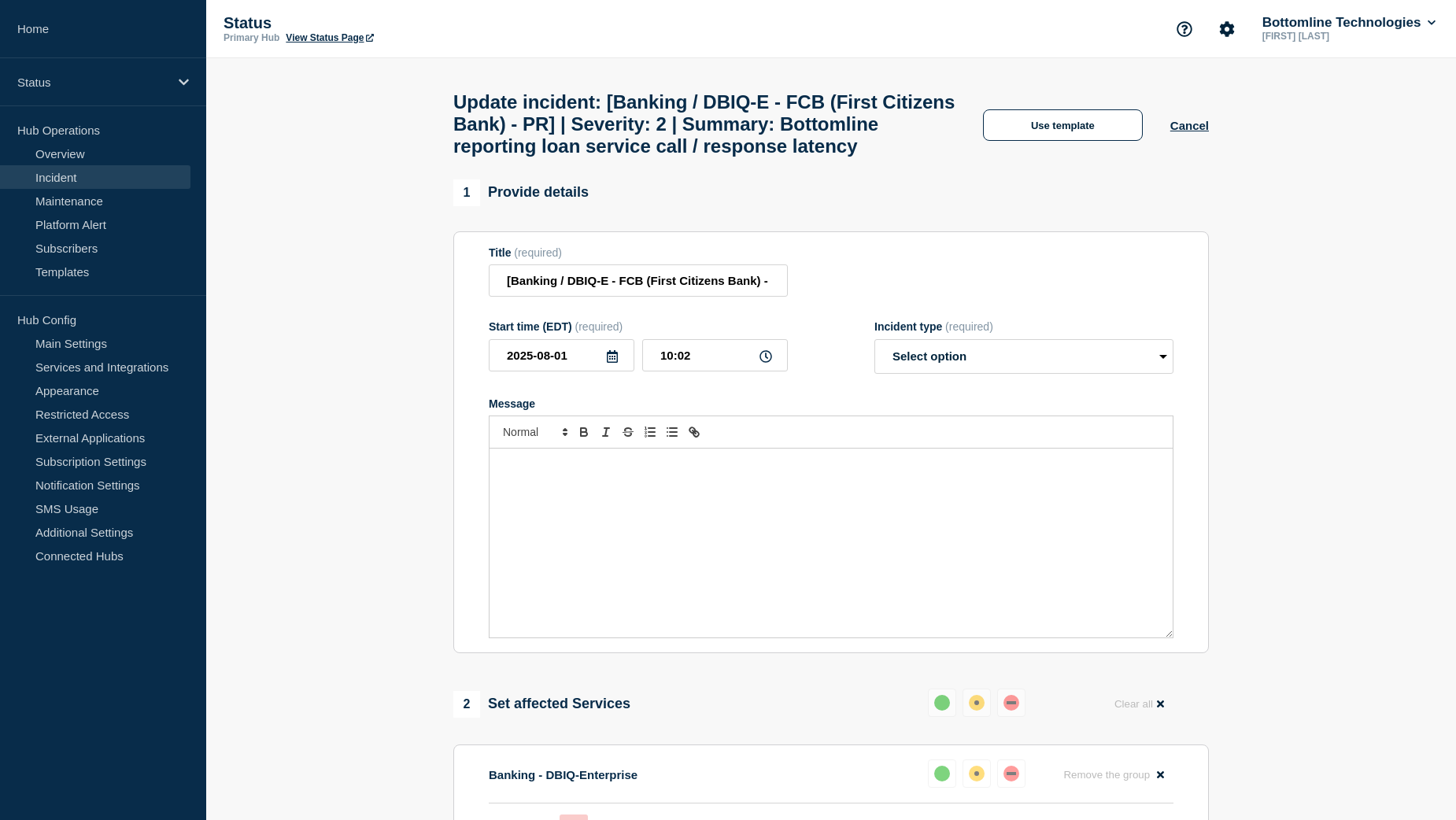 select on "resolved" 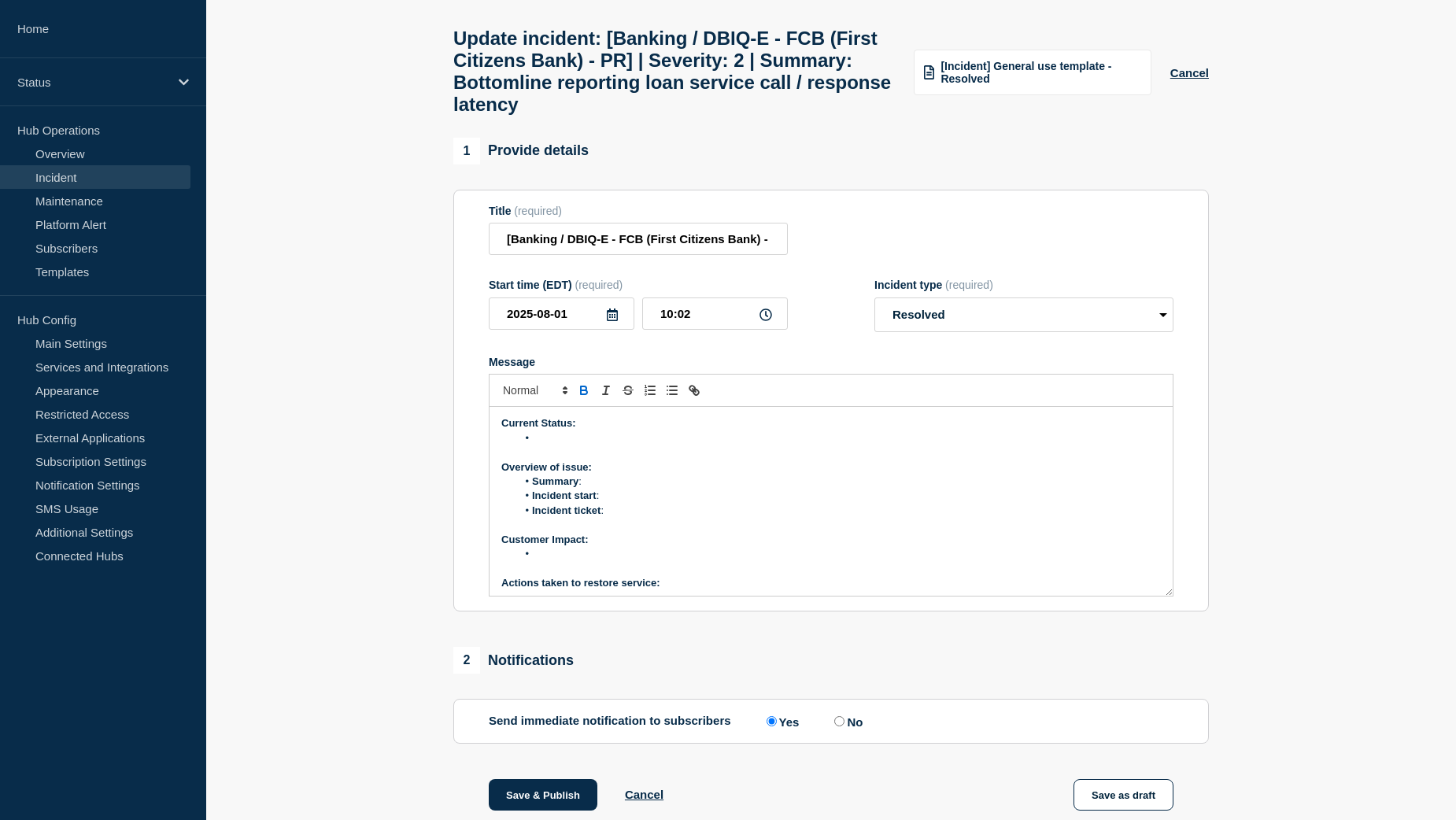 scroll, scrollTop: 236, scrollLeft: 0, axis: vertical 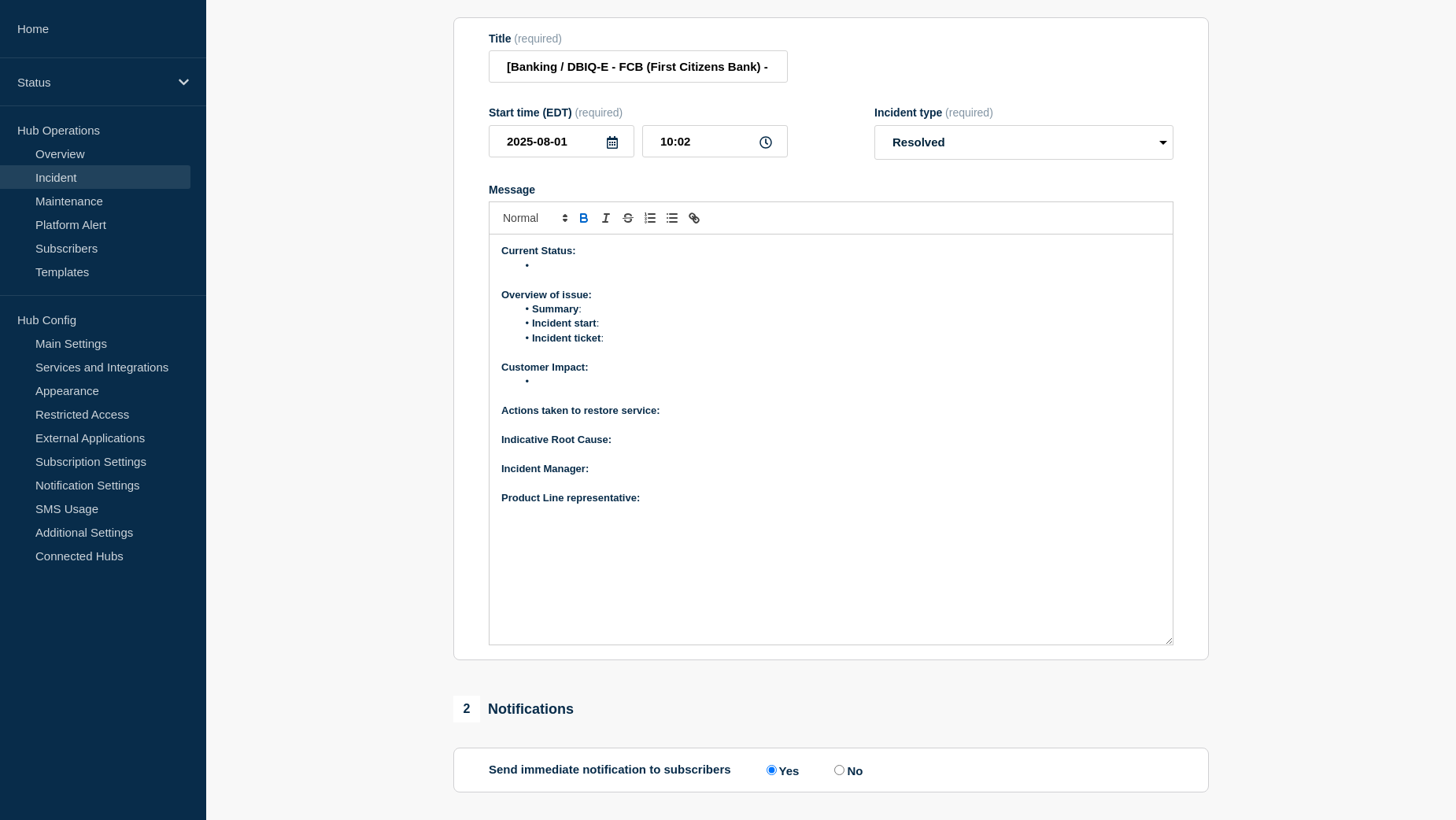 drag, startPoint x: 1168, startPoint y: 431, endPoint x: 1114, endPoint y: 654, distance: 229.44498 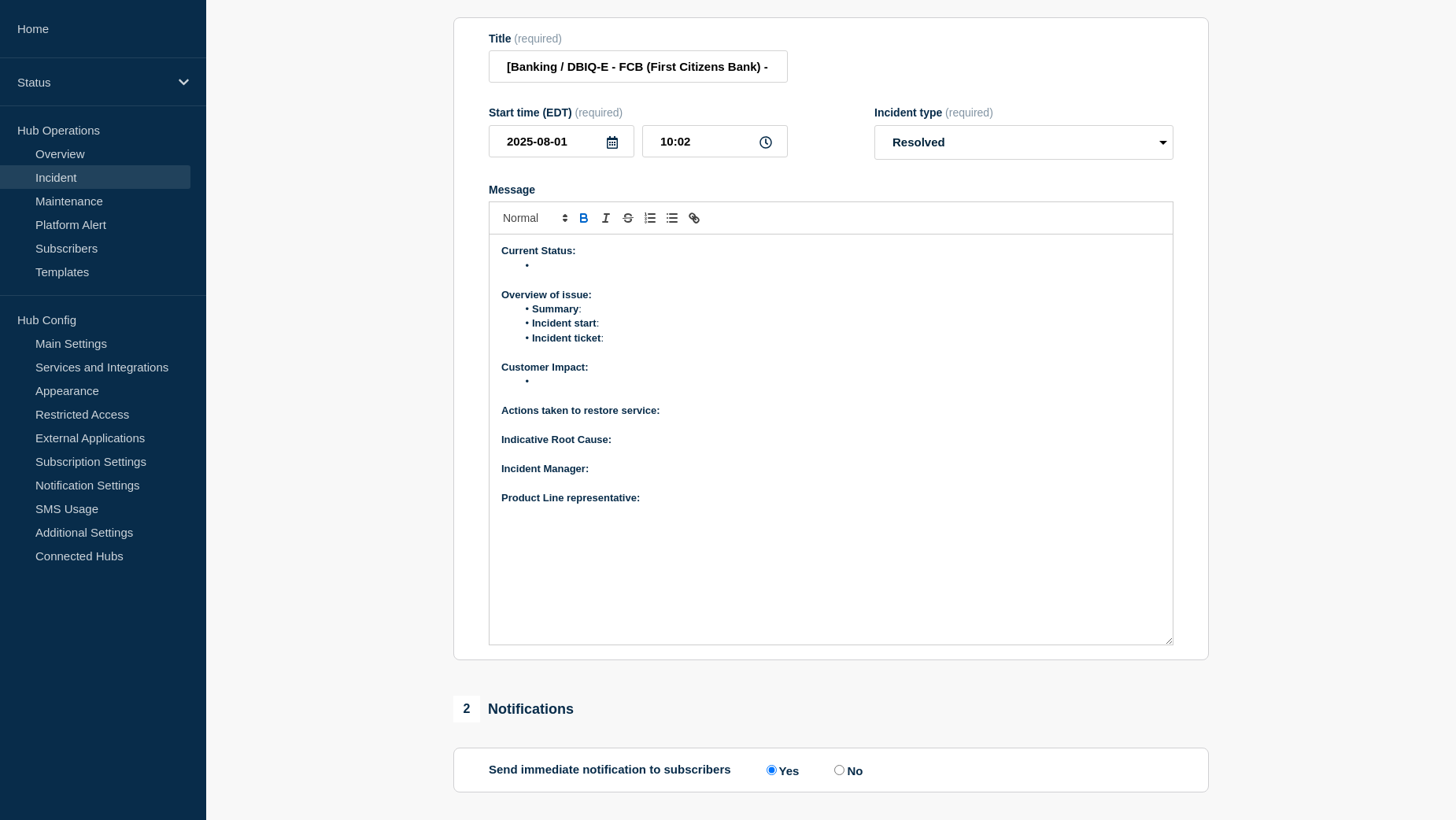 click on "Current Status: Overview of issue:  Summary : Incident start : Incident ticket : Customer Impact: Actions taken to restore service: Indicative Root Cause: ﻿Incident Manager: Product Line representative:" at bounding box center (831, 439) 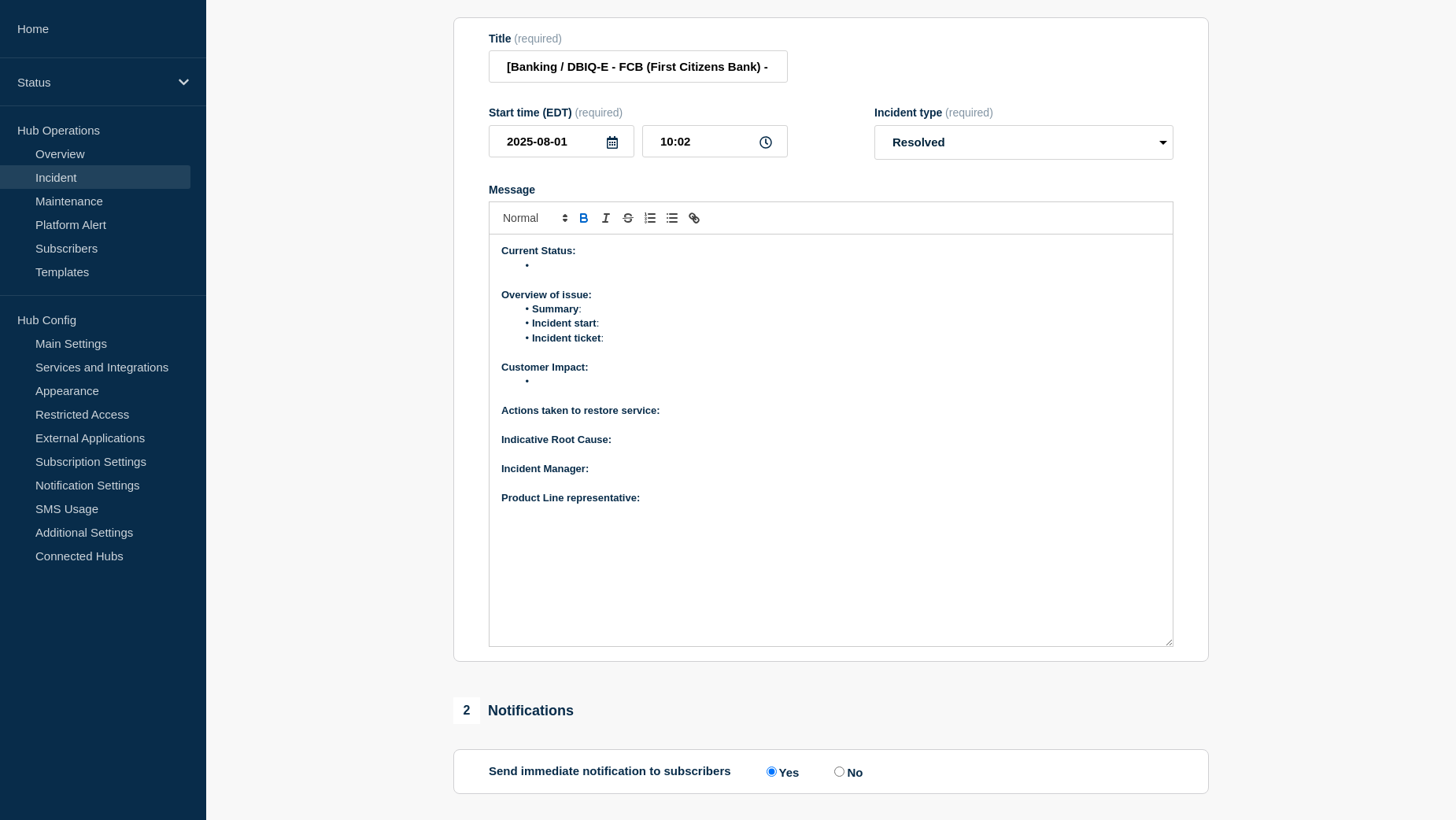 click on "Product Line representative:" at bounding box center [831, 498] 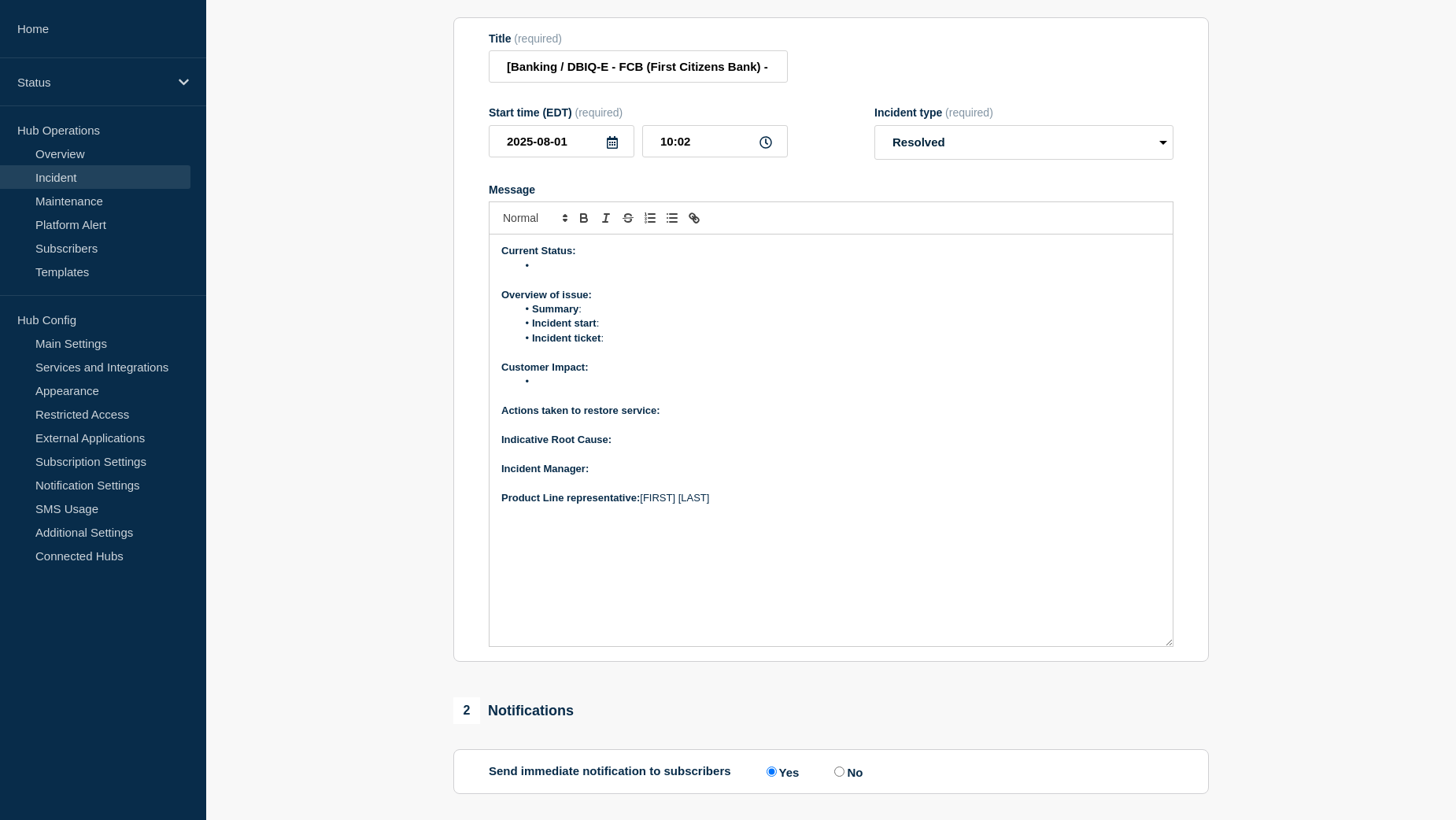 click on "﻿Incident Manager:" at bounding box center (831, 469) 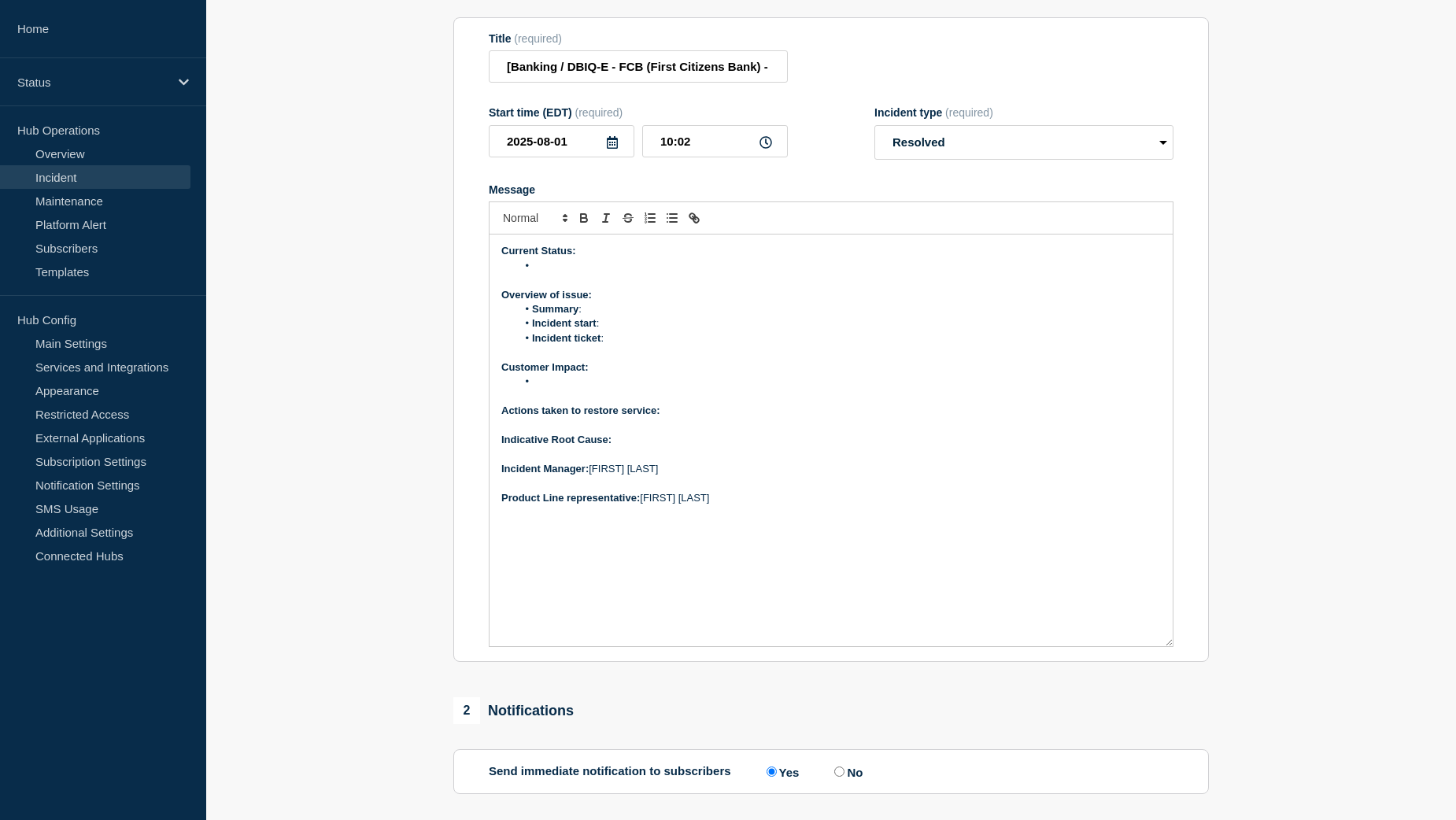 click on "Incident ticket :" at bounding box center [839, 338] 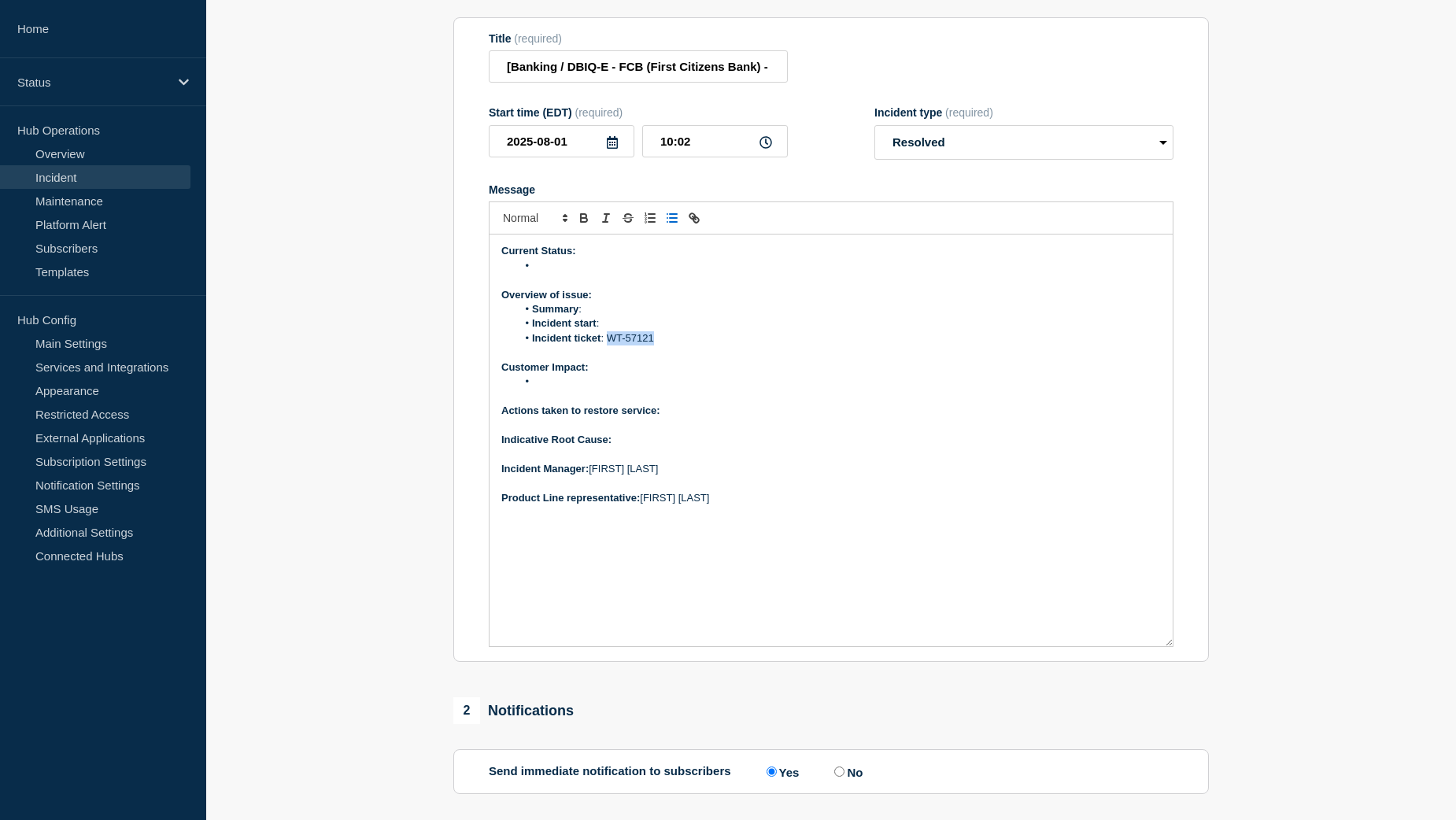 drag, startPoint x: 650, startPoint y: 355, endPoint x: 609, endPoint y: 353, distance: 41.04875 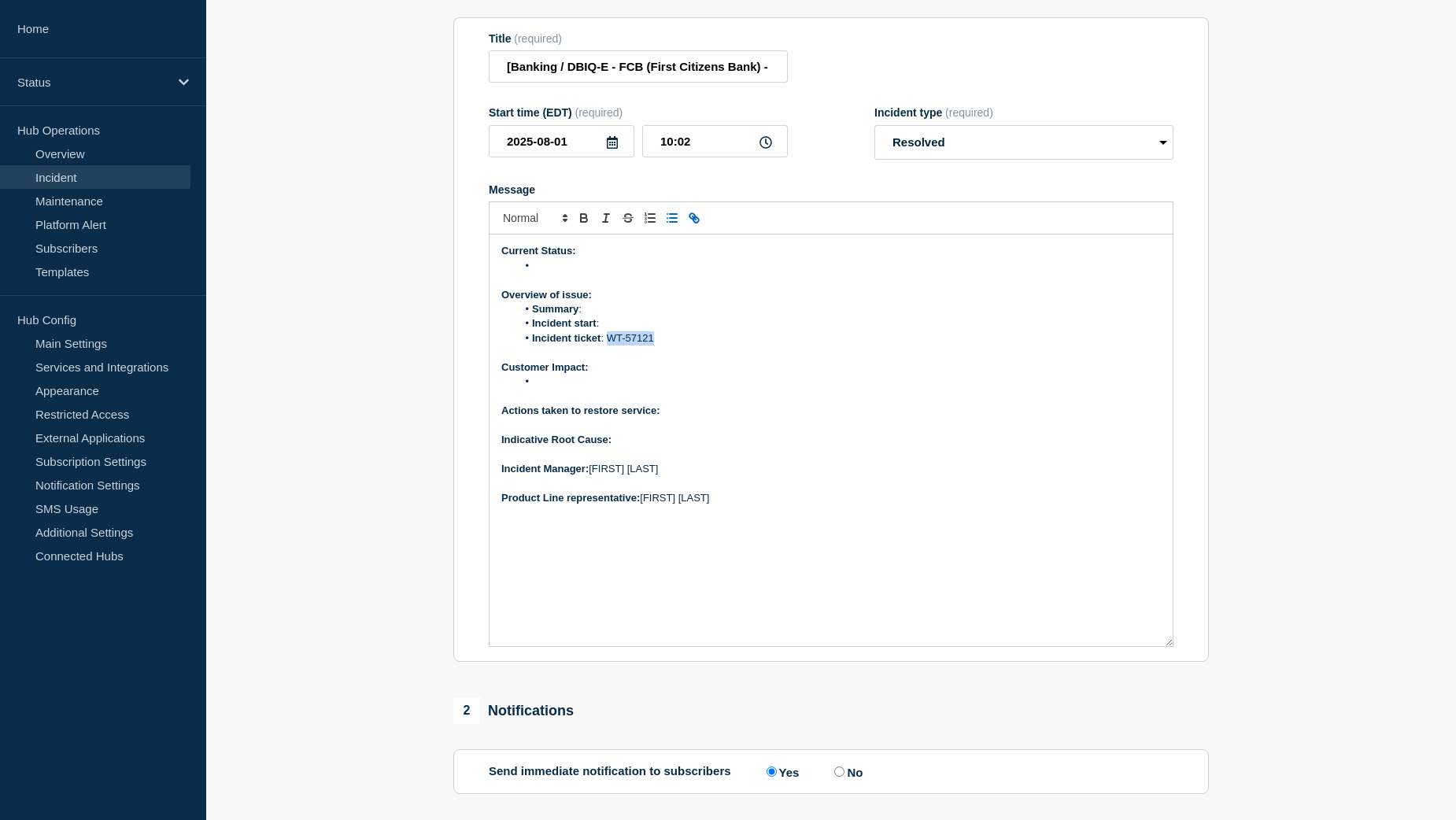 click 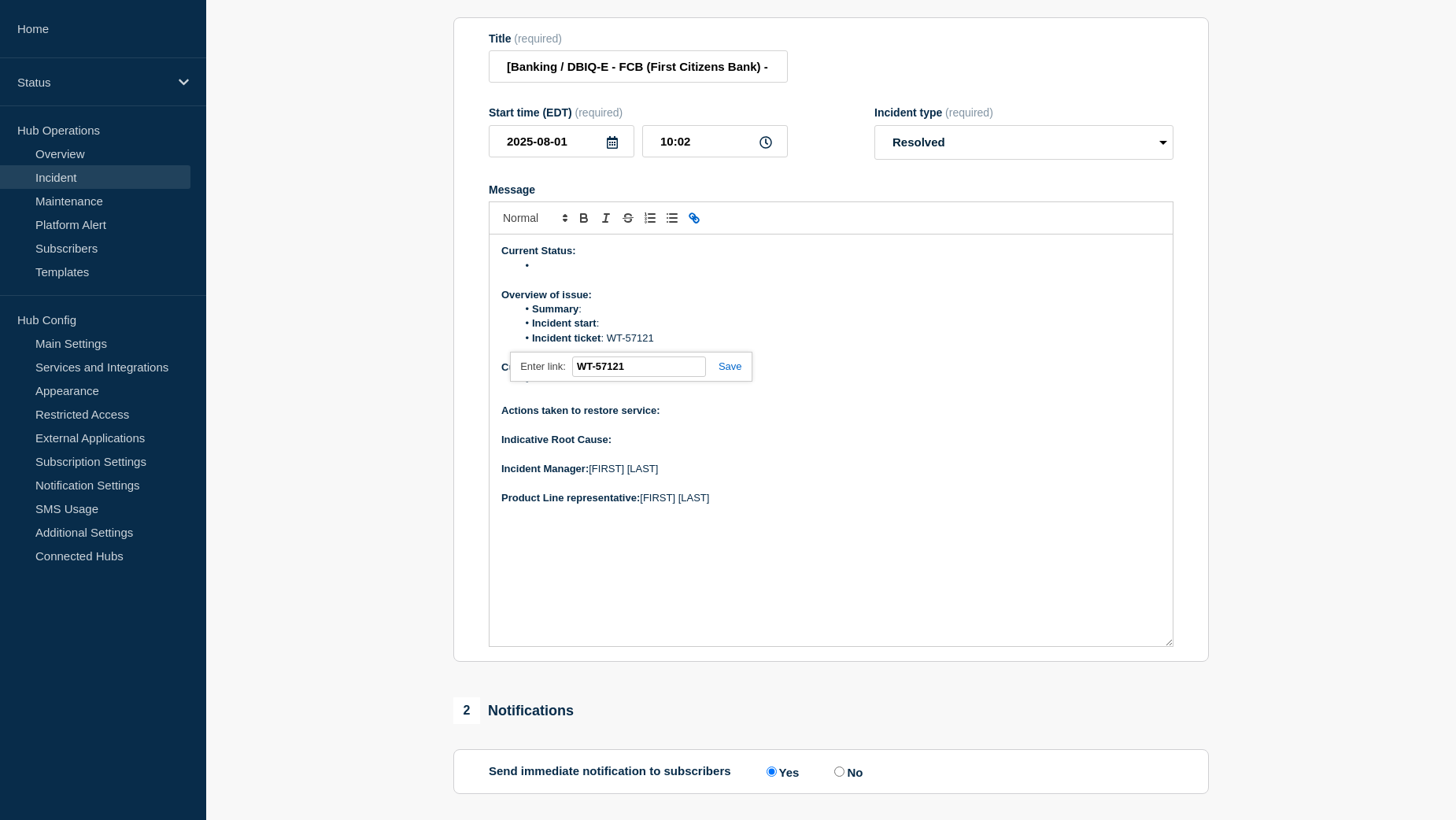 paste on "https://jira.bottomline.tech/browse/" 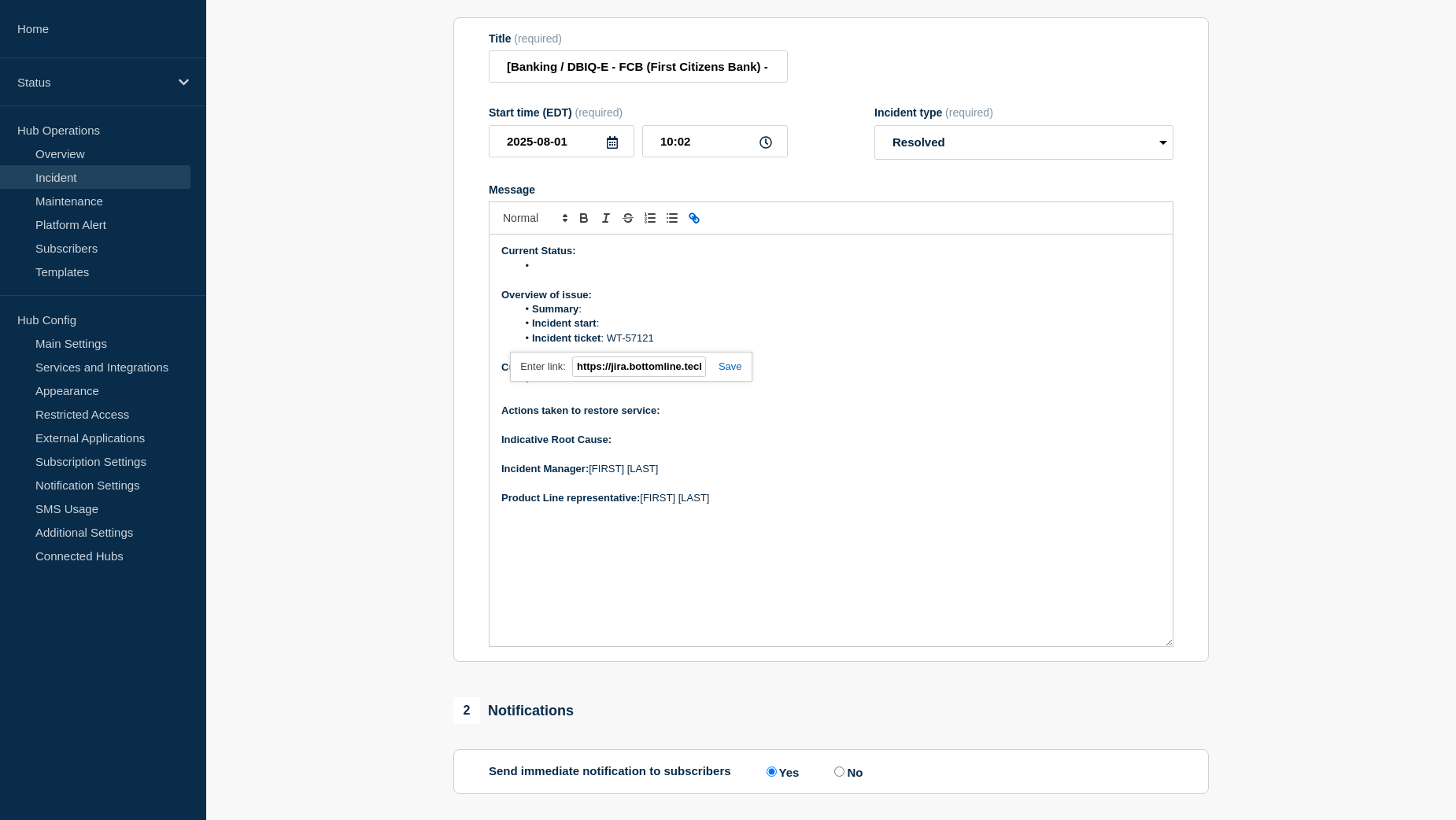 scroll, scrollTop: 0, scrollLeft: 92, axis: horizontal 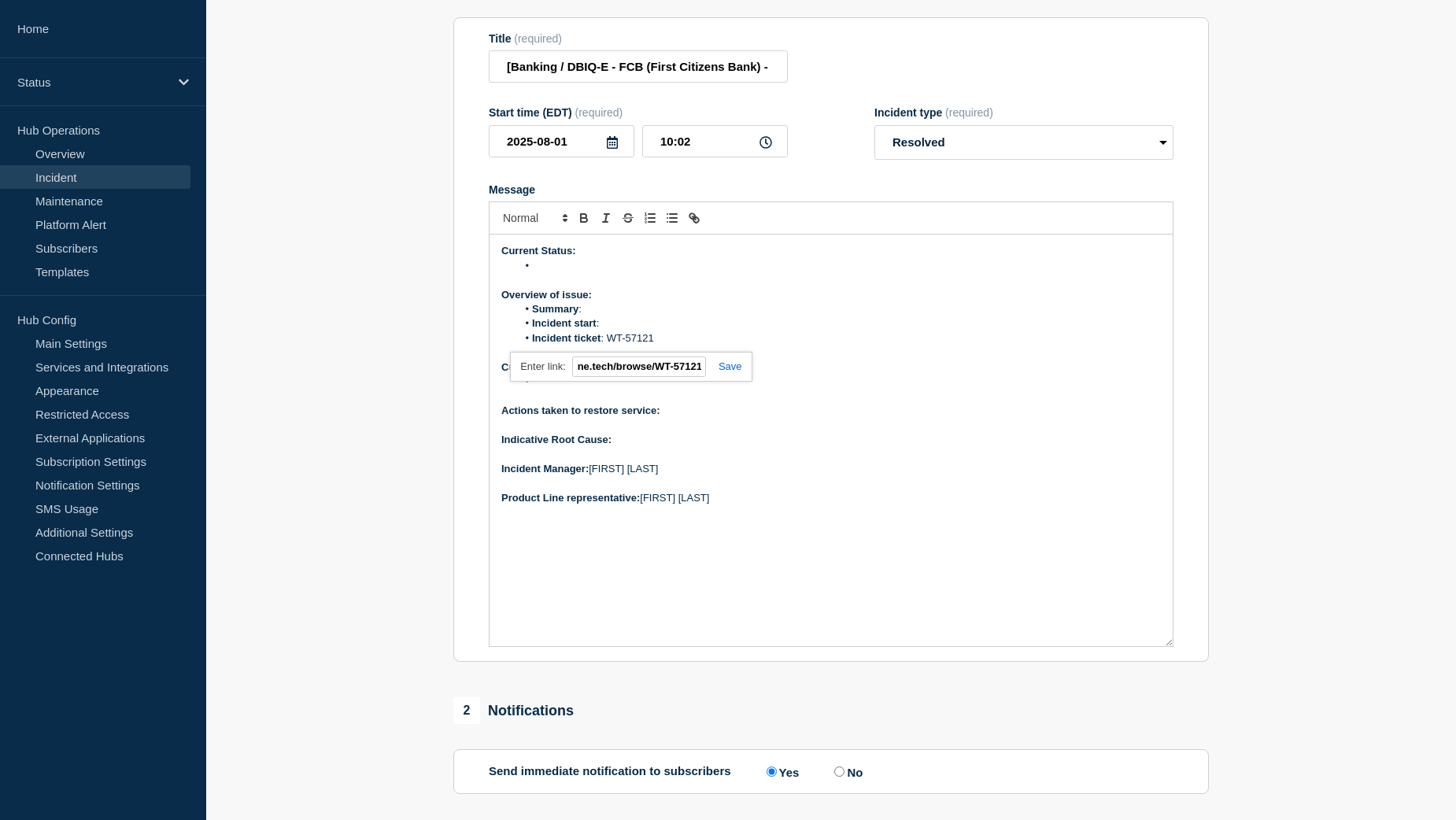 type on "https://jira.bottomline.tech/browse/WT-57121" 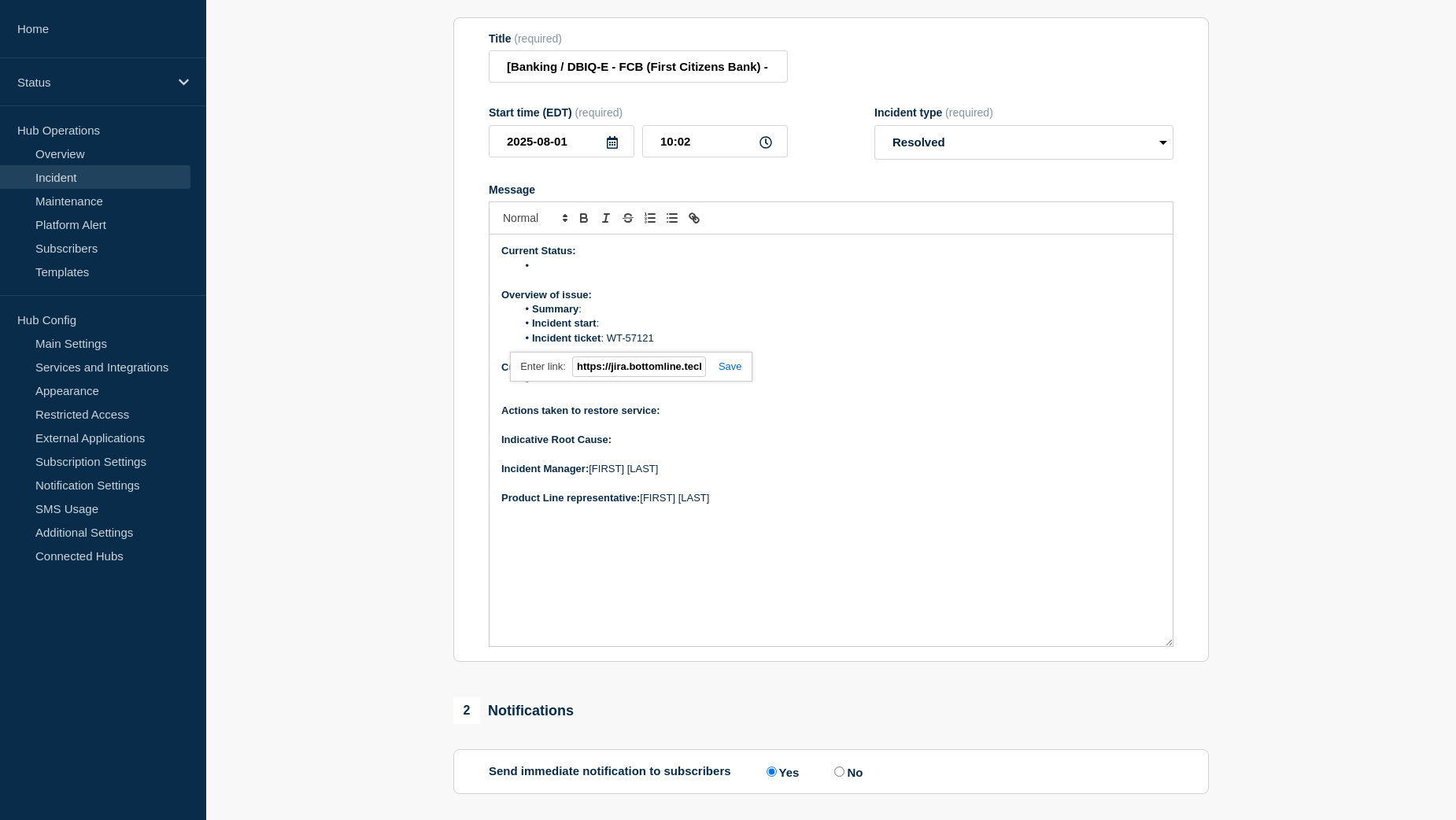 click at bounding box center [724, 366] 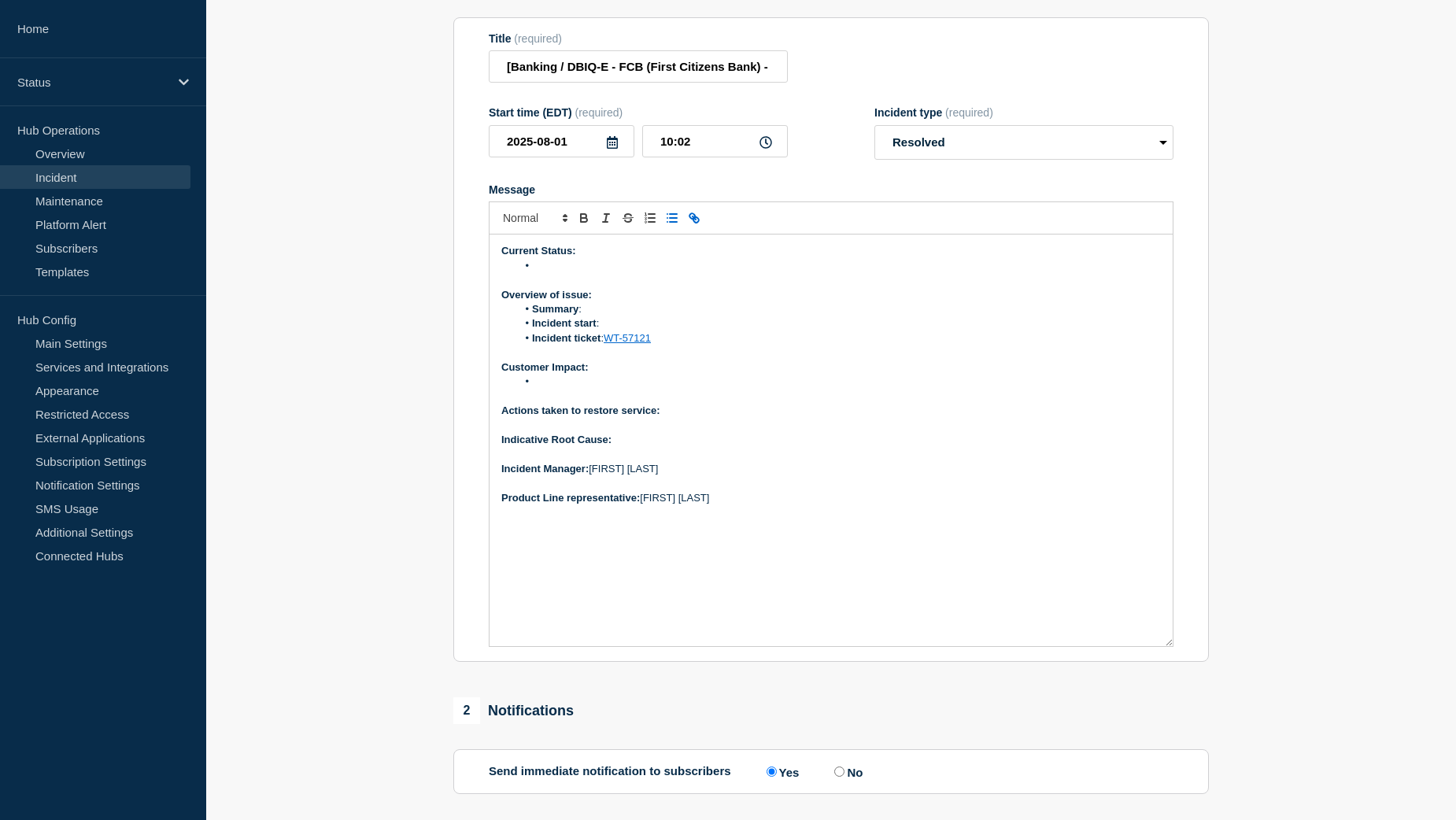 click on "Incident start :" at bounding box center (839, 323) 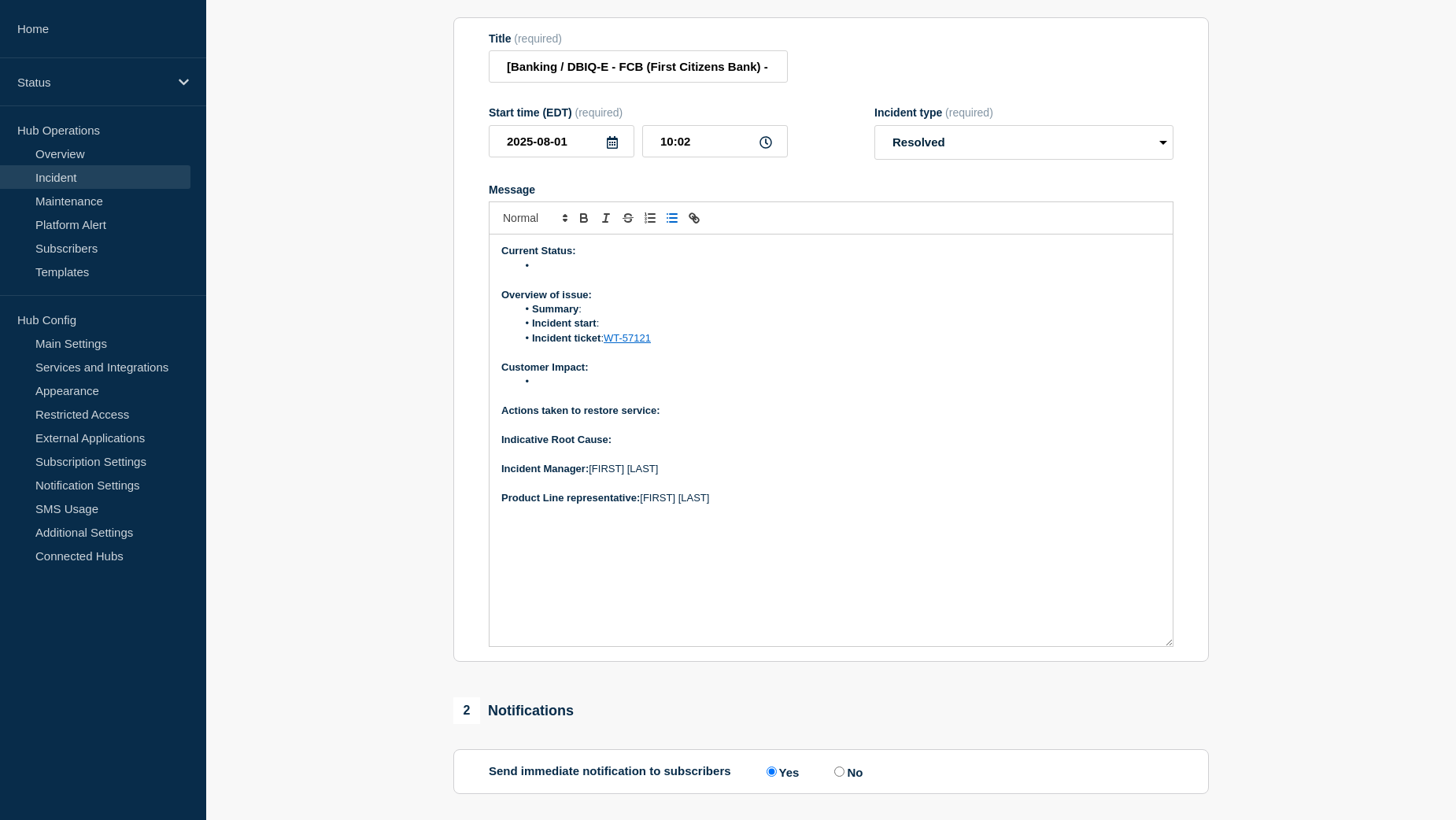 click at bounding box center [831, 280] 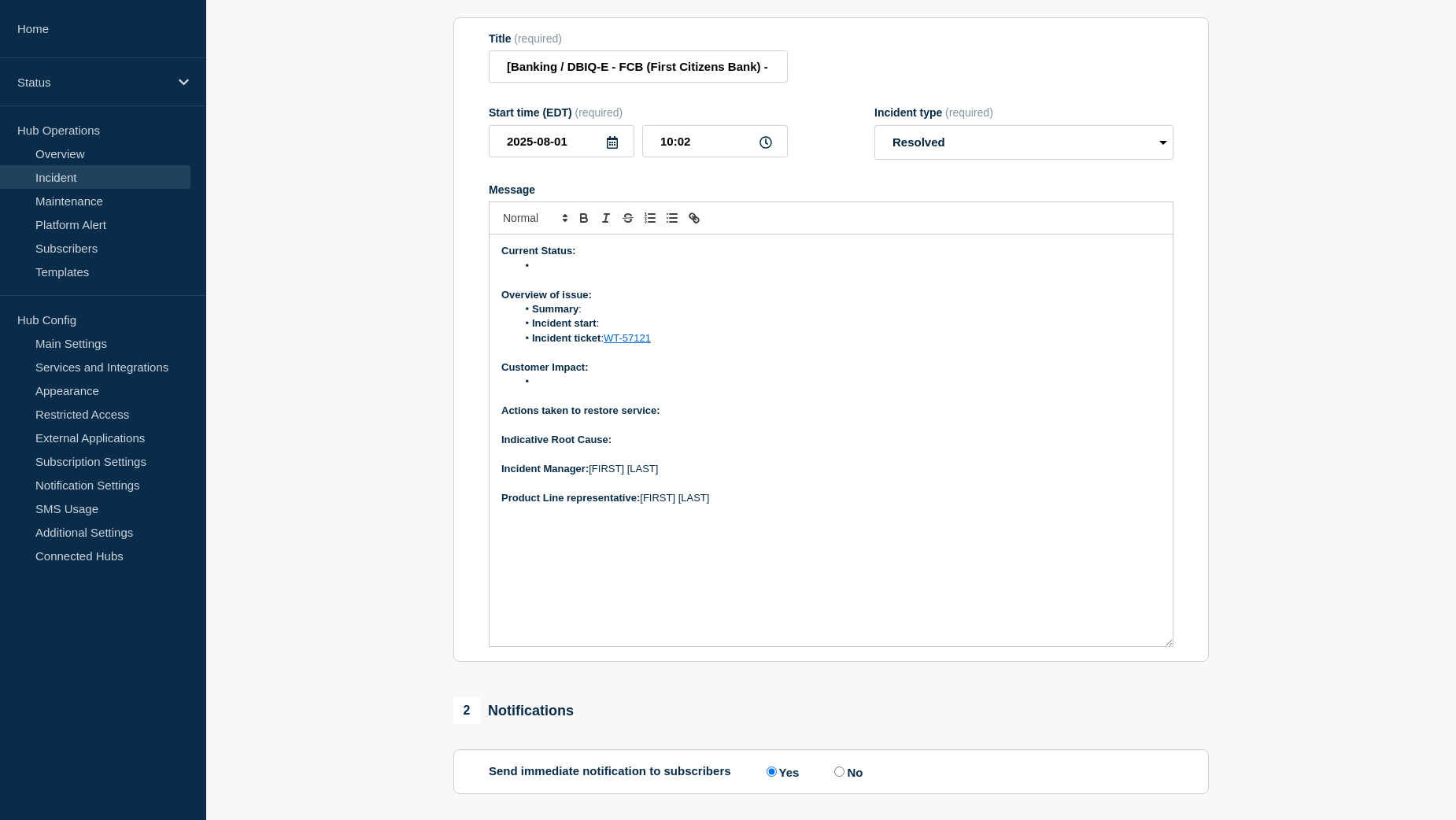 click at bounding box center (839, 266) 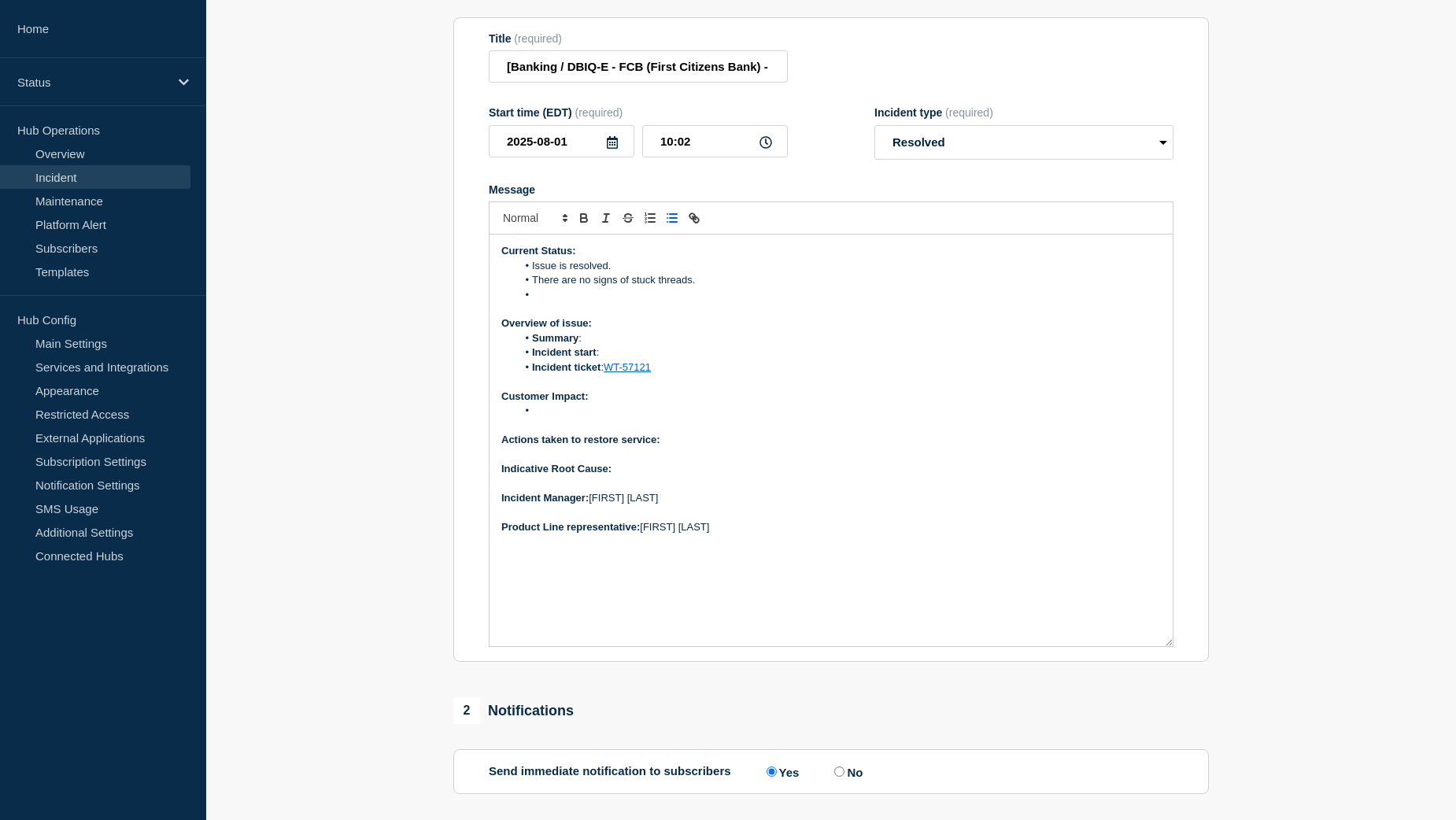 click on "There are no signs of stuck threads." at bounding box center (839, 280) 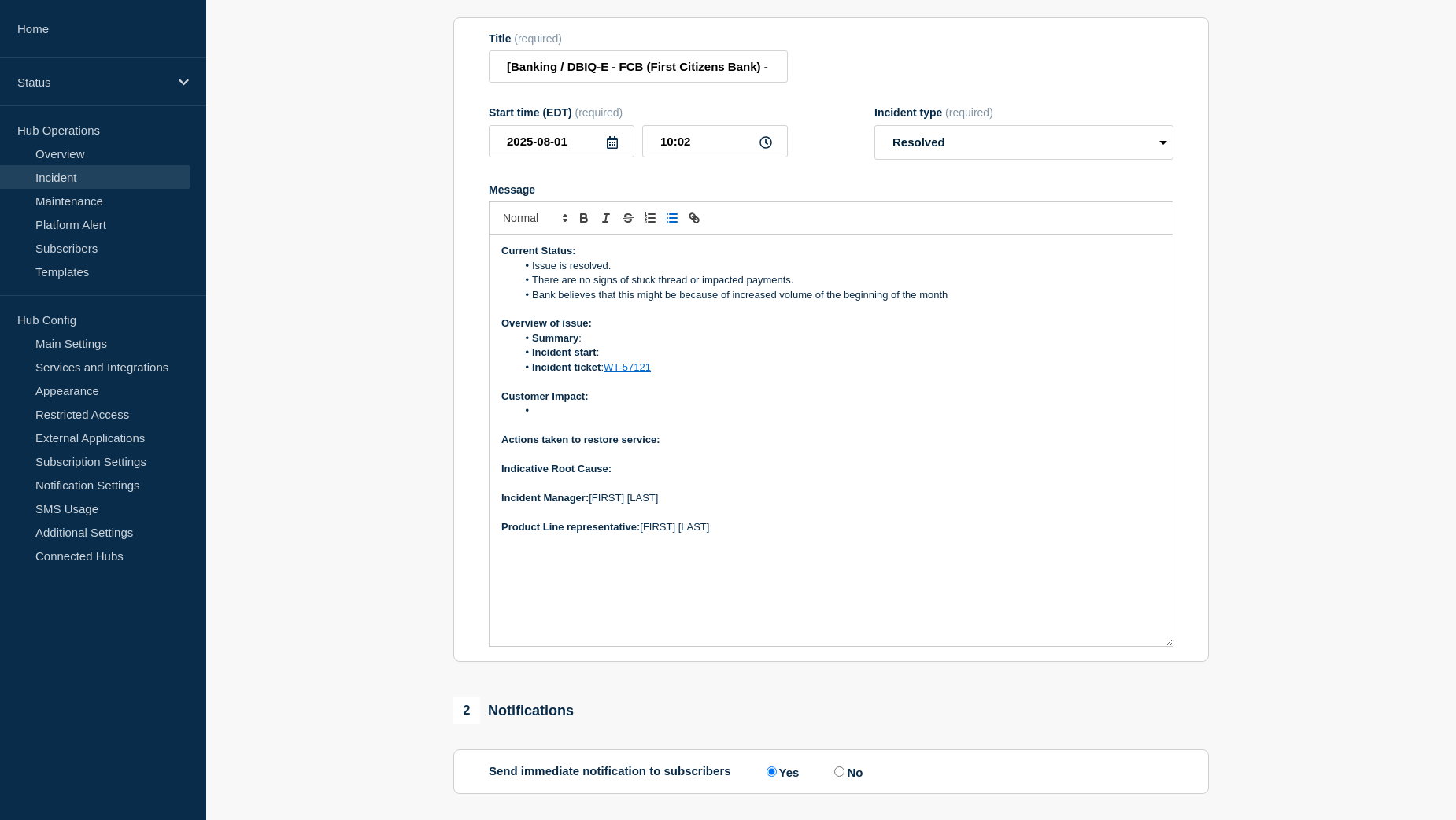 click on "Bank believes that this might be because of increased volume of the beginning of the month" at bounding box center (839, 295) 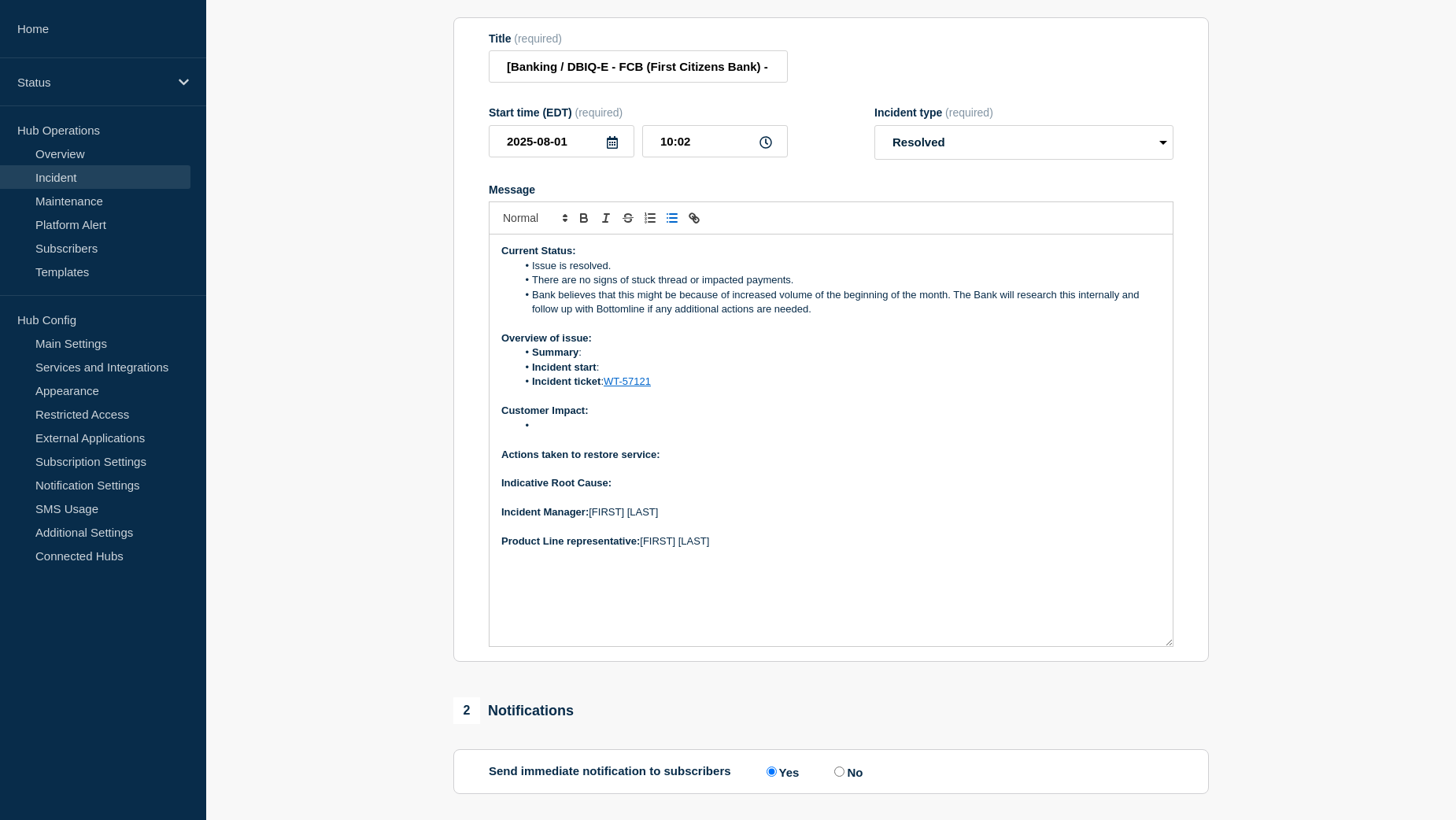 click on "Summary :" at bounding box center [839, 353] 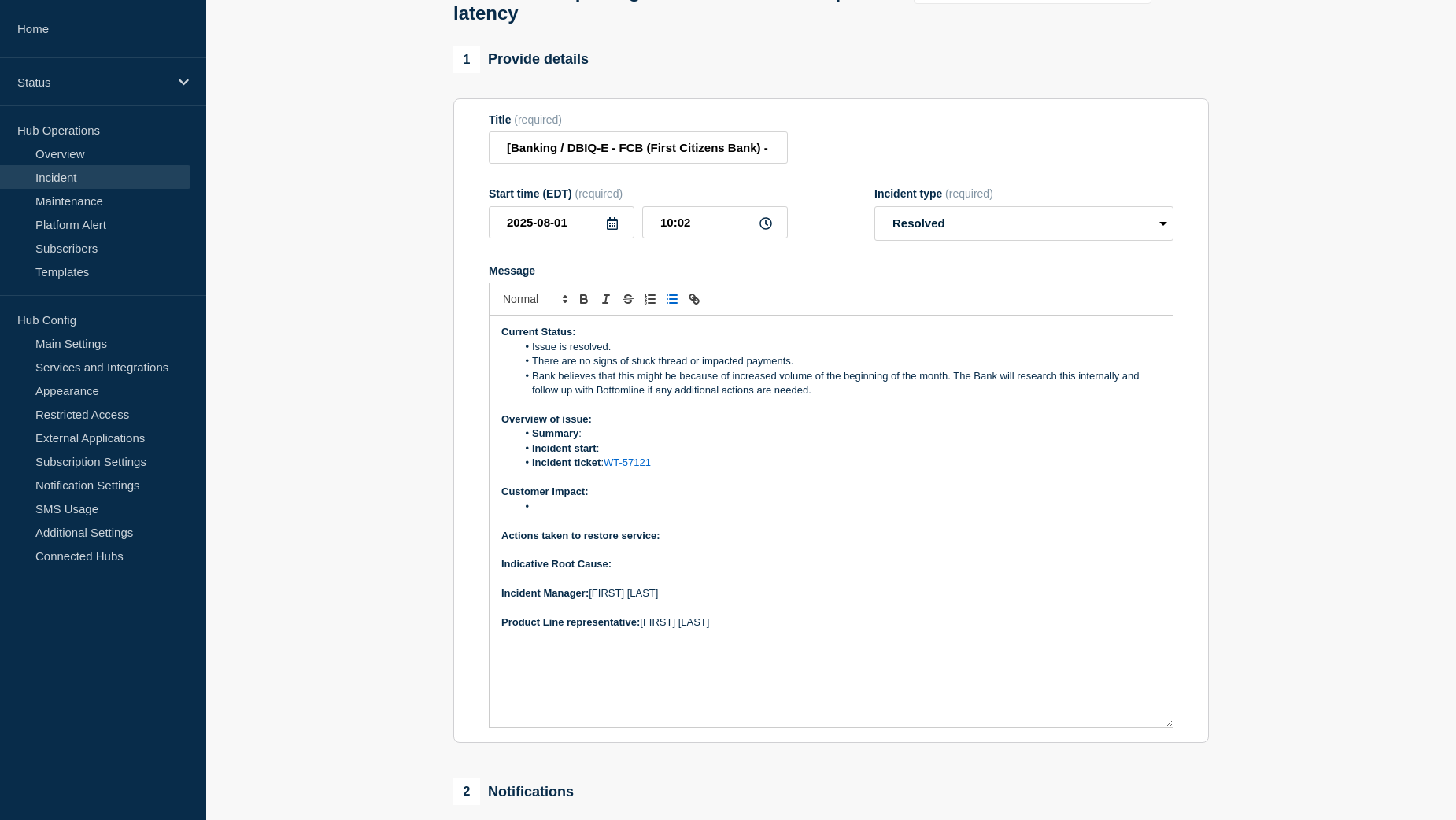 scroll, scrollTop: 0, scrollLeft: 0, axis: both 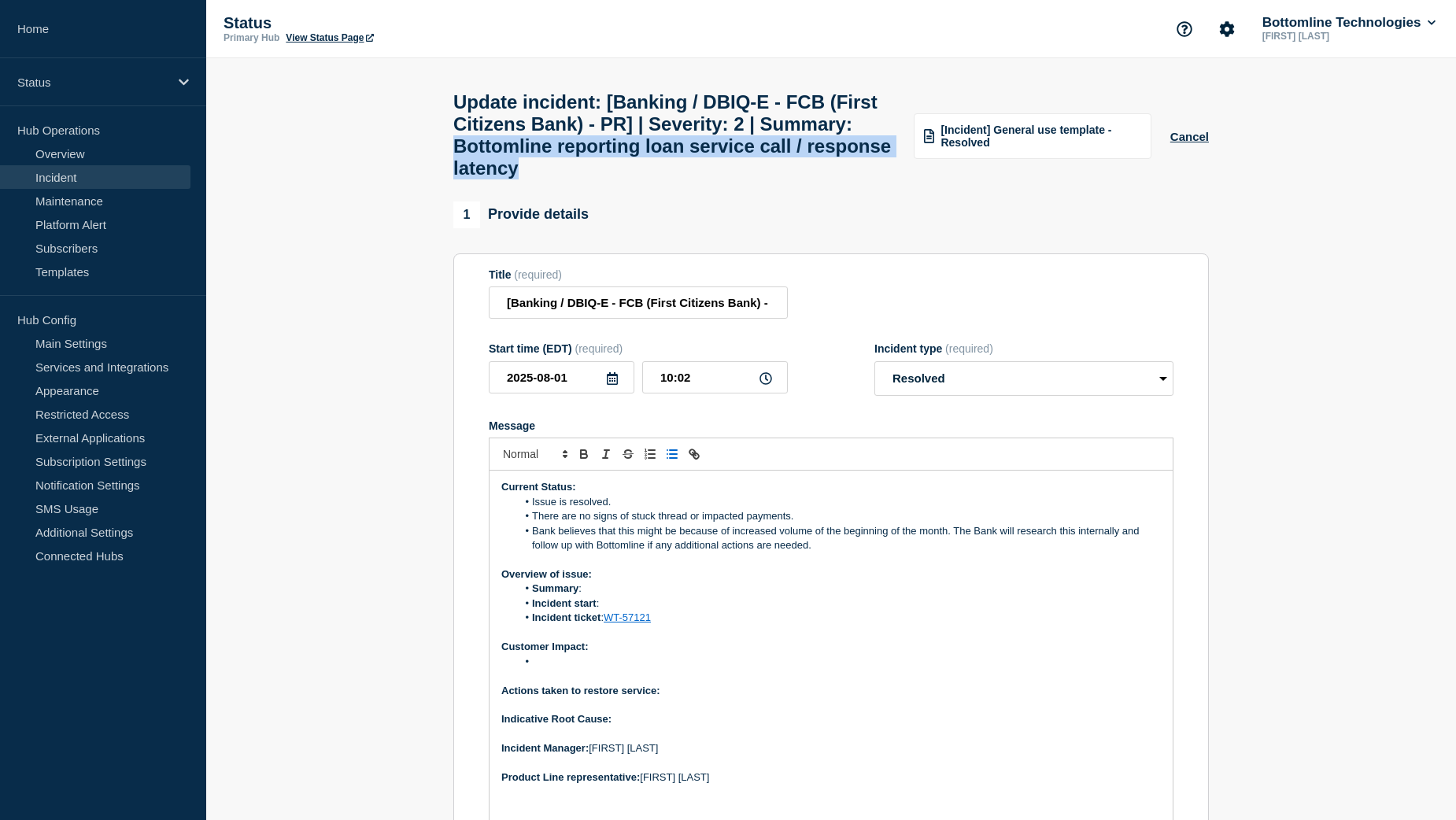 drag, startPoint x: 568, startPoint y: 159, endPoint x: 784, endPoint y: 183, distance: 217.32924 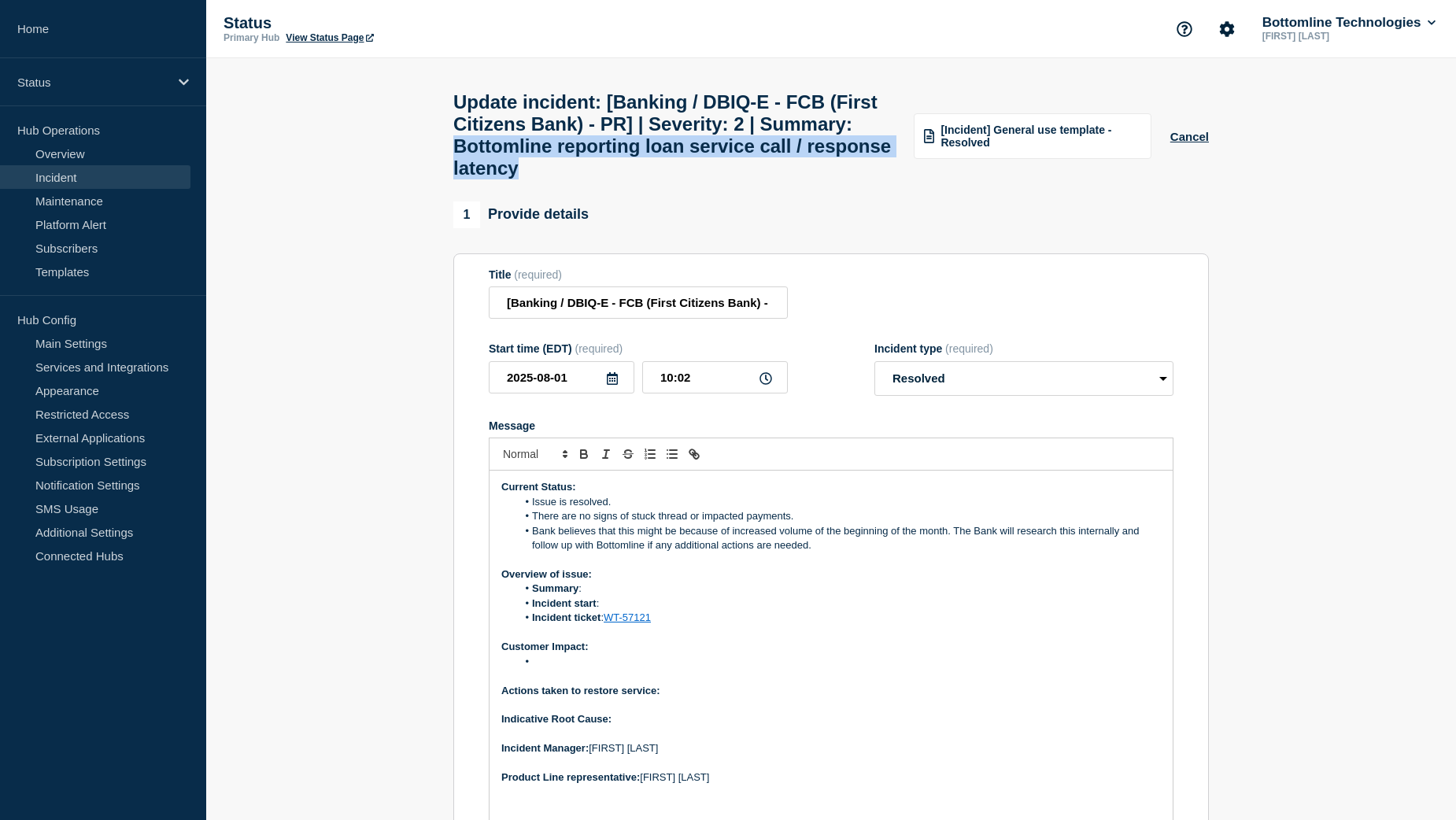copy on "Bottomline reporting loan service call / response latency" 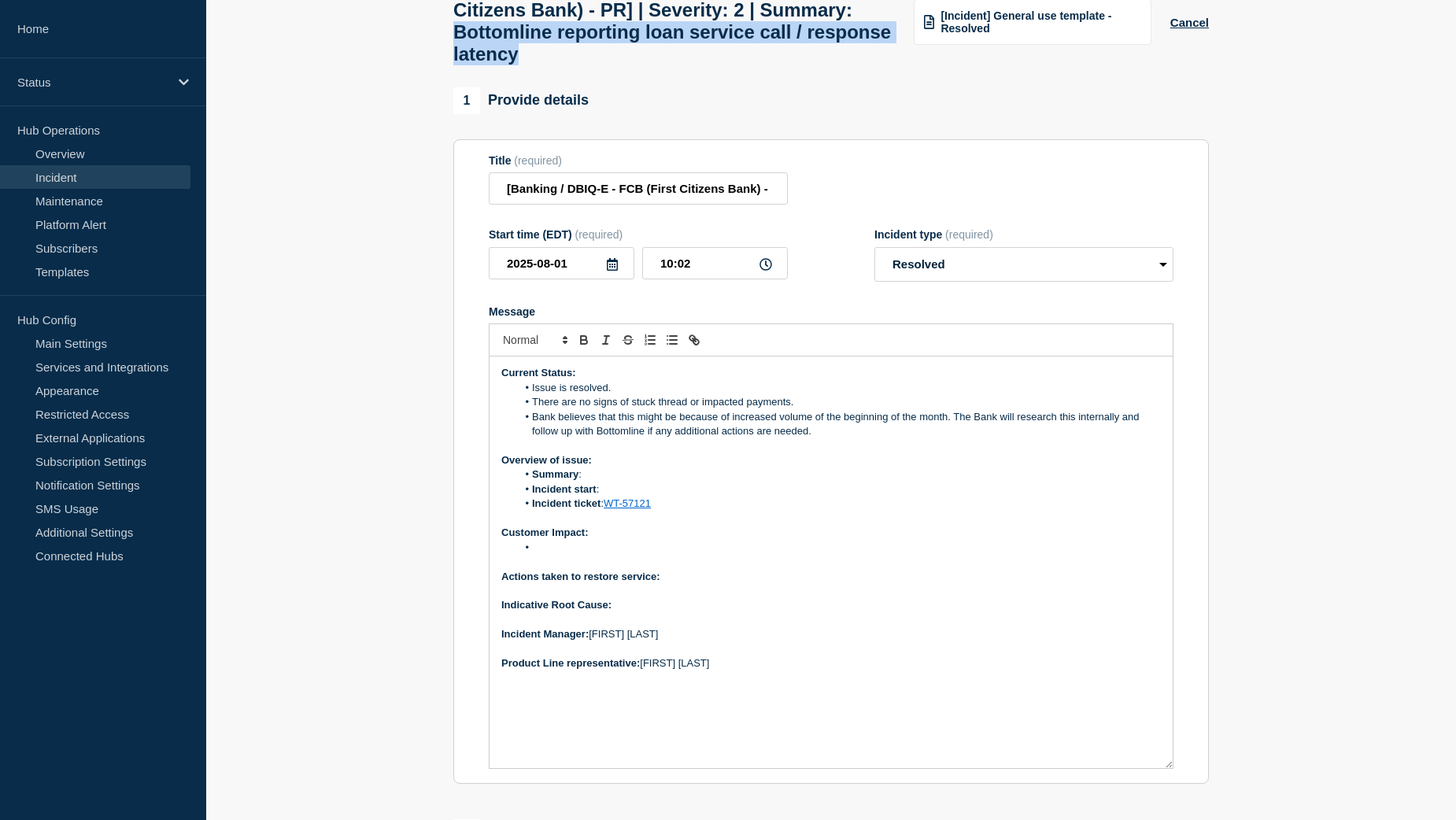 scroll, scrollTop: 157, scrollLeft: 0, axis: vertical 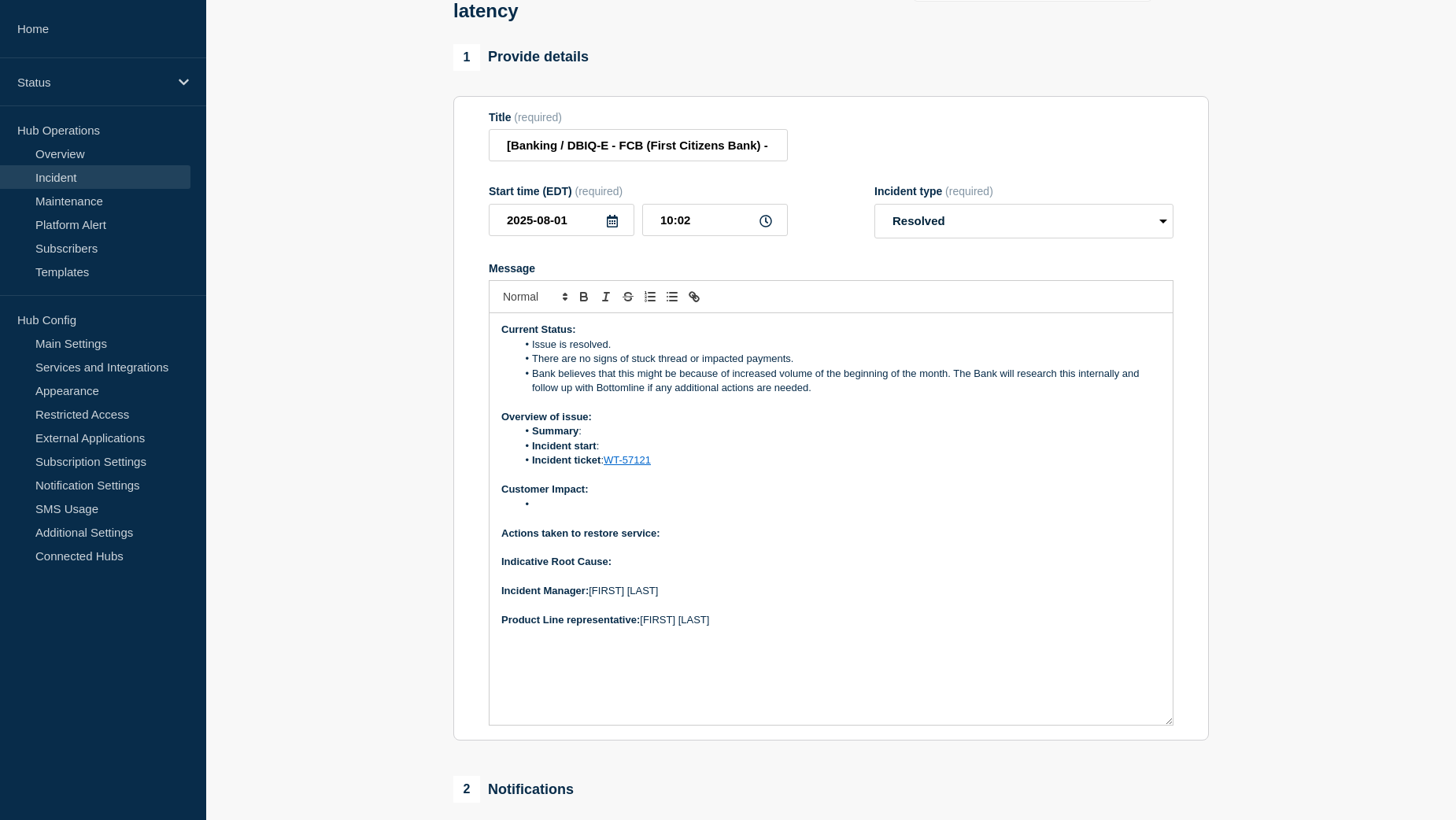 click on "Summary :" at bounding box center [839, 431] 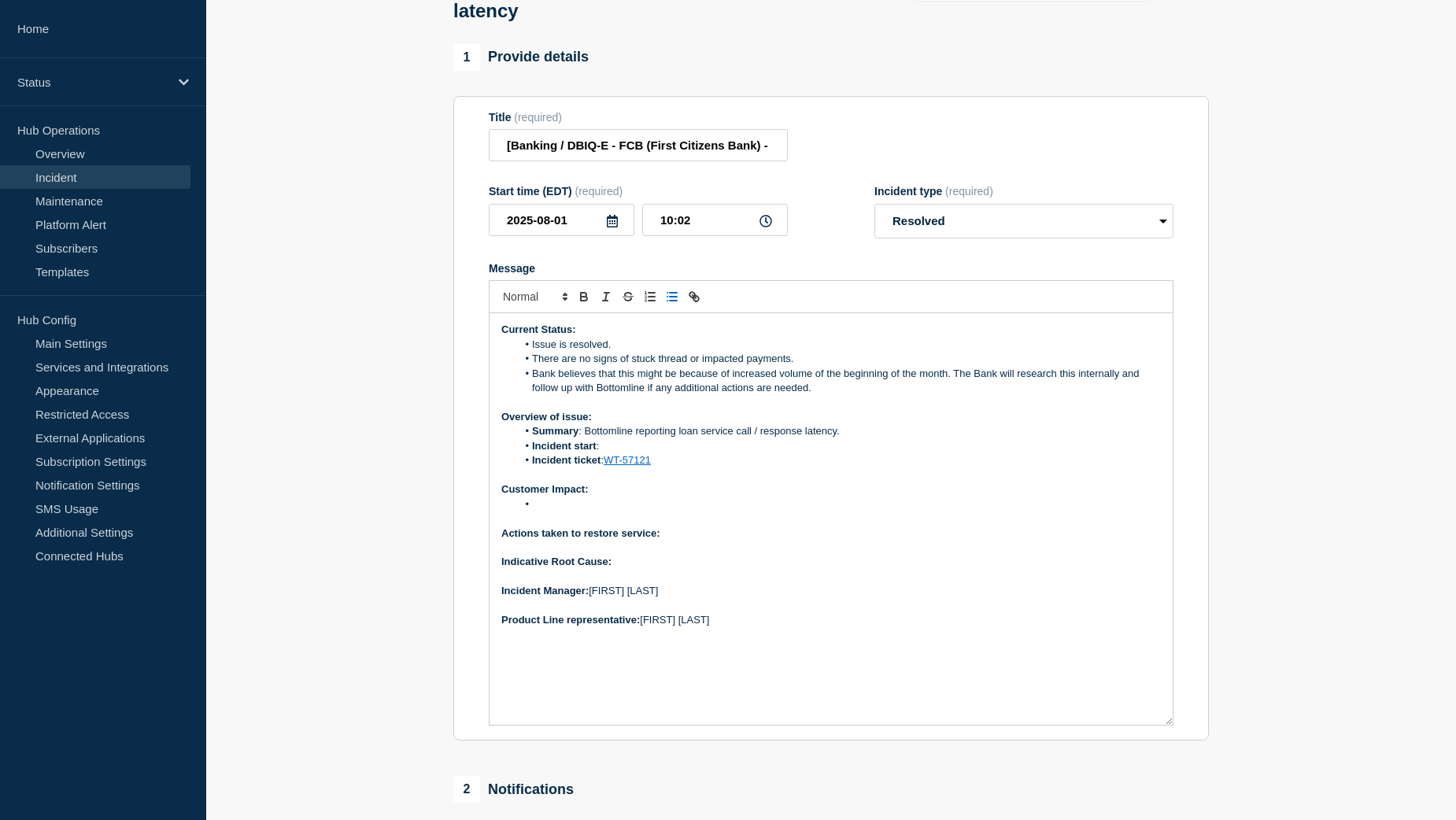 click on "Incident start :" at bounding box center (839, 446) 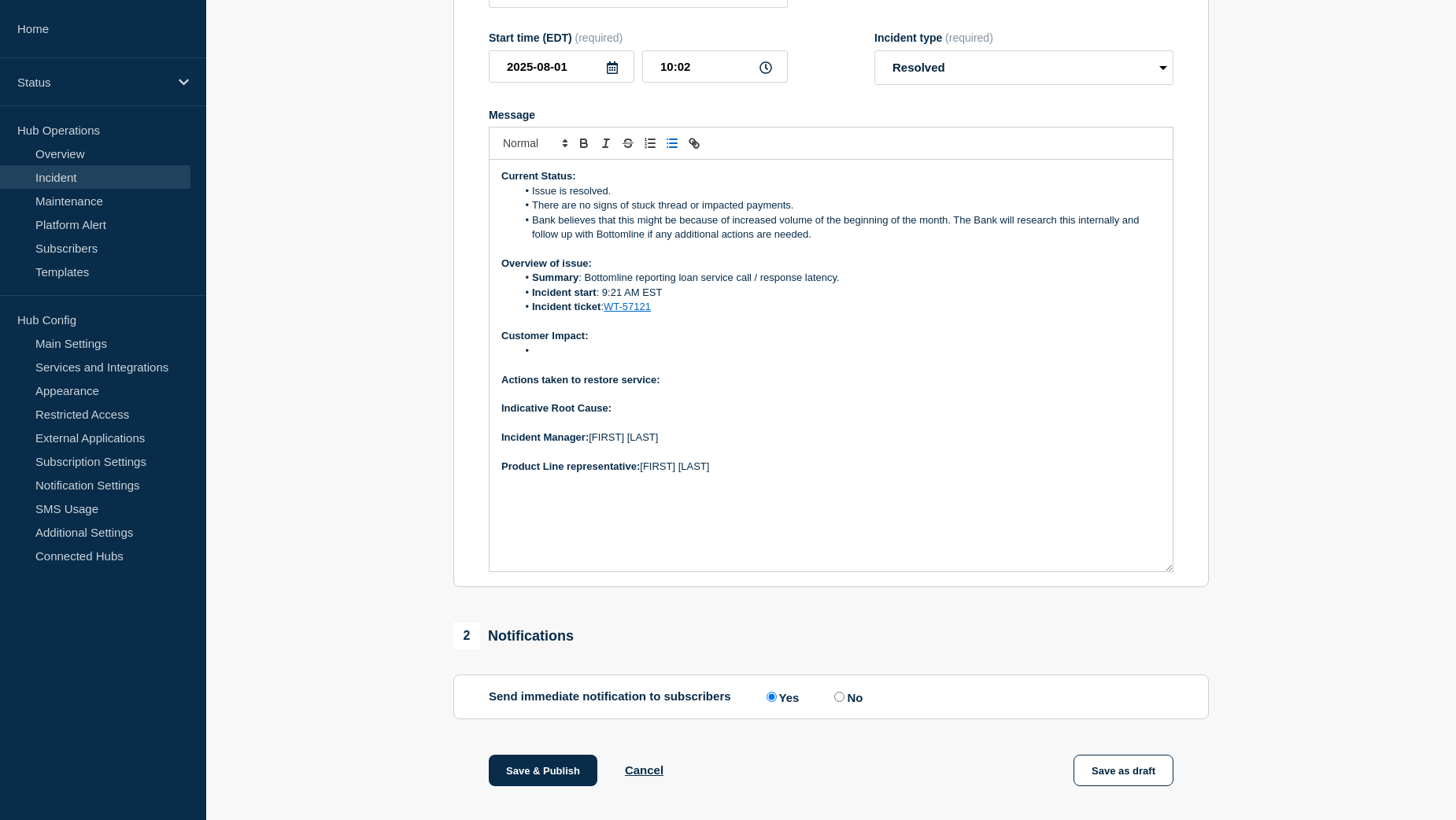 scroll, scrollTop: 315, scrollLeft: 0, axis: vertical 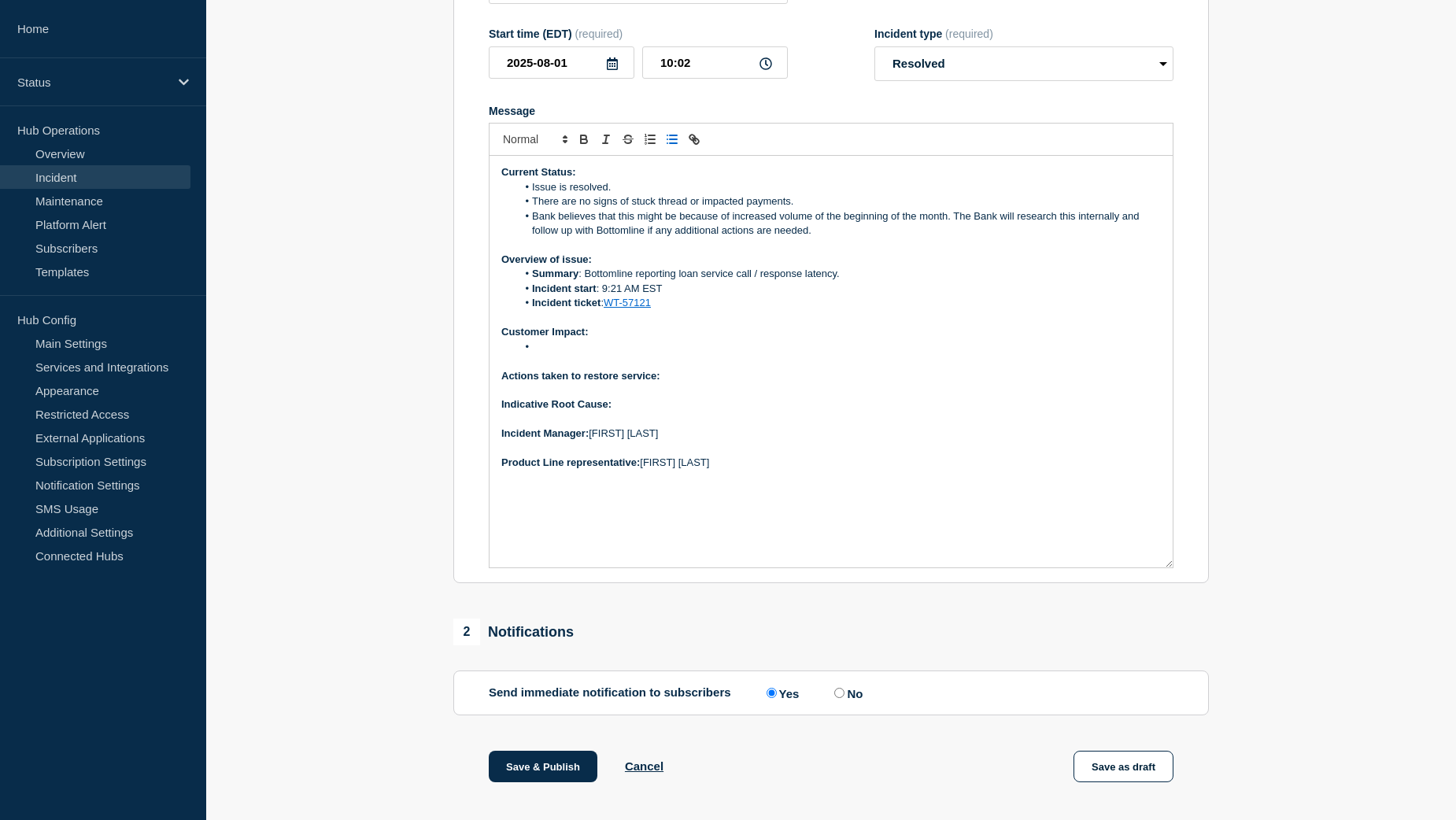click at bounding box center [839, 347] 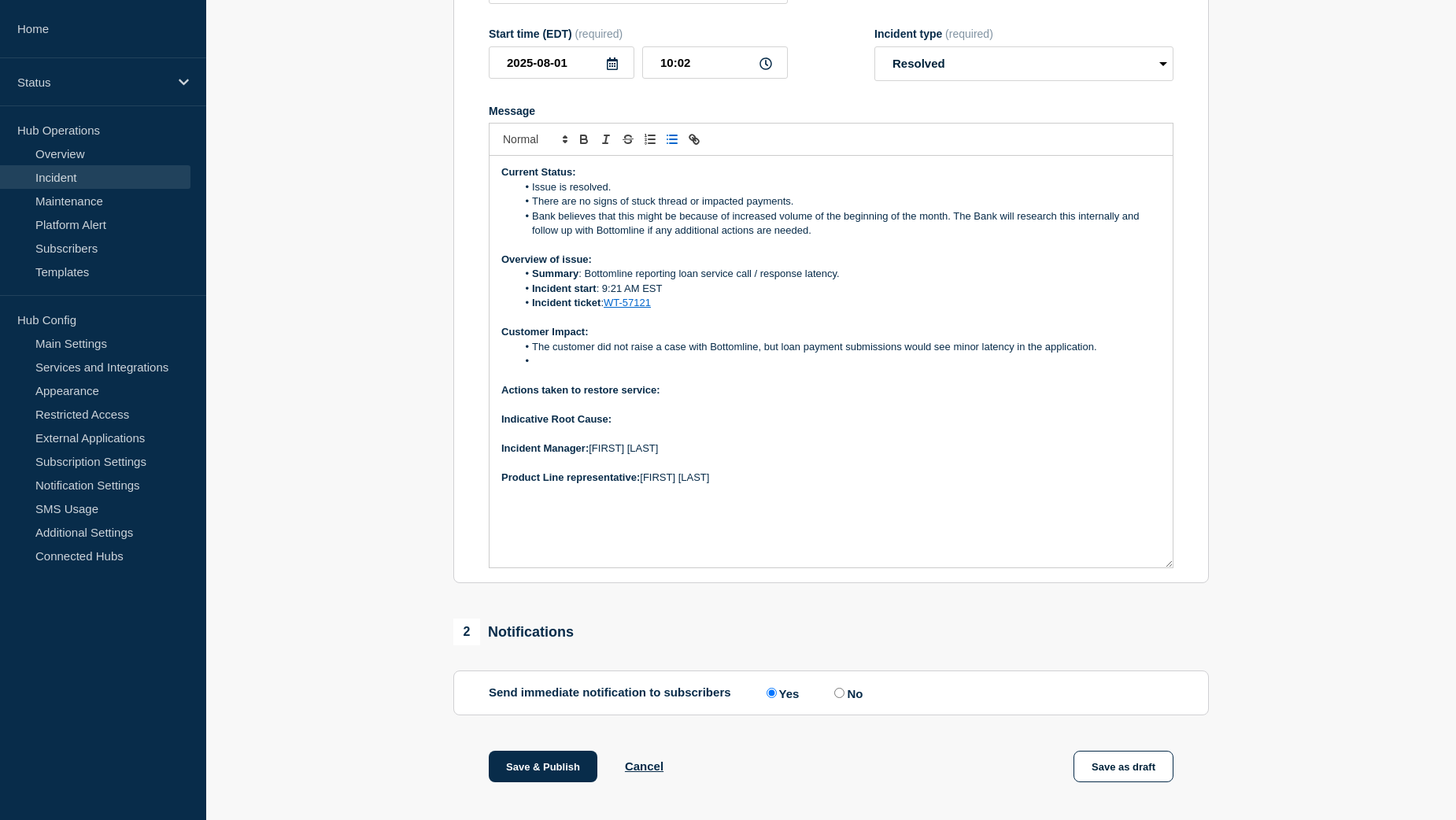 click at bounding box center (839, 361) 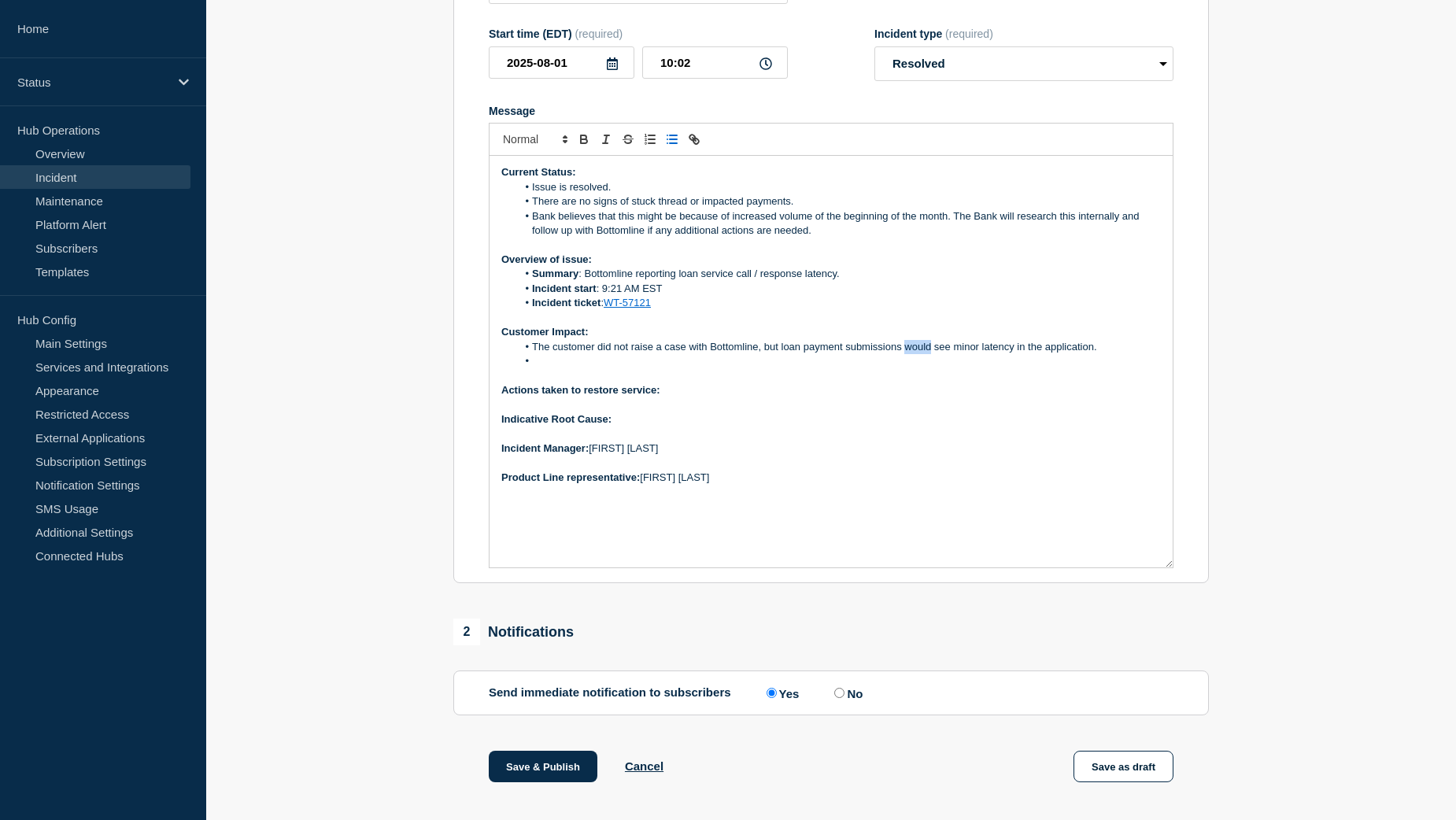 drag, startPoint x: 930, startPoint y: 360, endPoint x: 906, endPoint y: 360, distance: 24 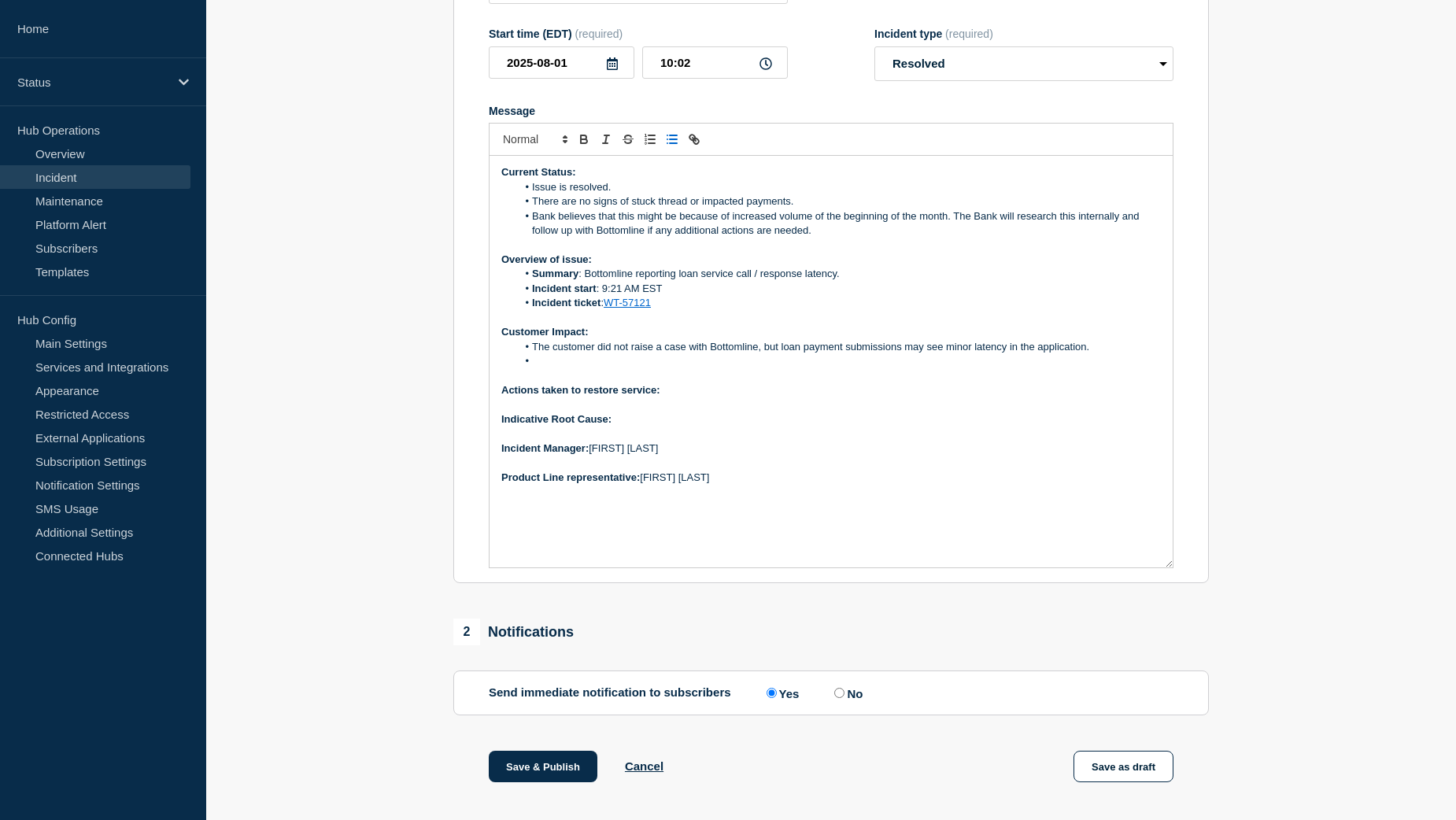 click at bounding box center [839, 361] 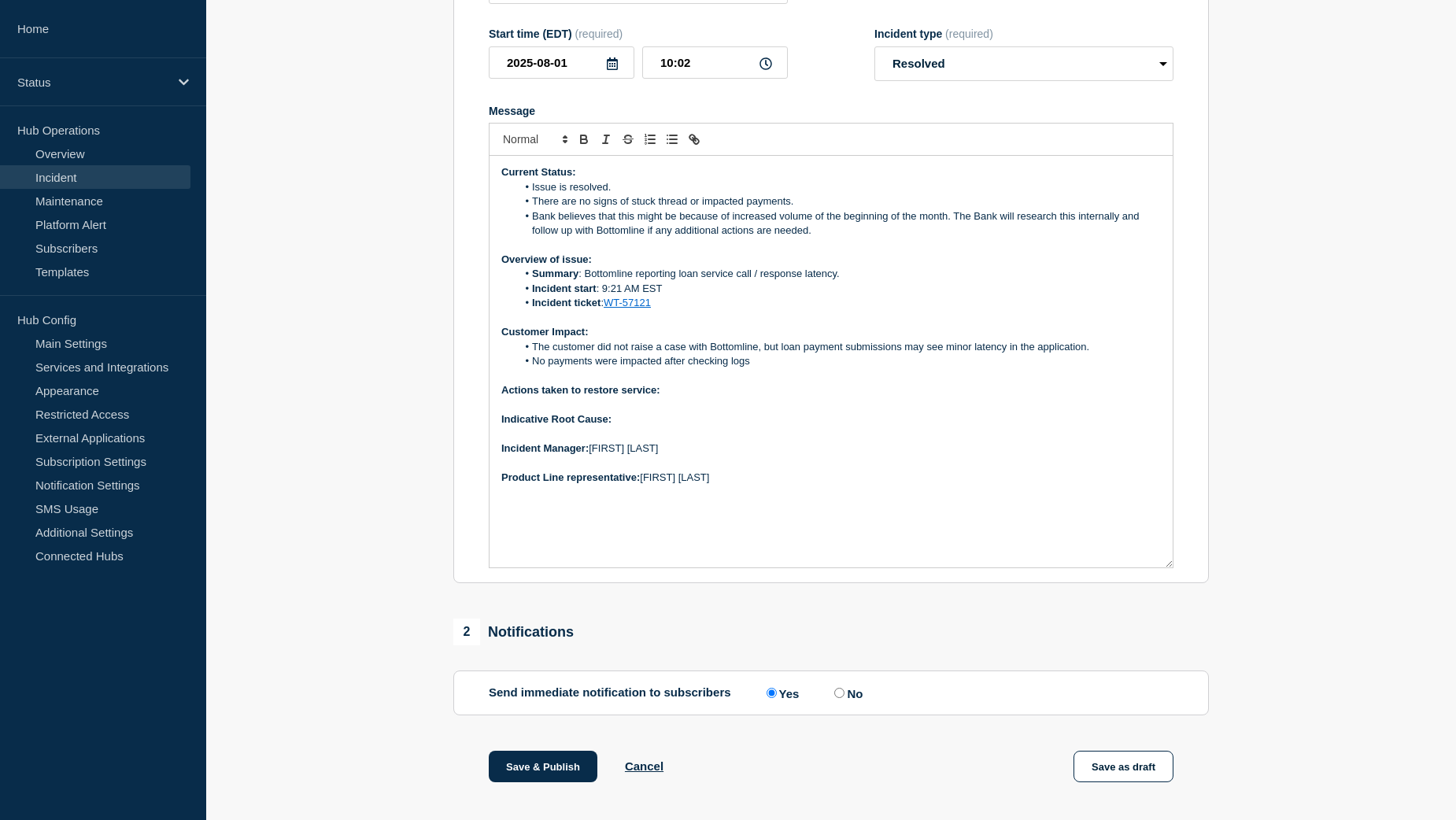 click on "No payments were impacted after checking logs" at bounding box center [839, 361] 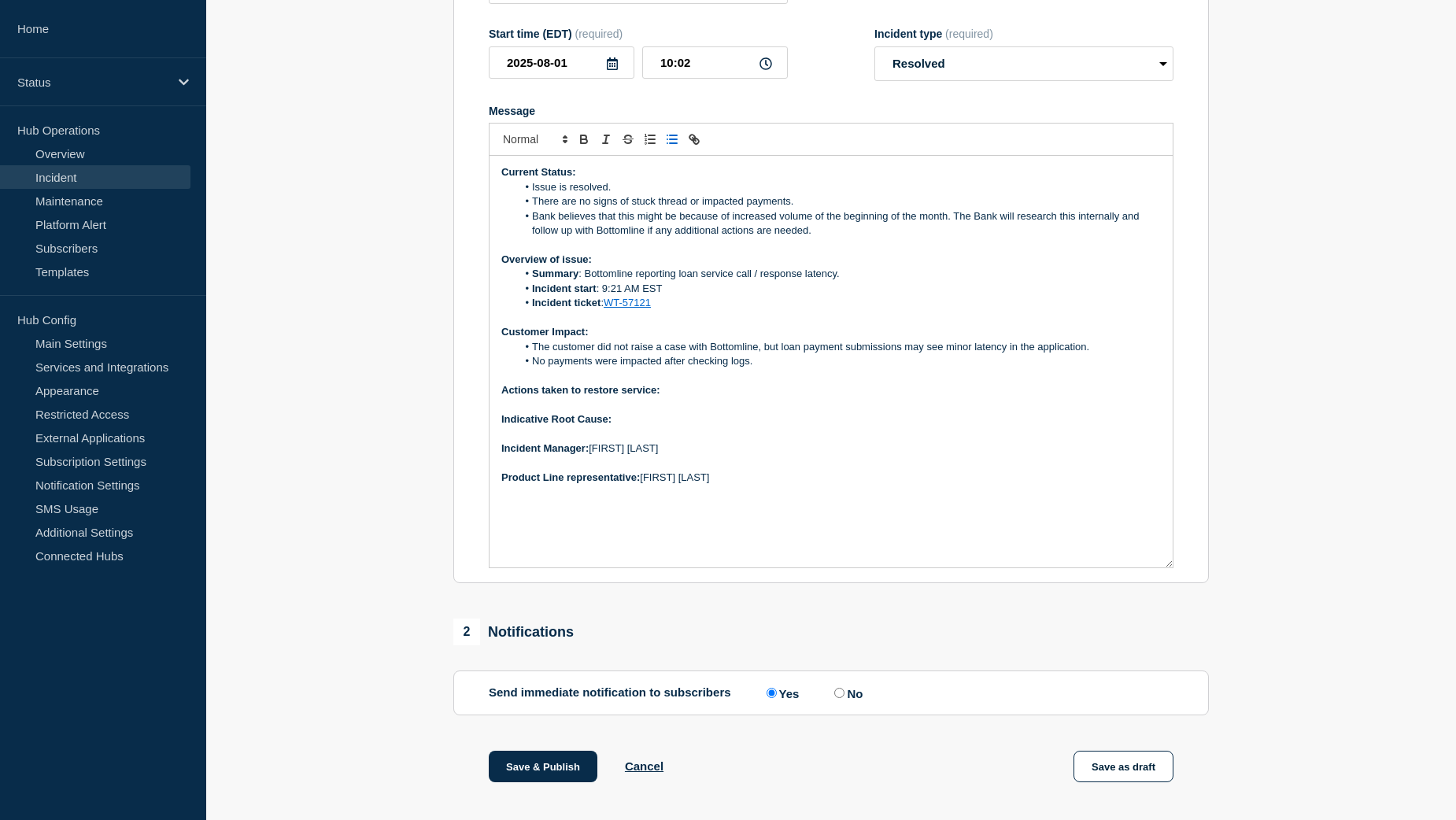 click on "Actions taken to restore service:" at bounding box center [831, 390] 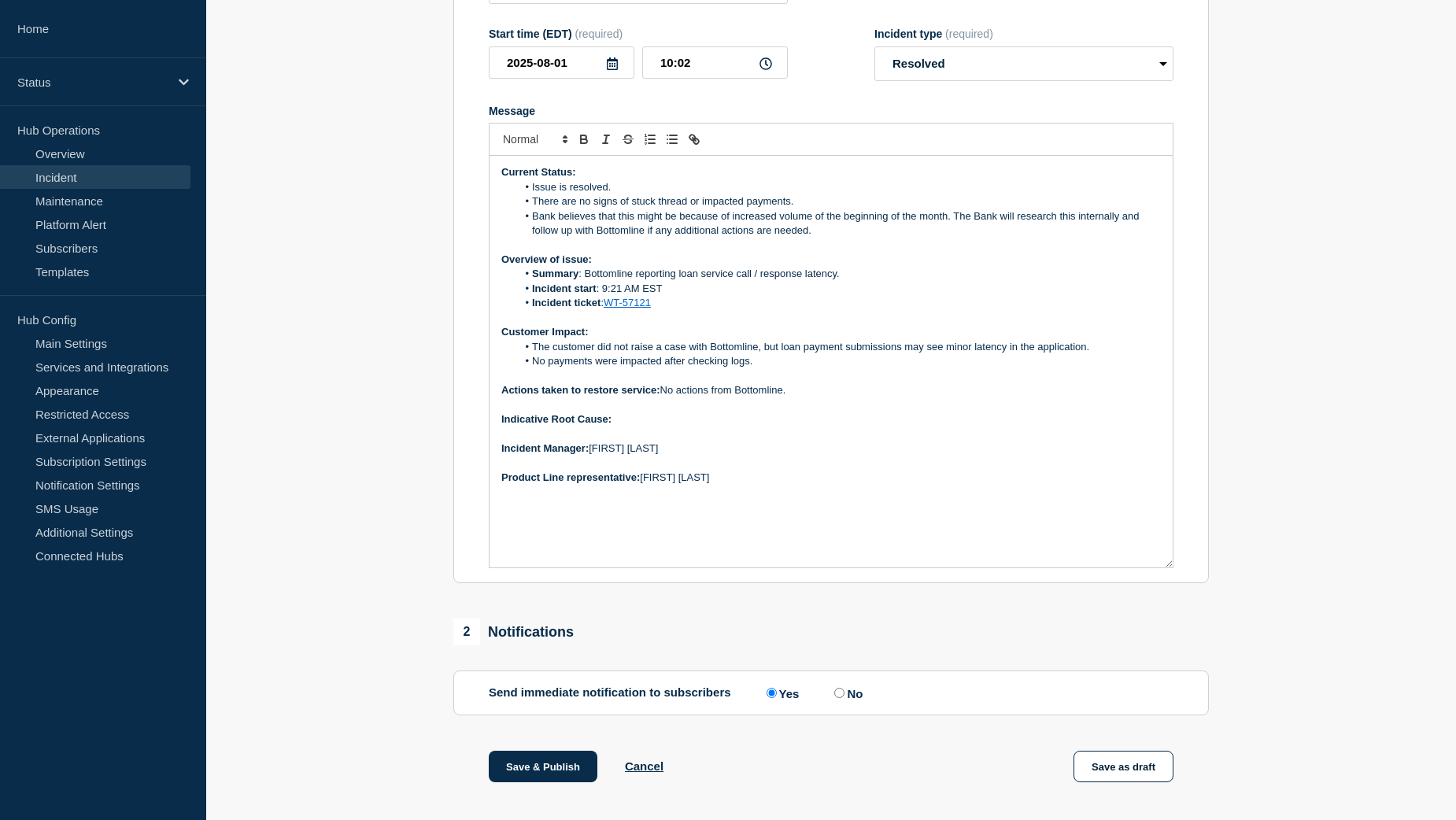 click on "Indicative Root Cause:" at bounding box center (831, 419) 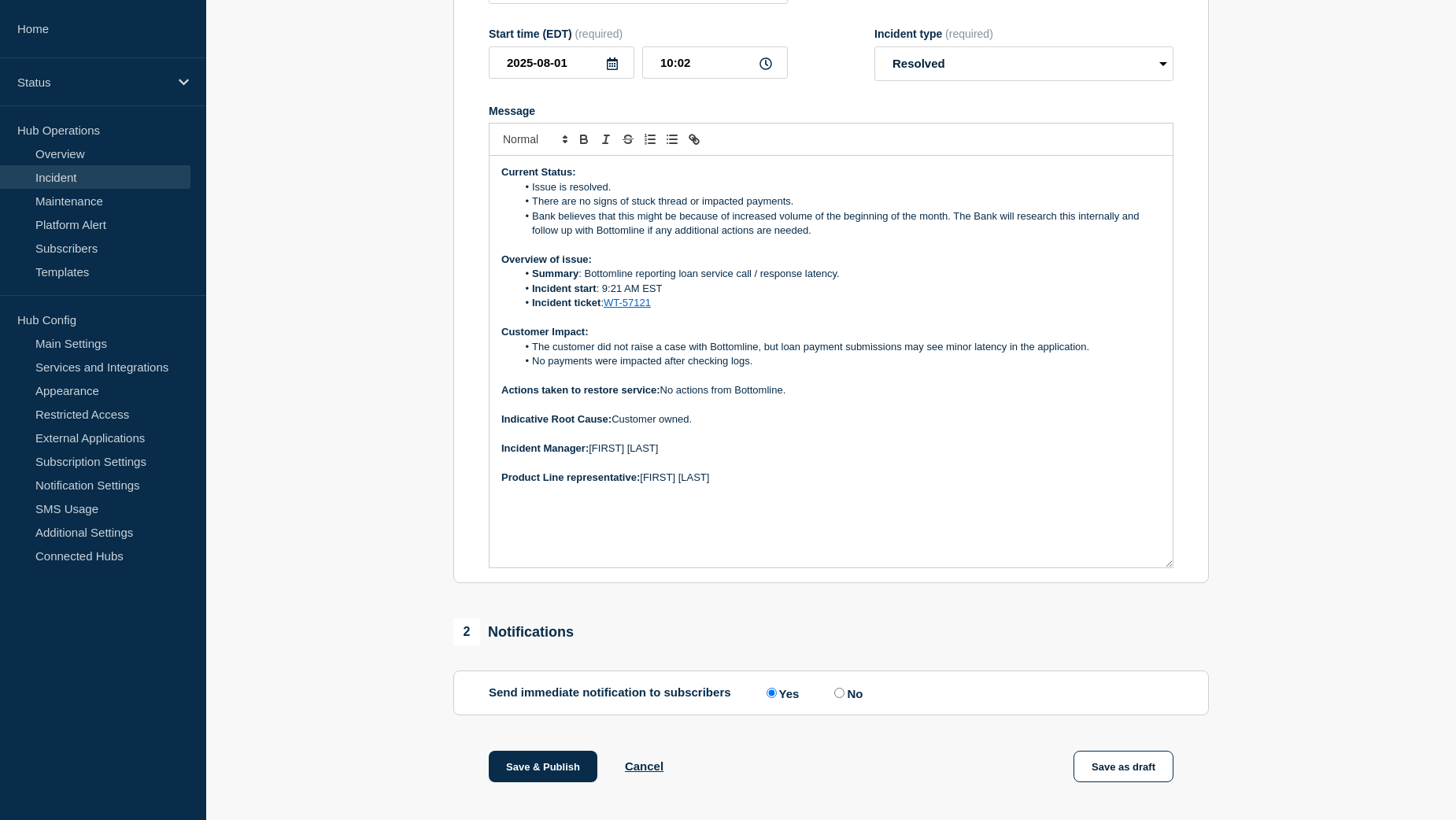 click on "Indicative Root Cause:  Customer owned." at bounding box center [831, 419] 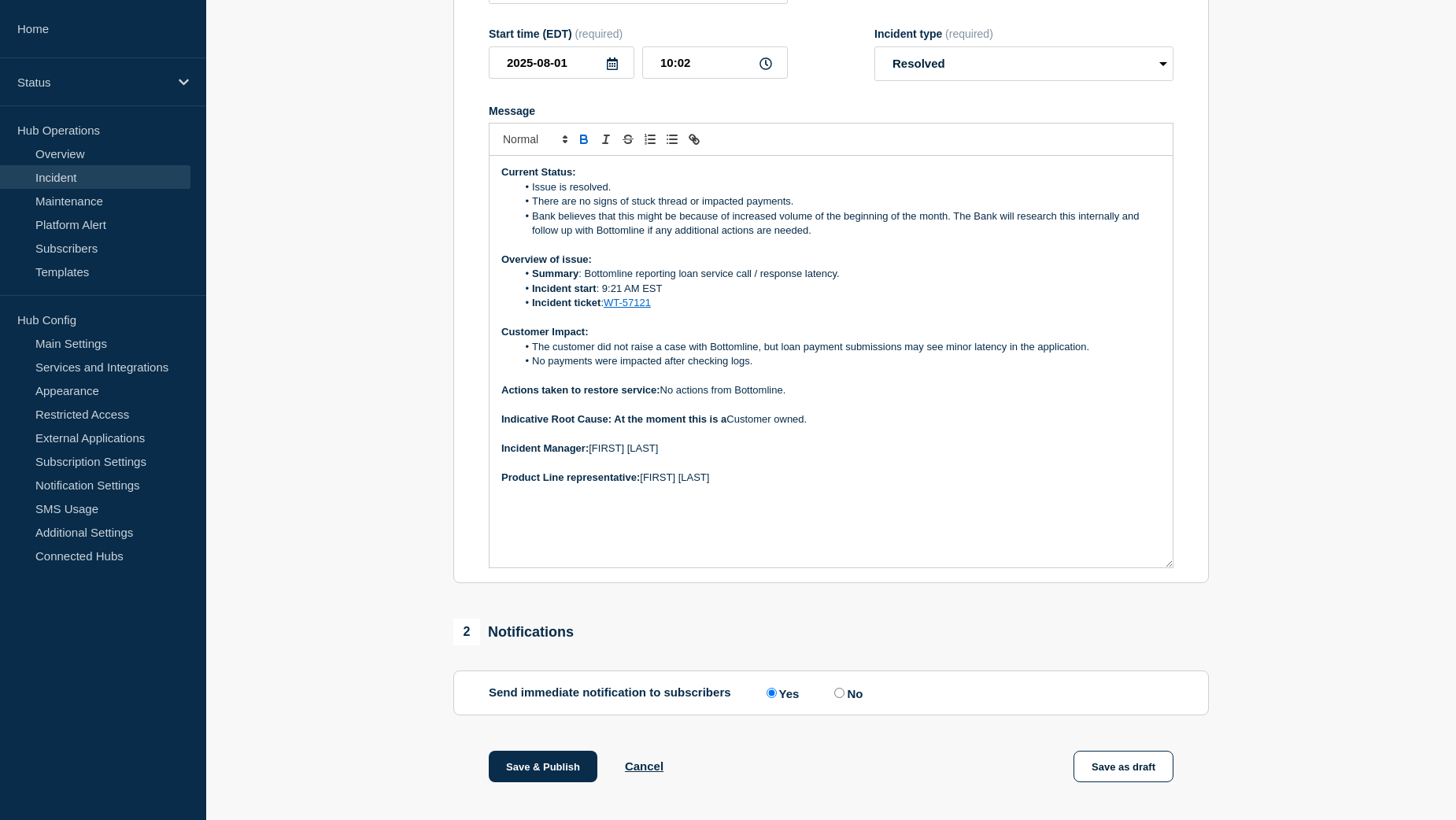 click on "Indicative Root Cause: At the moment this is a  Customer owned." at bounding box center [831, 419] 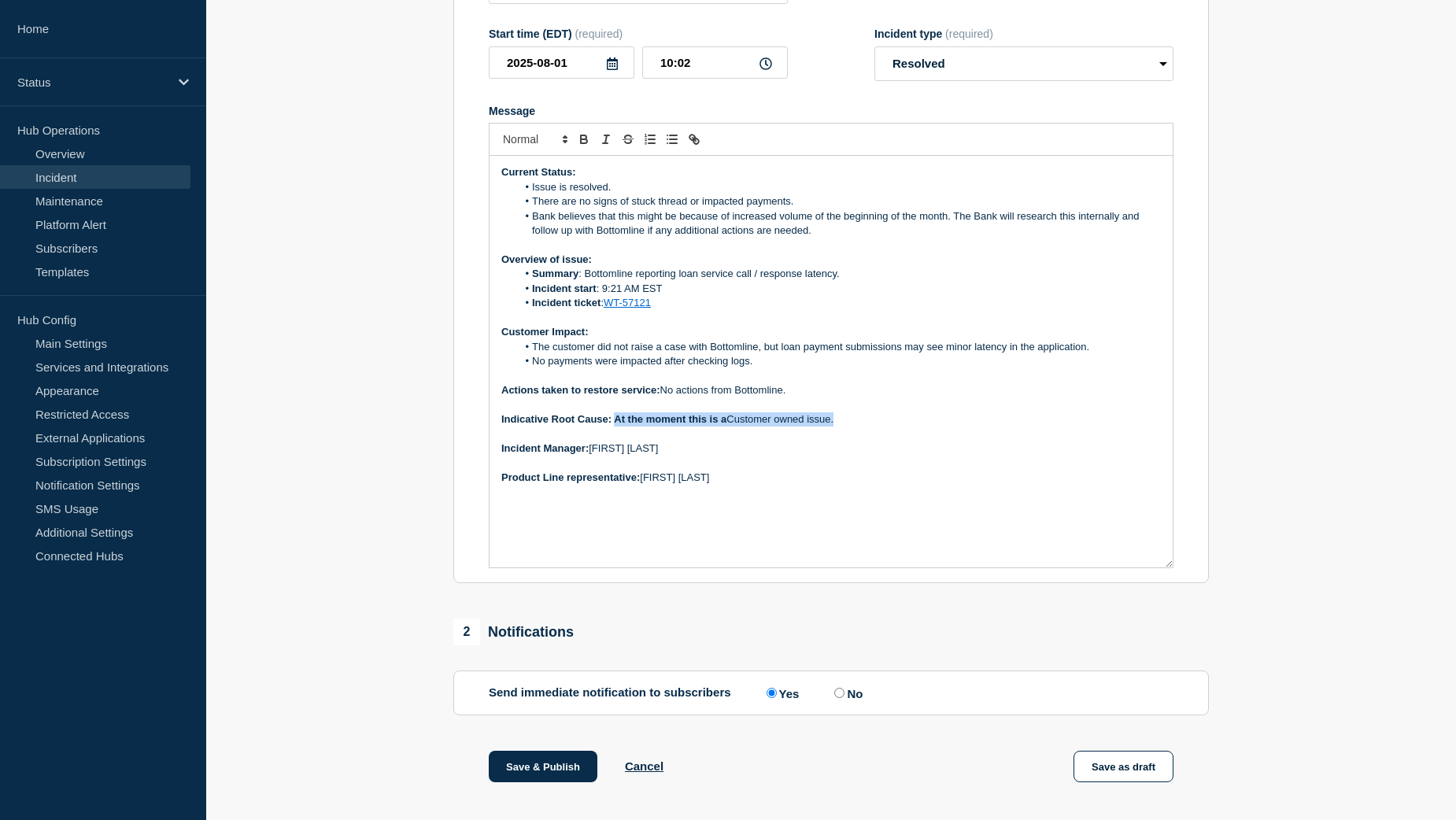 drag, startPoint x: 614, startPoint y: 435, endPoint x: 835, endPoint y: 434, distance: 221.00226 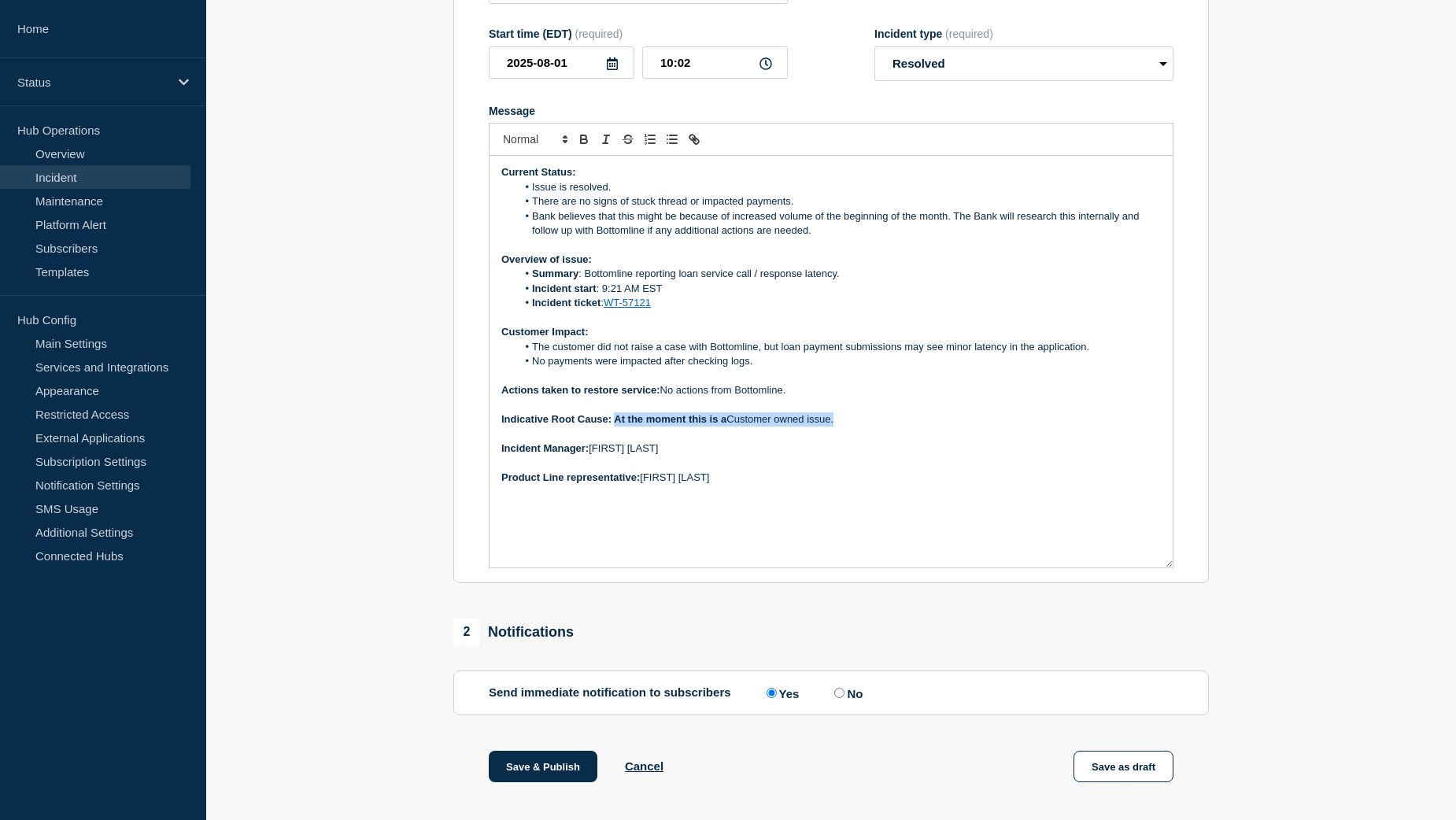 click on "Indicative Root Cause: At the moment this is a  Customer owned issue." at bounding box center (831, 419) 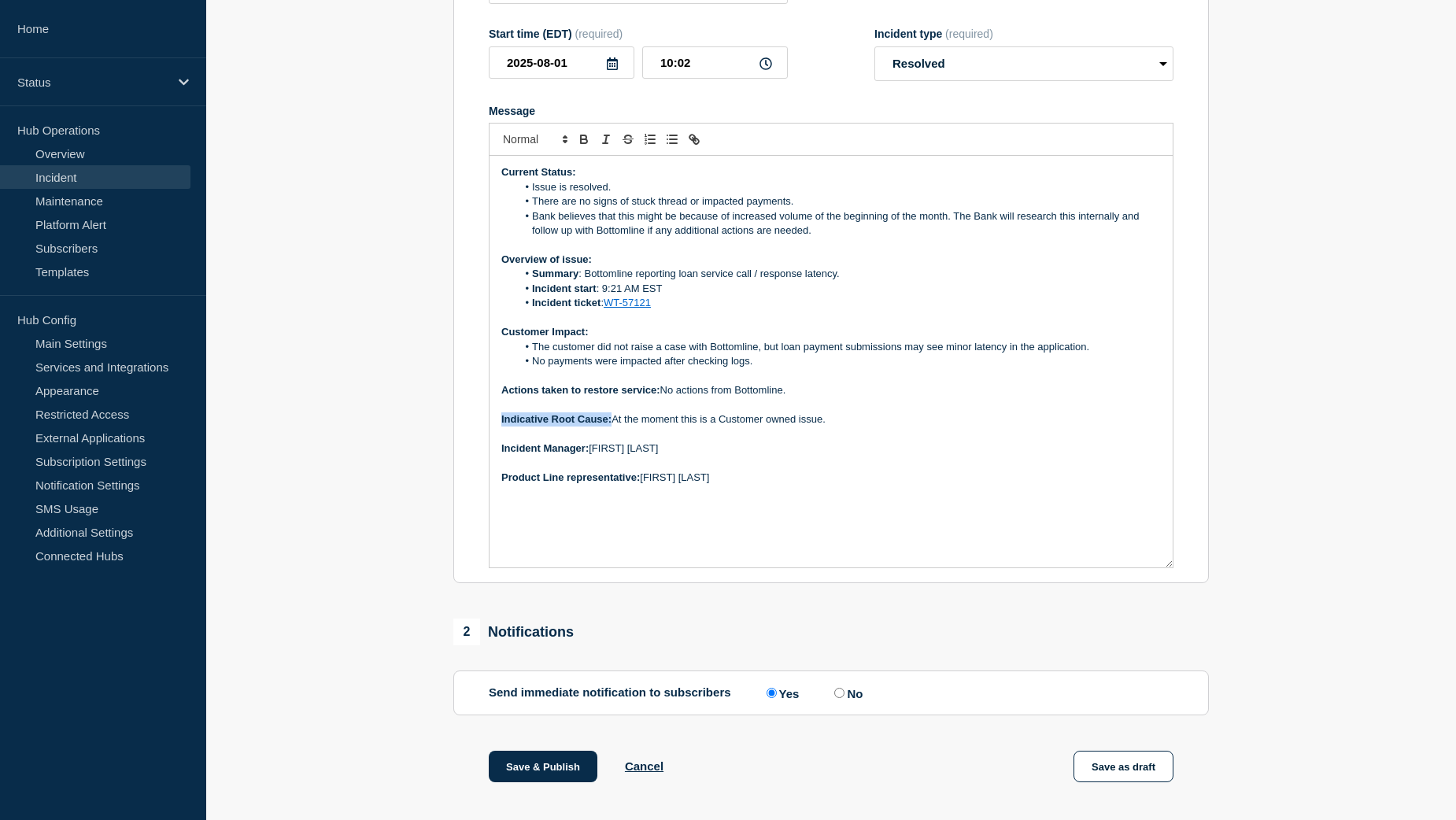 click on "Indicative Root Cause:  At the moment this is a Customer owned issue." at bounding box center [831, 419] 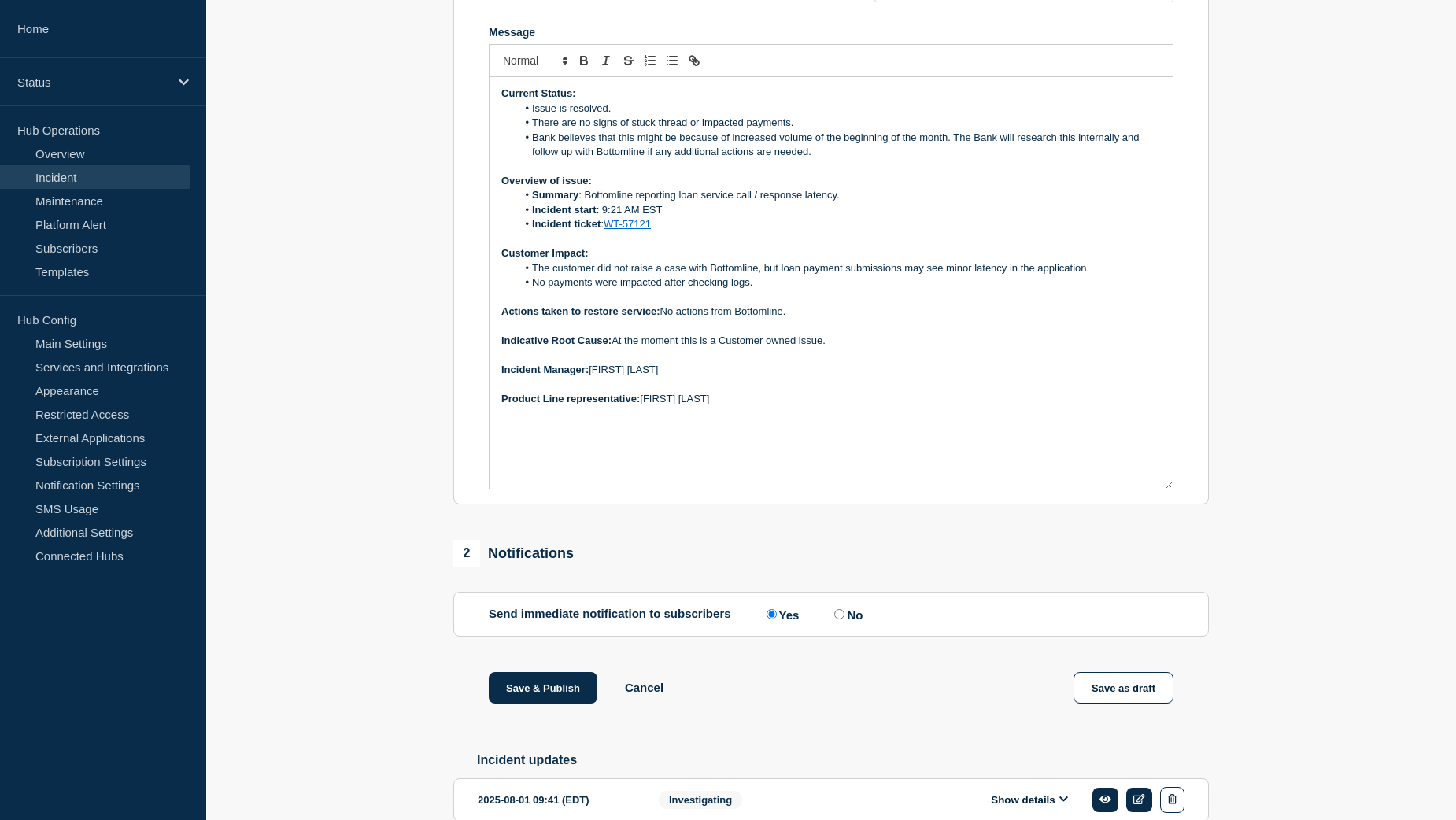 scroll, scrollTop: 315, scrollLeft: 0, axis: vertical 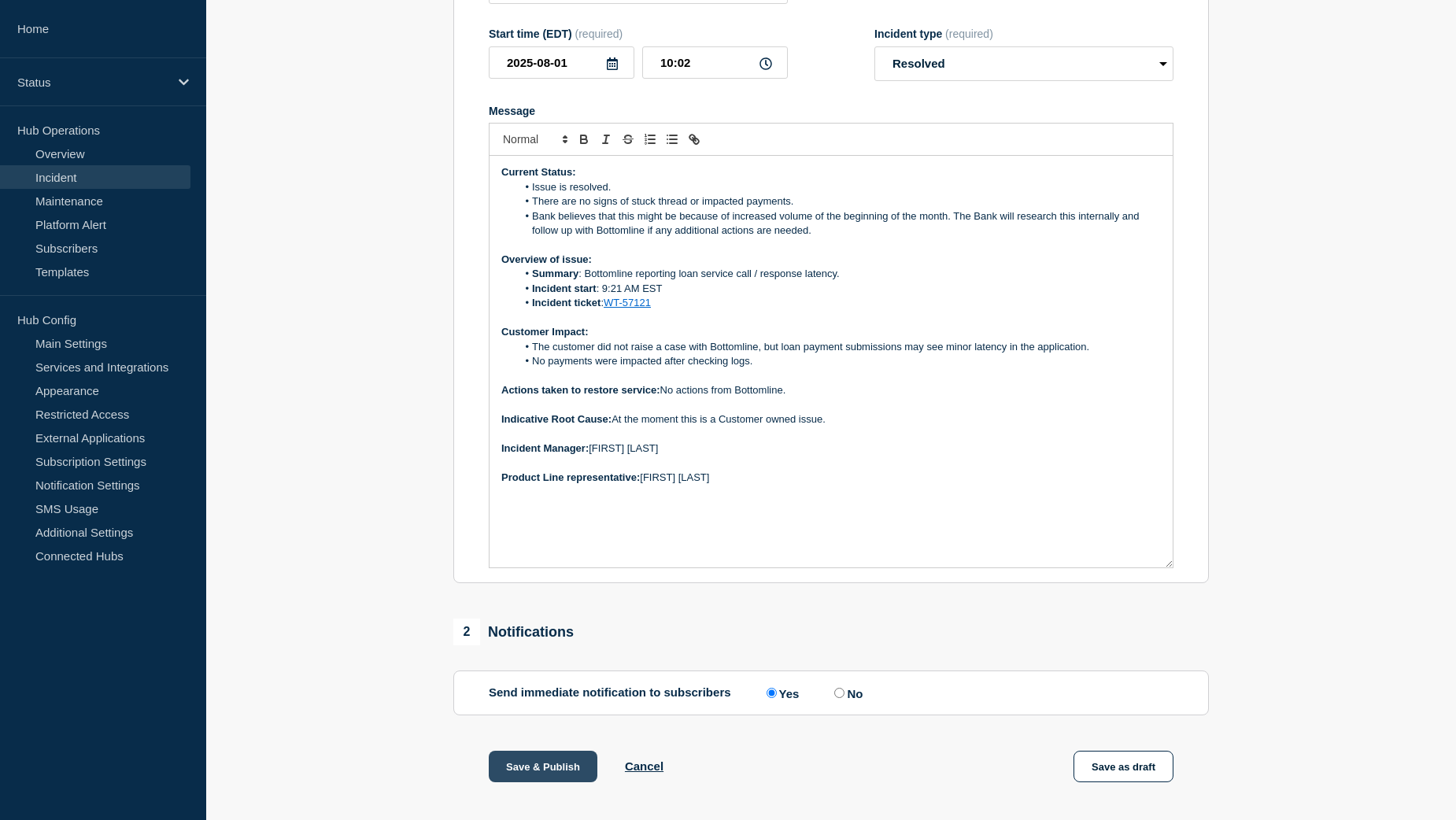 click on "Save & Publish" at bounding box center [543, 766] 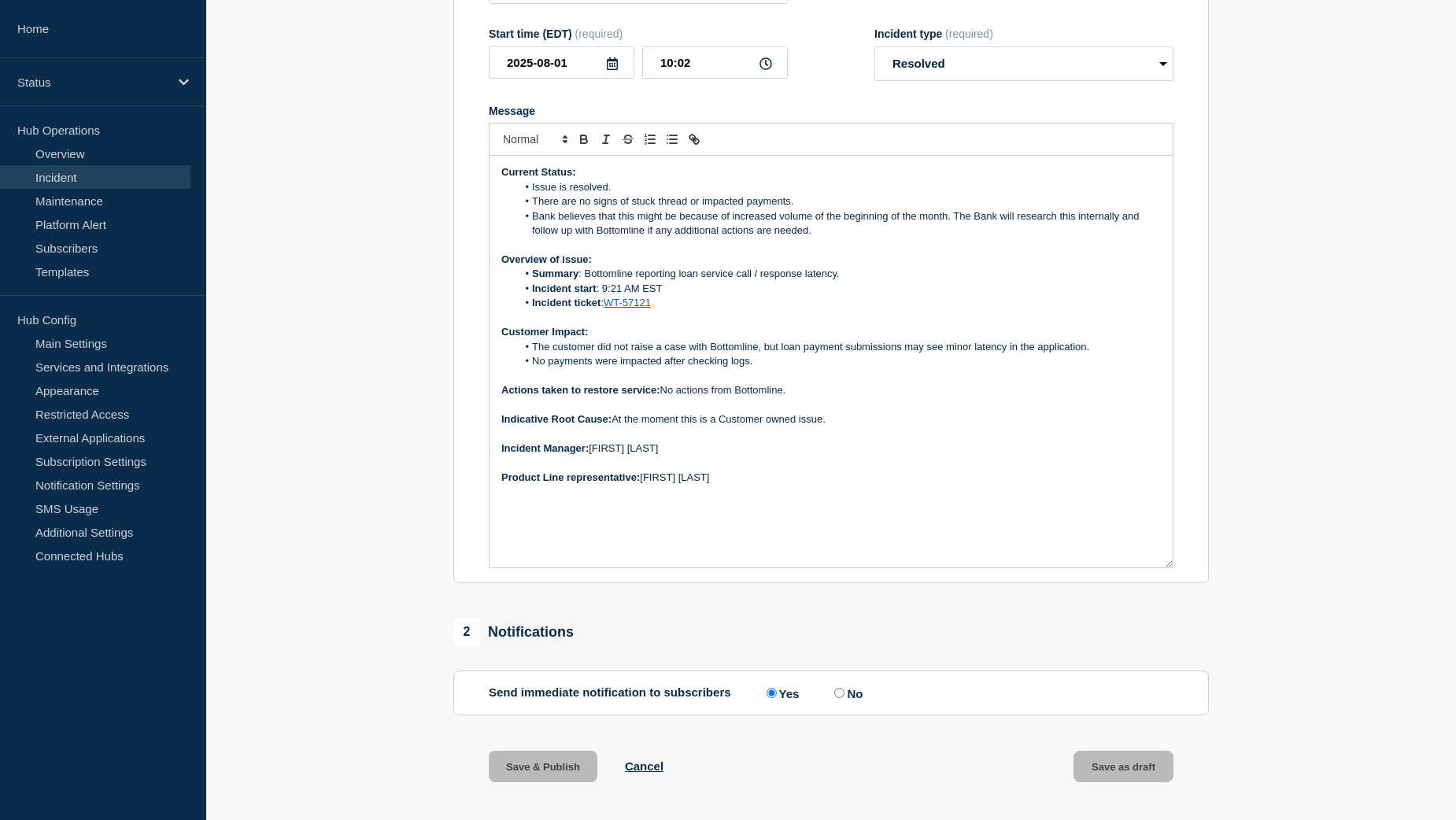scroll, scrollTop: 0, scrollLeft: 0, axis: both 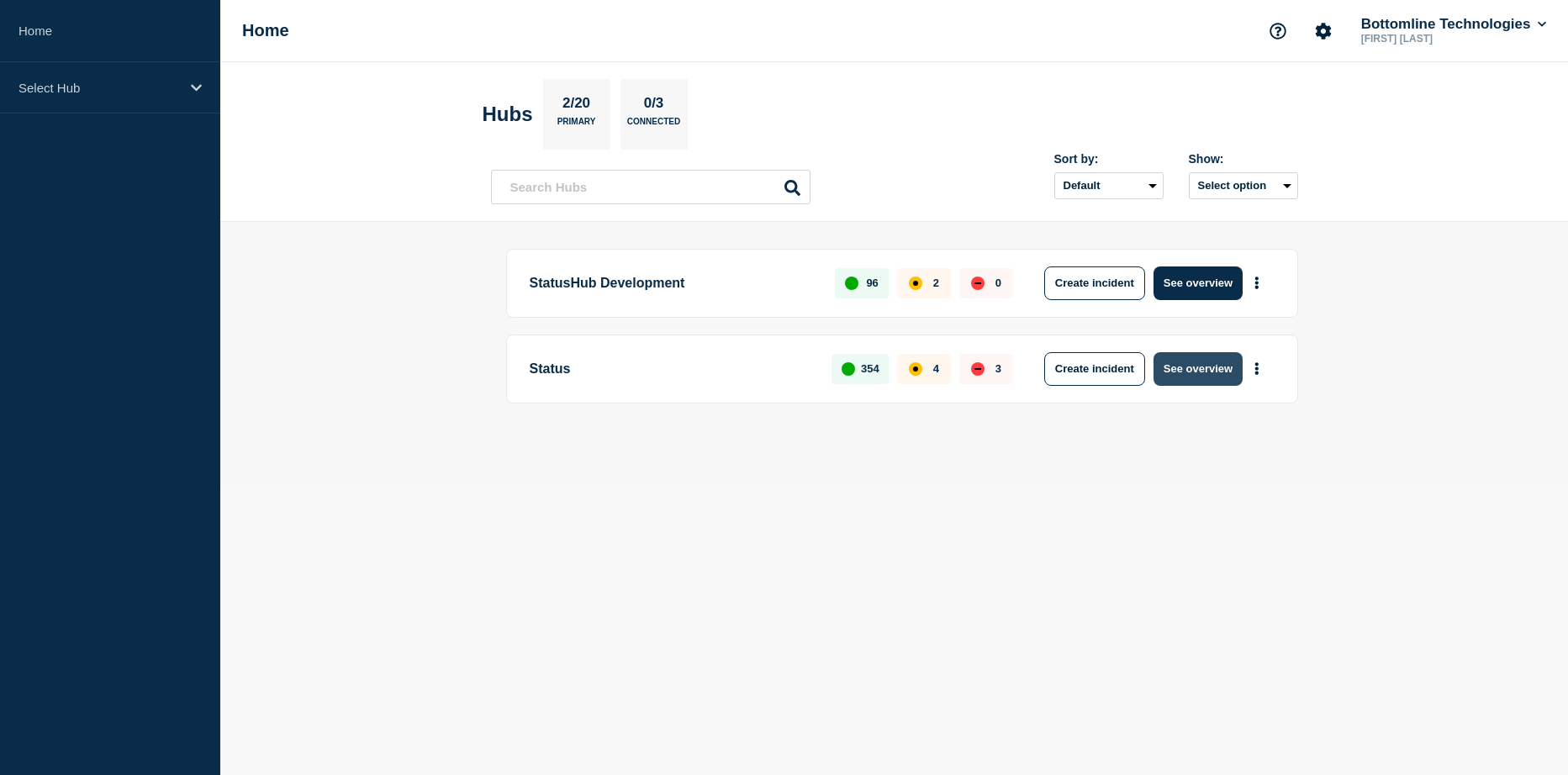 click on "See overview" at bounding box center [1198, 369] 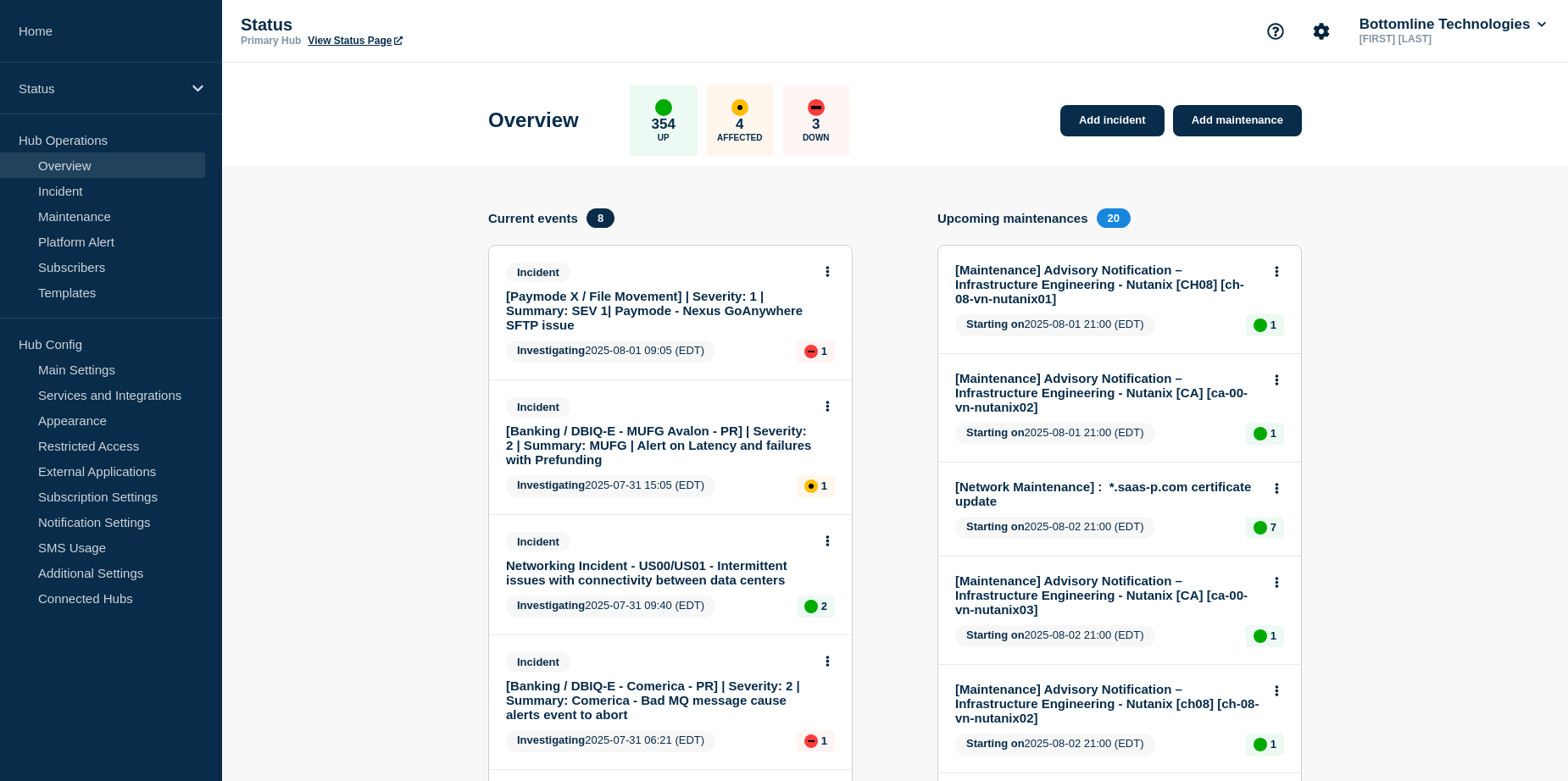click on "[Paymode X / File Movement] | Severity: 1 | Summary: SEV 1| Paymode - Nexus GoAnywhere SFTP issue" at bounding box center [659, 310] 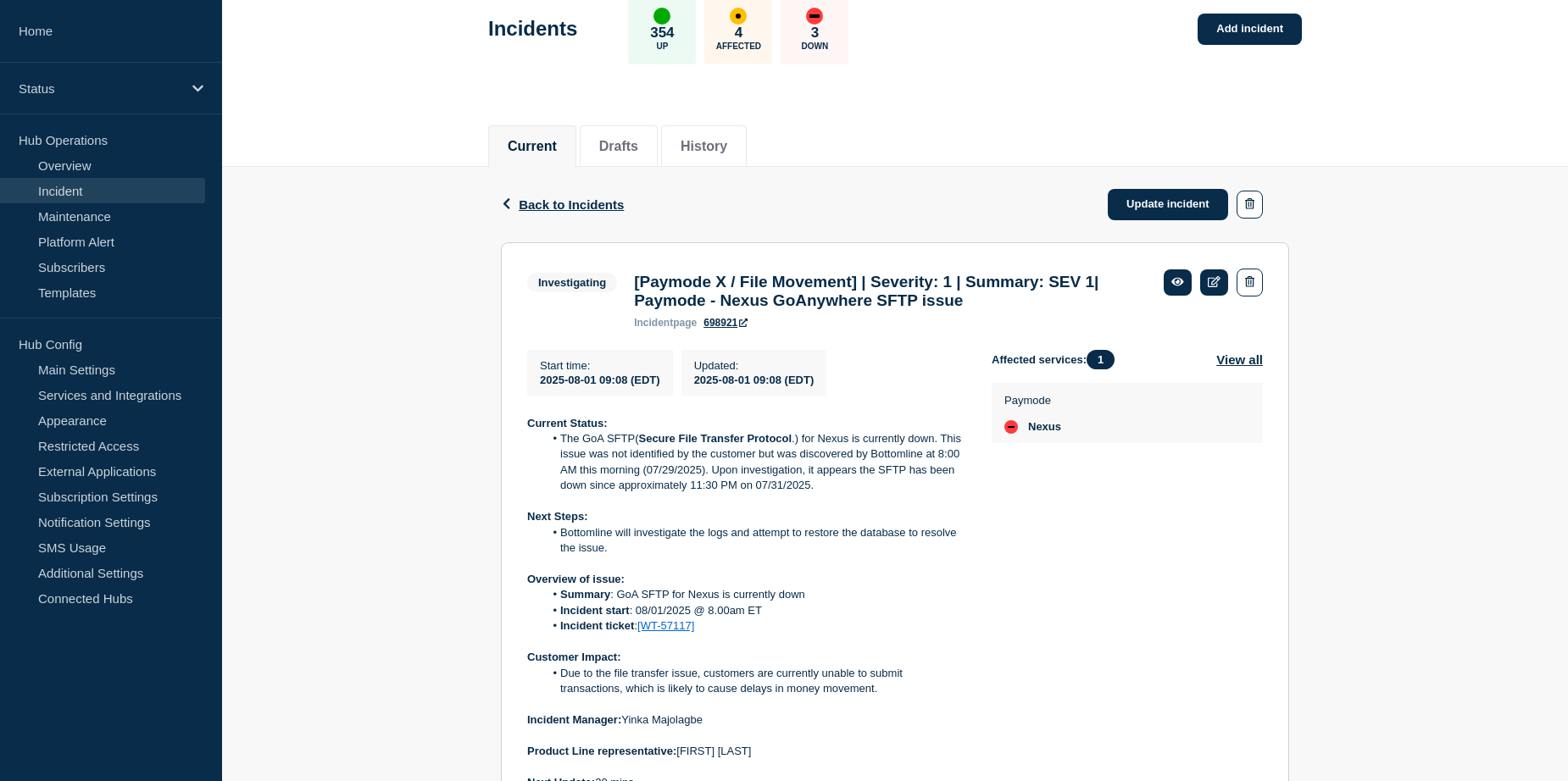 scroll, scrollTop: 70, scrollLeft: 0, axis: vertical 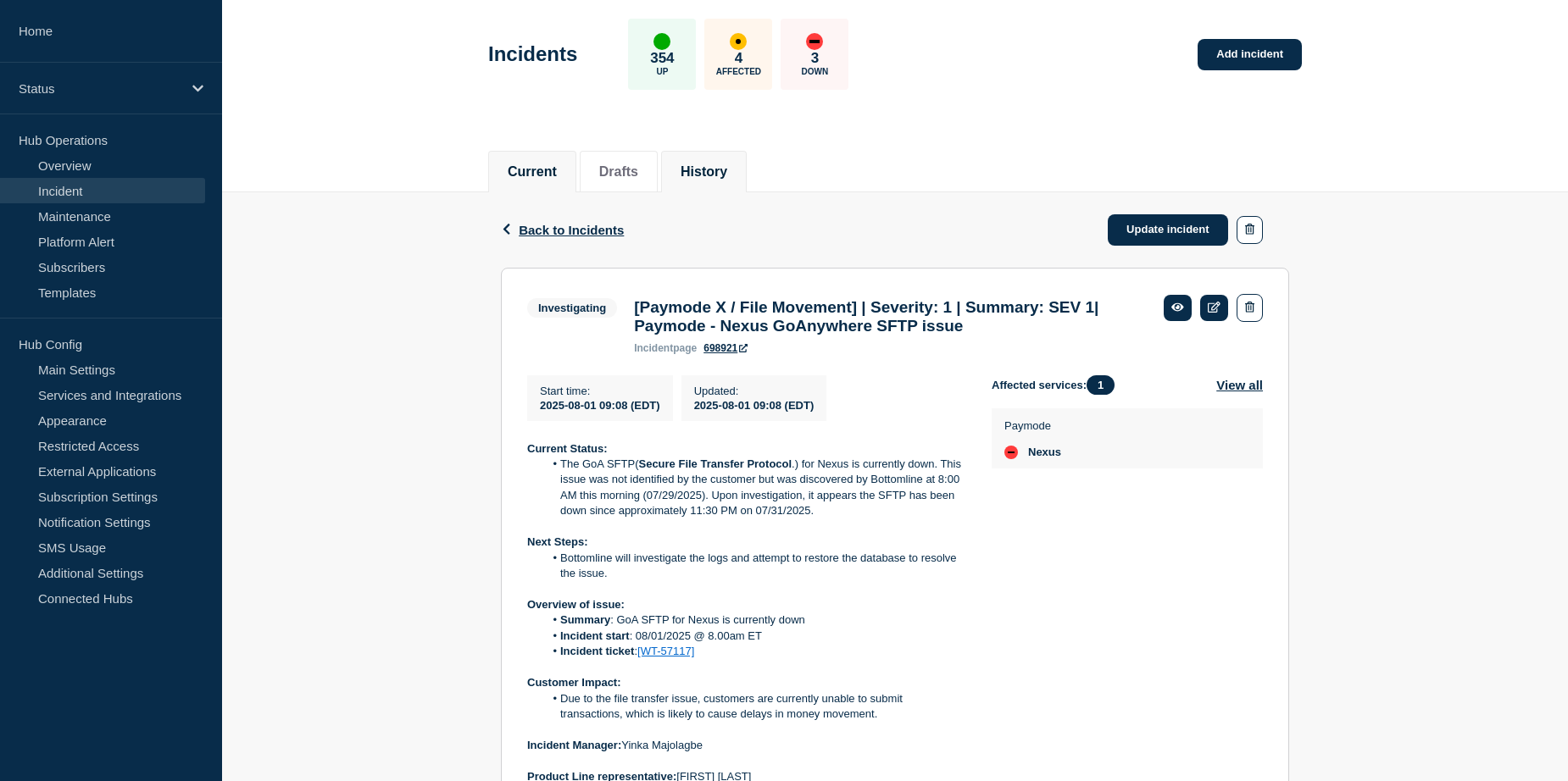 click on "History" at bounding box center [703, 172] 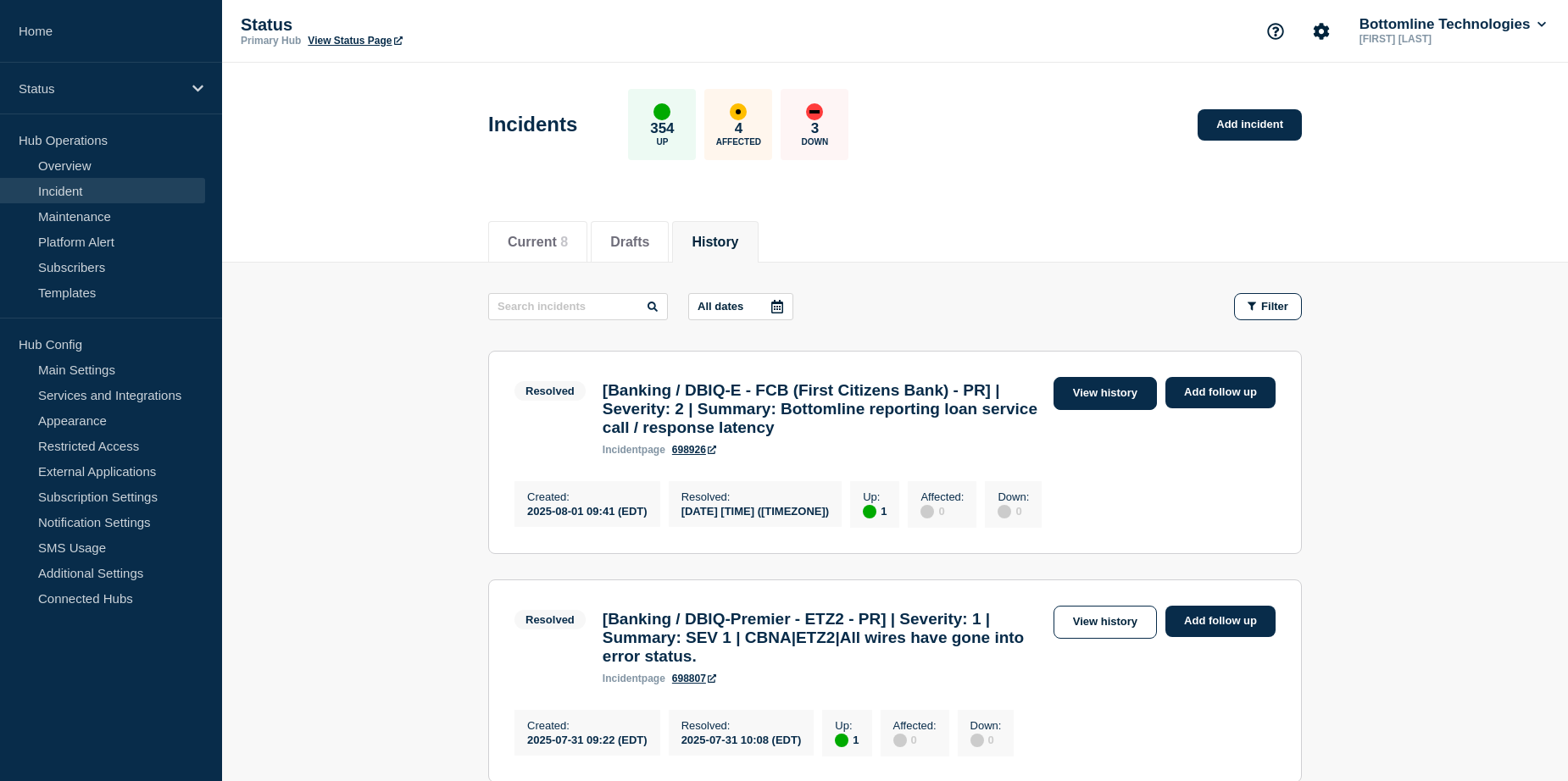 click on "View history" at bounding box center [1105, 393] 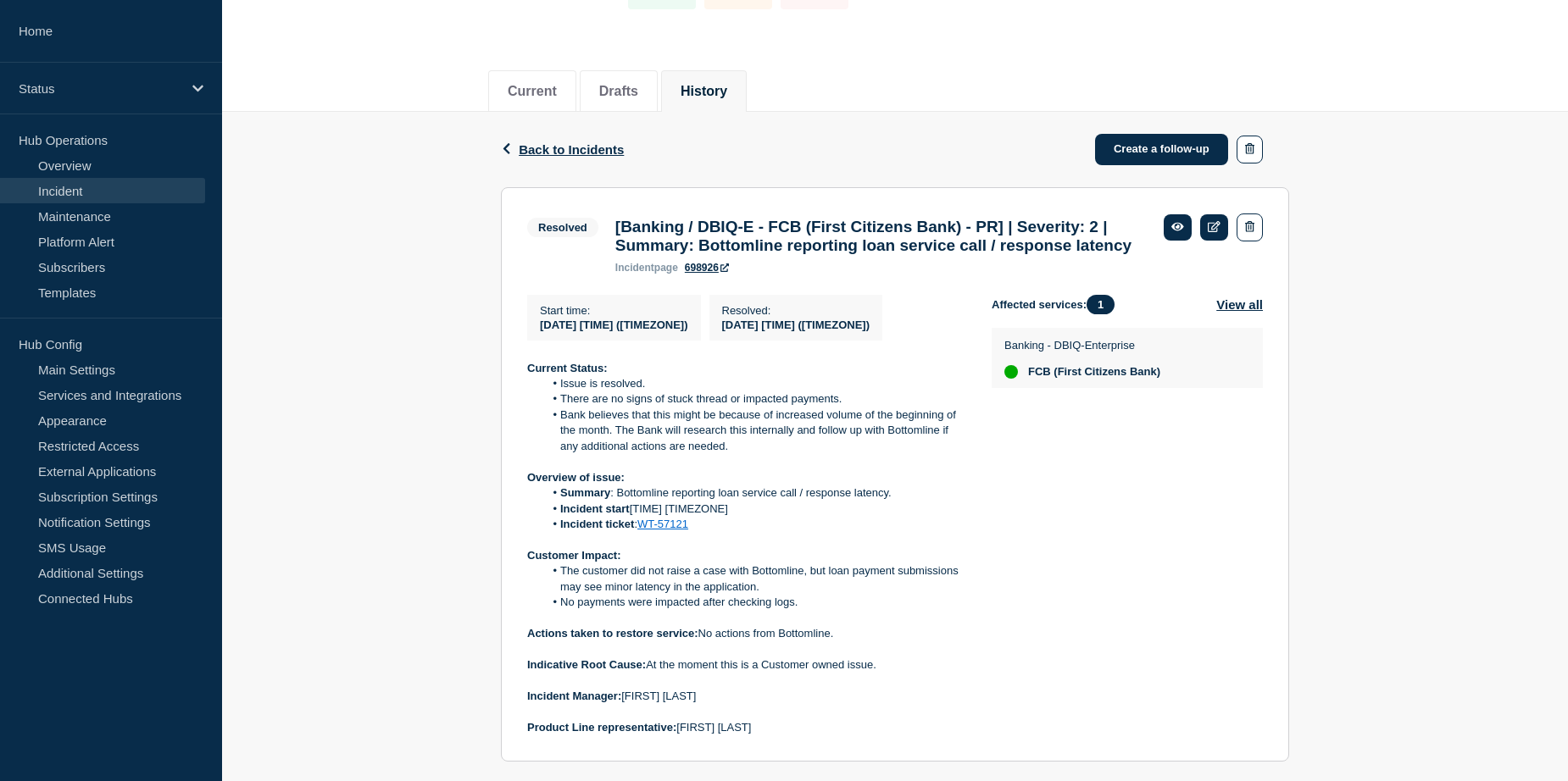 scroll, scrollTop: 169, scrollLeft: 0, axis: vertical 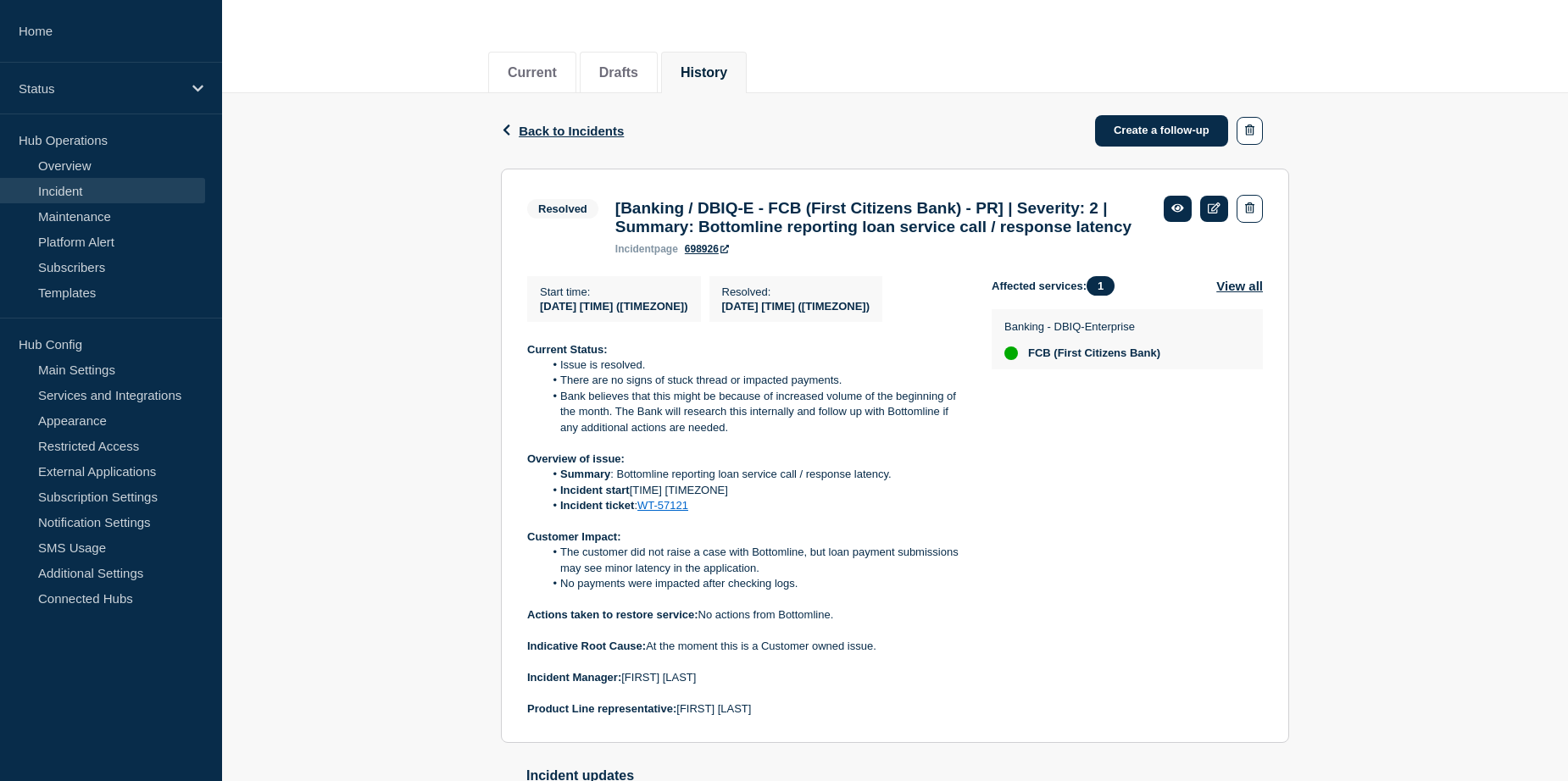 click on "Back Back to Incidents Create a follow-up Resolved [Banking / DBIQ-E - FCB (First Citizens Bank) - PR] | Severity: 2 | Summary: Bottomline reporting loan service call / response latency Start time  2025-08-01 10:02 (EDT) Resolved  2025-08-01 10:02 (EDT) Current Status: Issue is resolved. There are no signs of stuck thread or impacted payments. Bank believes that this might be because of increased volume of the beginning of the month. The Bank will research this internally and follow up with Bottomline if any additional actions are needed. Overview of issue:  Summary : Bottomline reporting loan service call / response latency. Incident start : 9:21 AM EST Incident ticket :  WT-57121 Customer Impact: The customer did not raise a case with Bottomline, but loan payment submissions may see minor latency in the application. No payments were impacted after checking logs. Actions taken to restore service:  No actions from Bottomline. Indicative Root Cause:  At the moment this is a Customer owned issue. Jetik Cana 1 :" 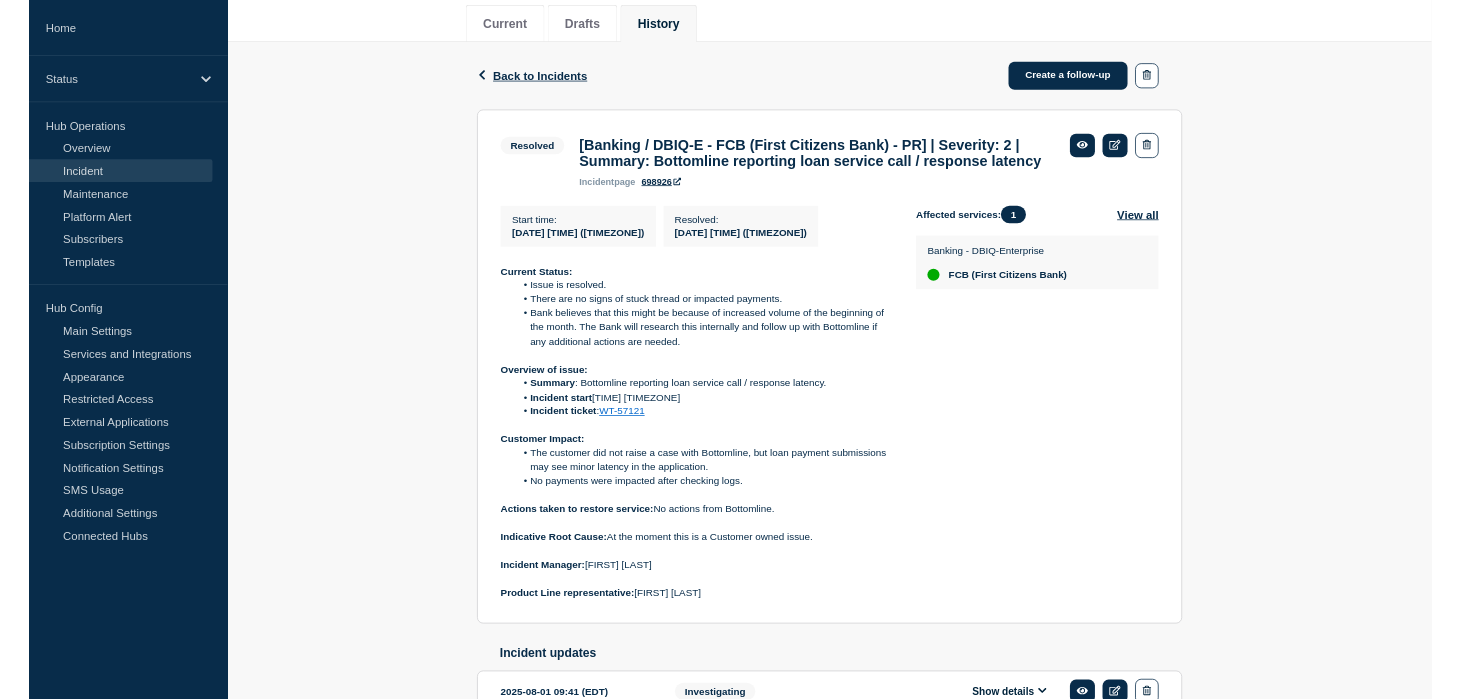 scroll, scrollTop: 300, scrollLeft: 0, axis: vertical 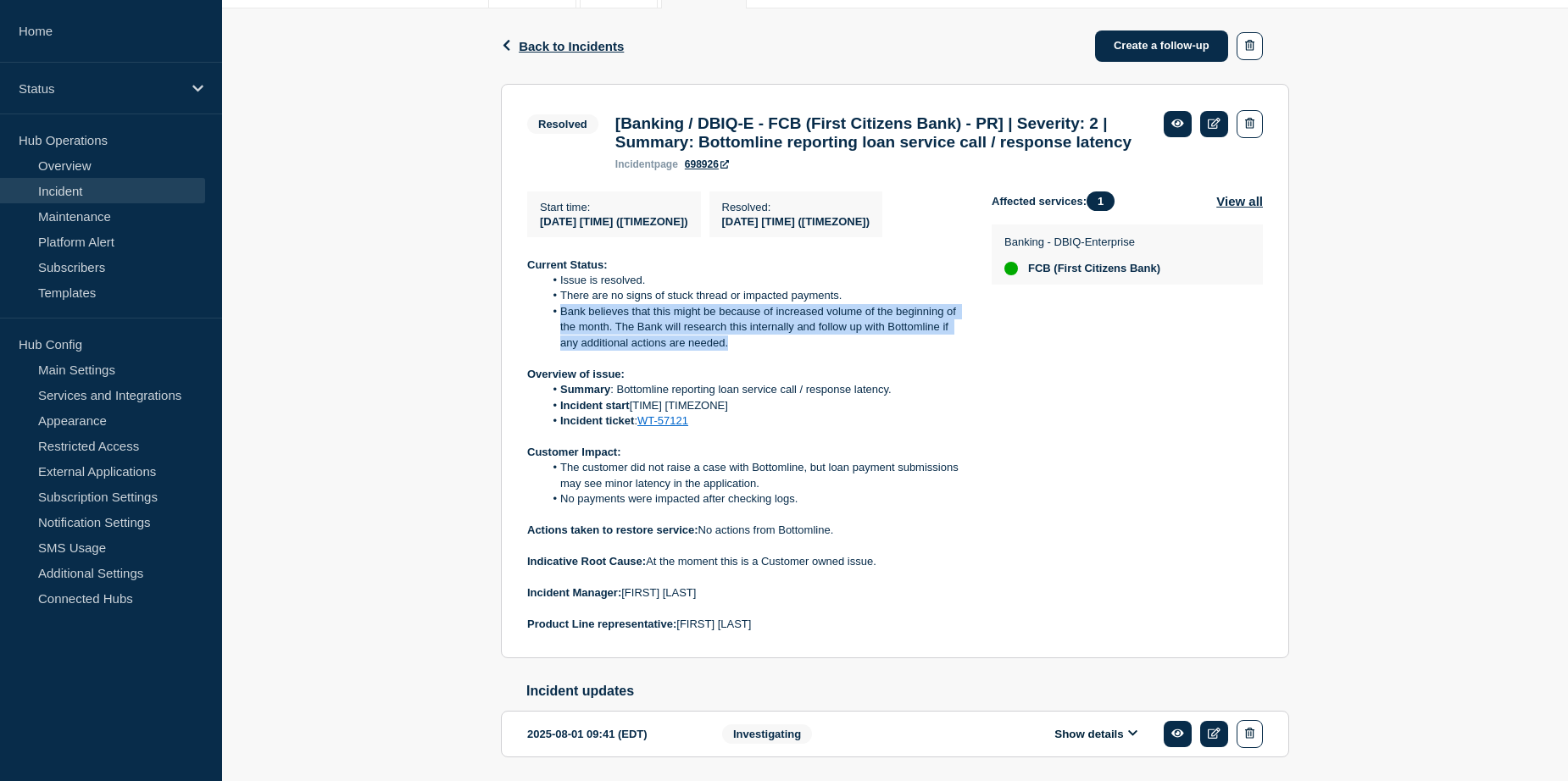 drag, startPoint x: 559, startPoint y: 346, endPoint x: 752, endPoint y: 373, distance: 194.87945 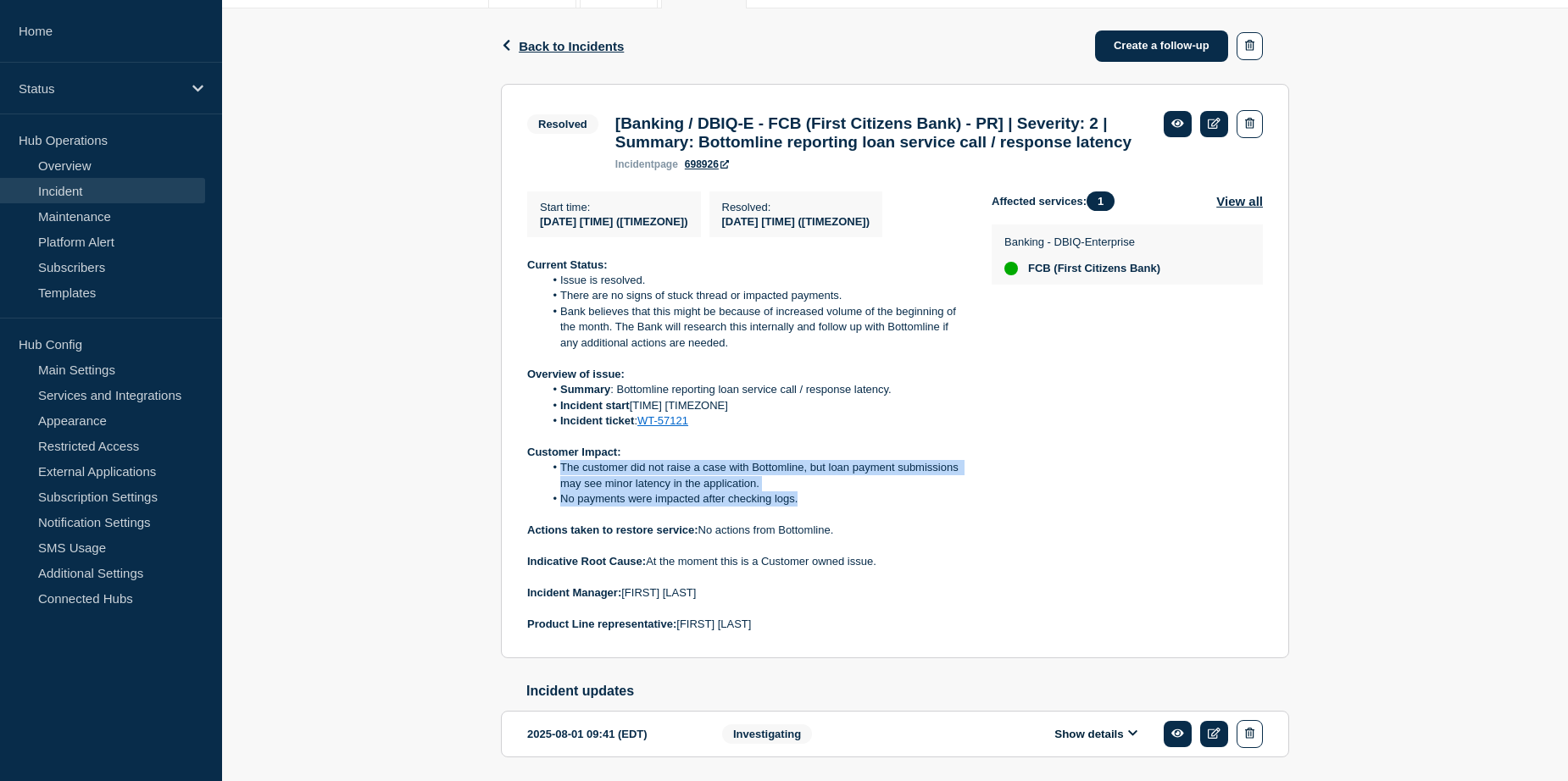 drag, startPoint x: 561, startPoint y: 495, endPoint x: 817, endPoint y: 529, distance: 258.24794 